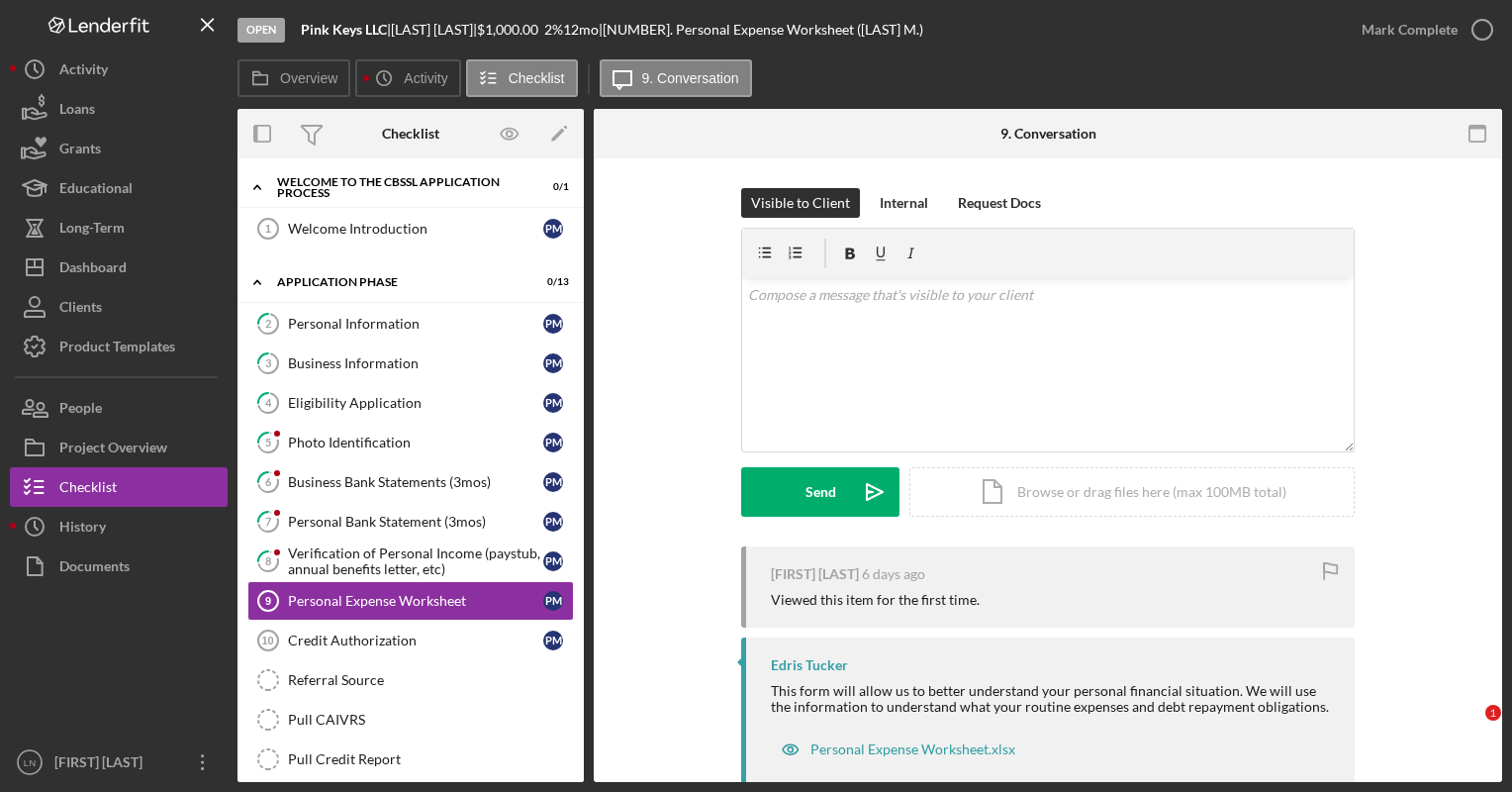 scroll, scrollTop: 0, scrollLeft: 0, axis: both 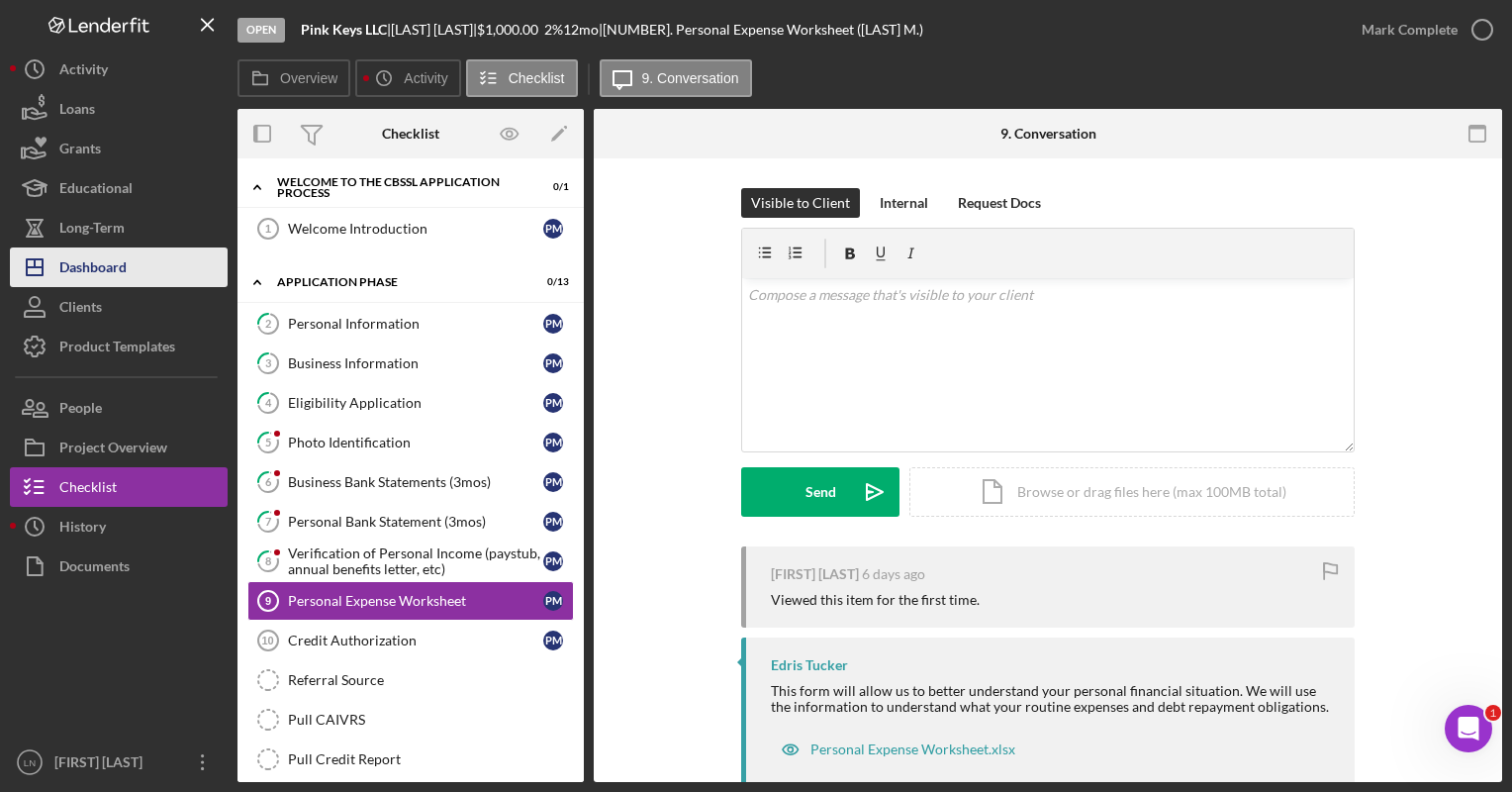 click on "Dashboard" at bounding box center [93, 269] 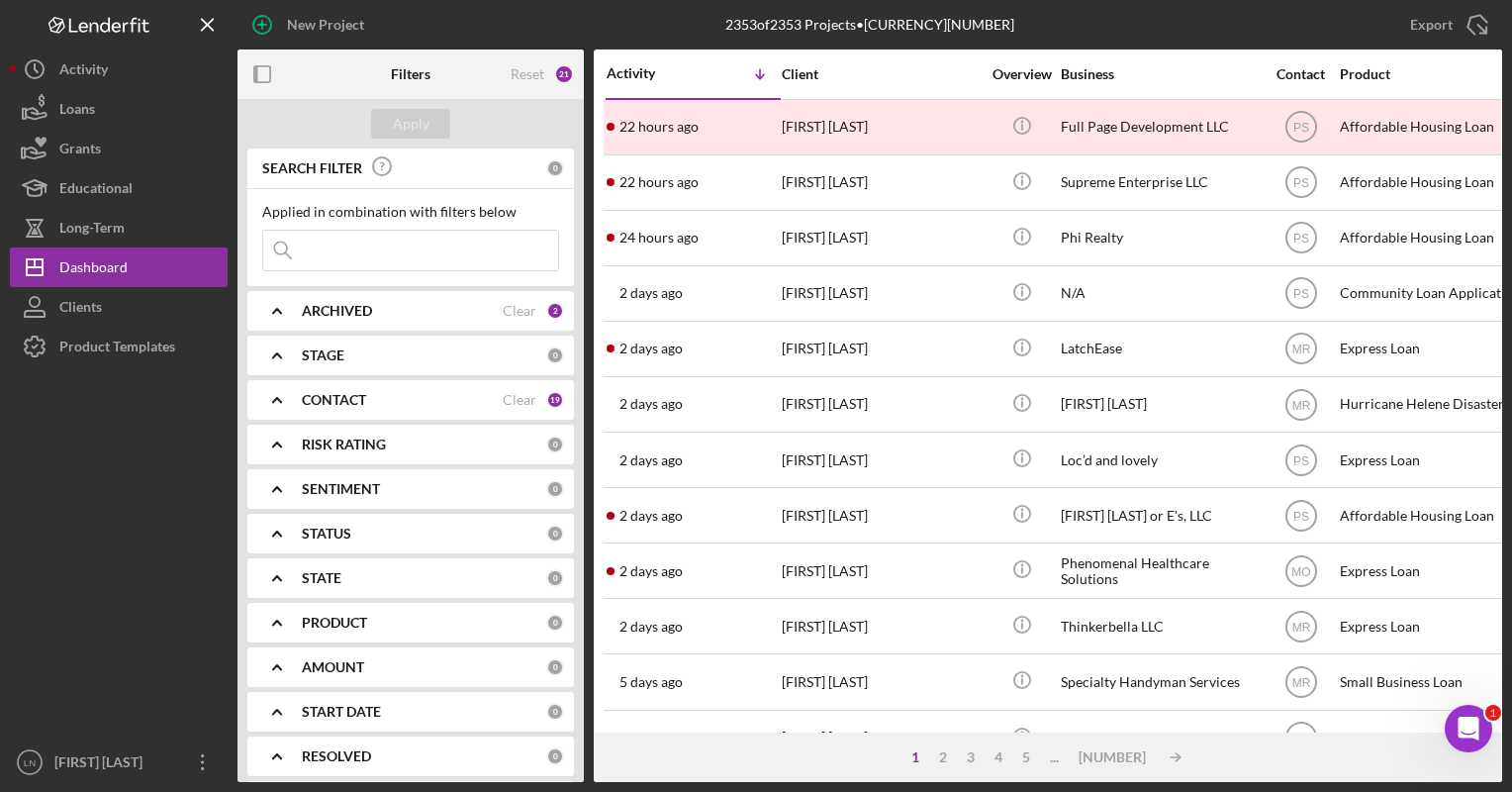click at bounding box center (411, 250) 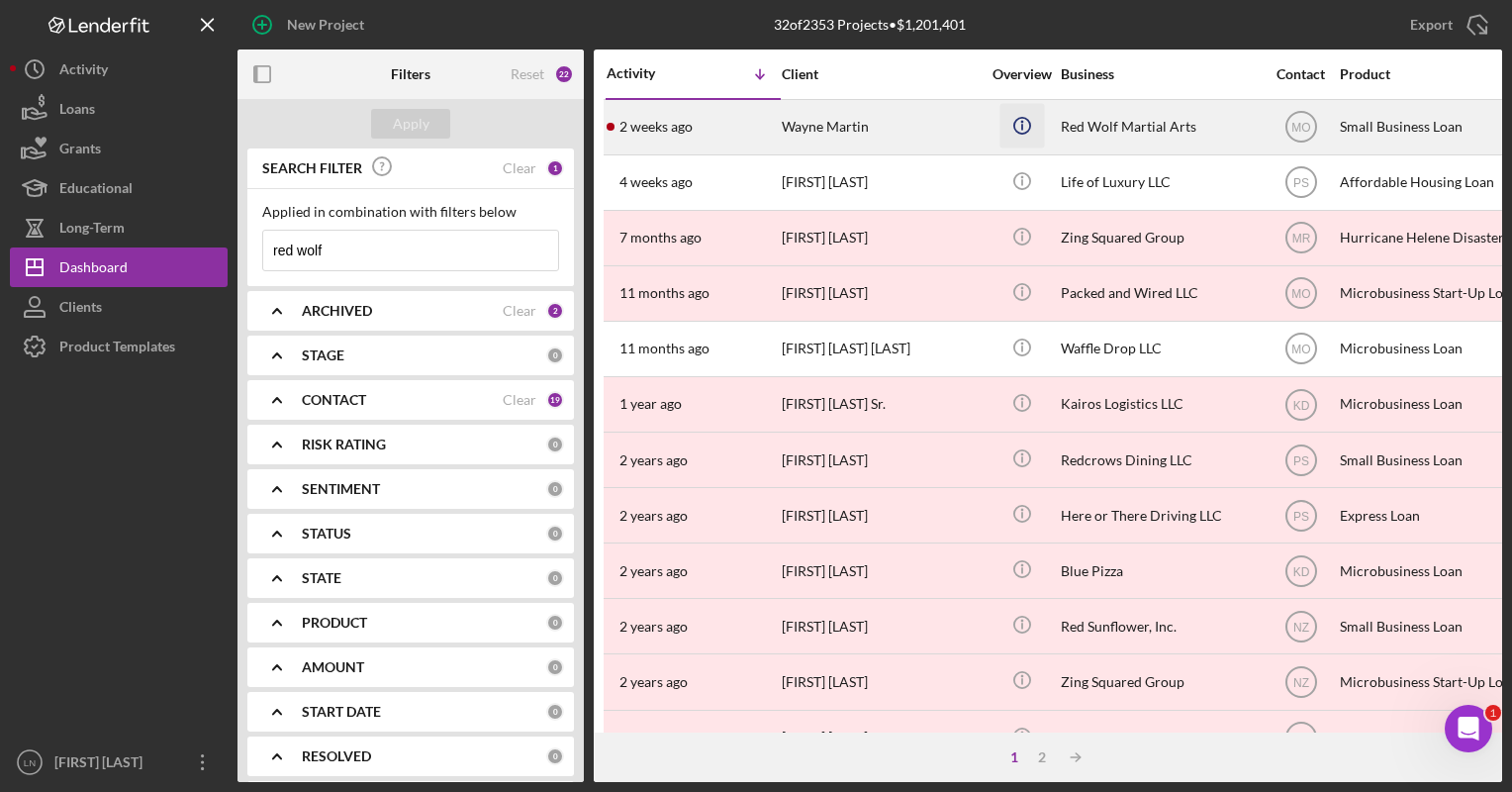 type on "red wolf" 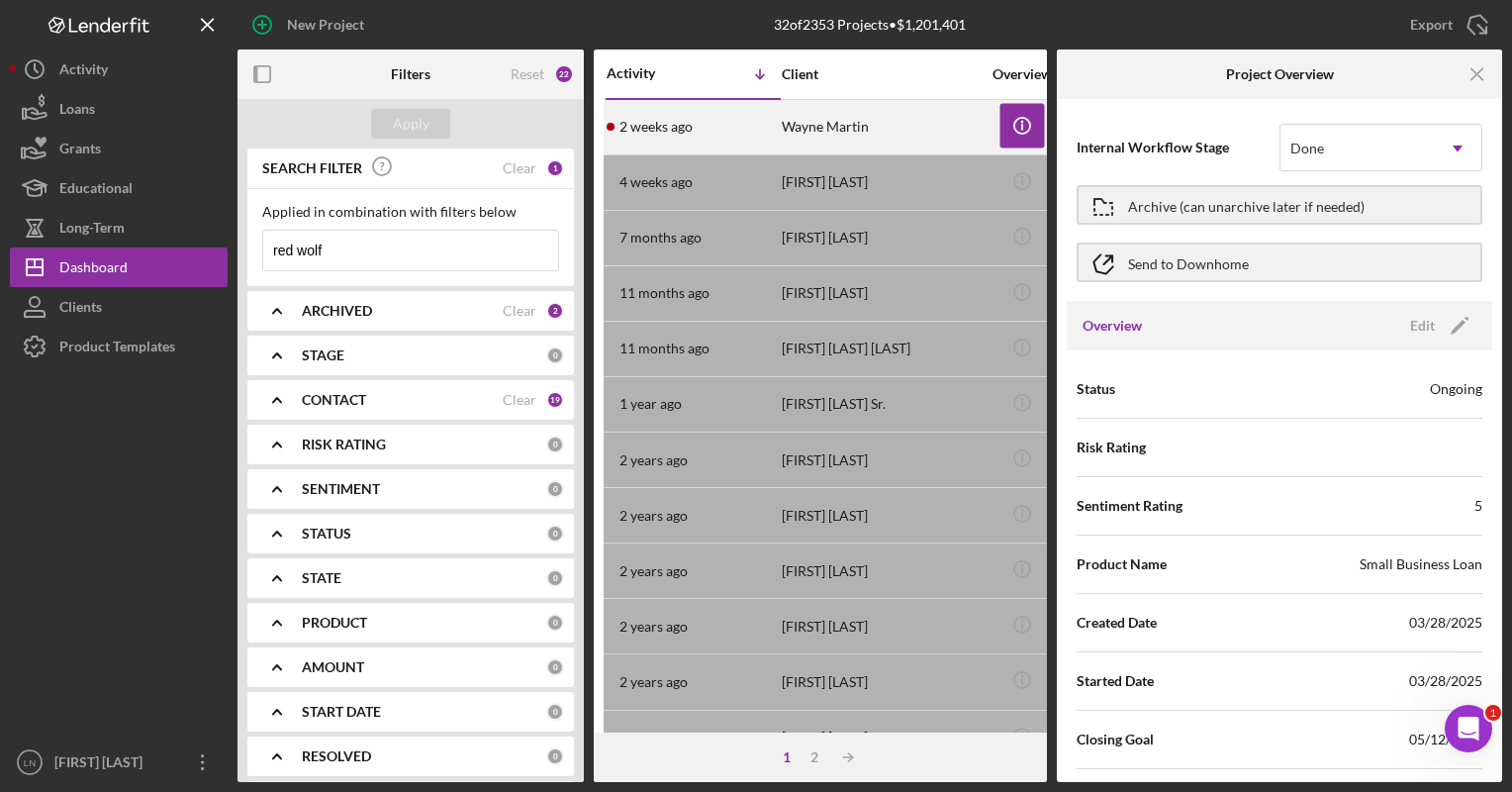 click on "Wayne Martin" at bounding box center [881, 127] 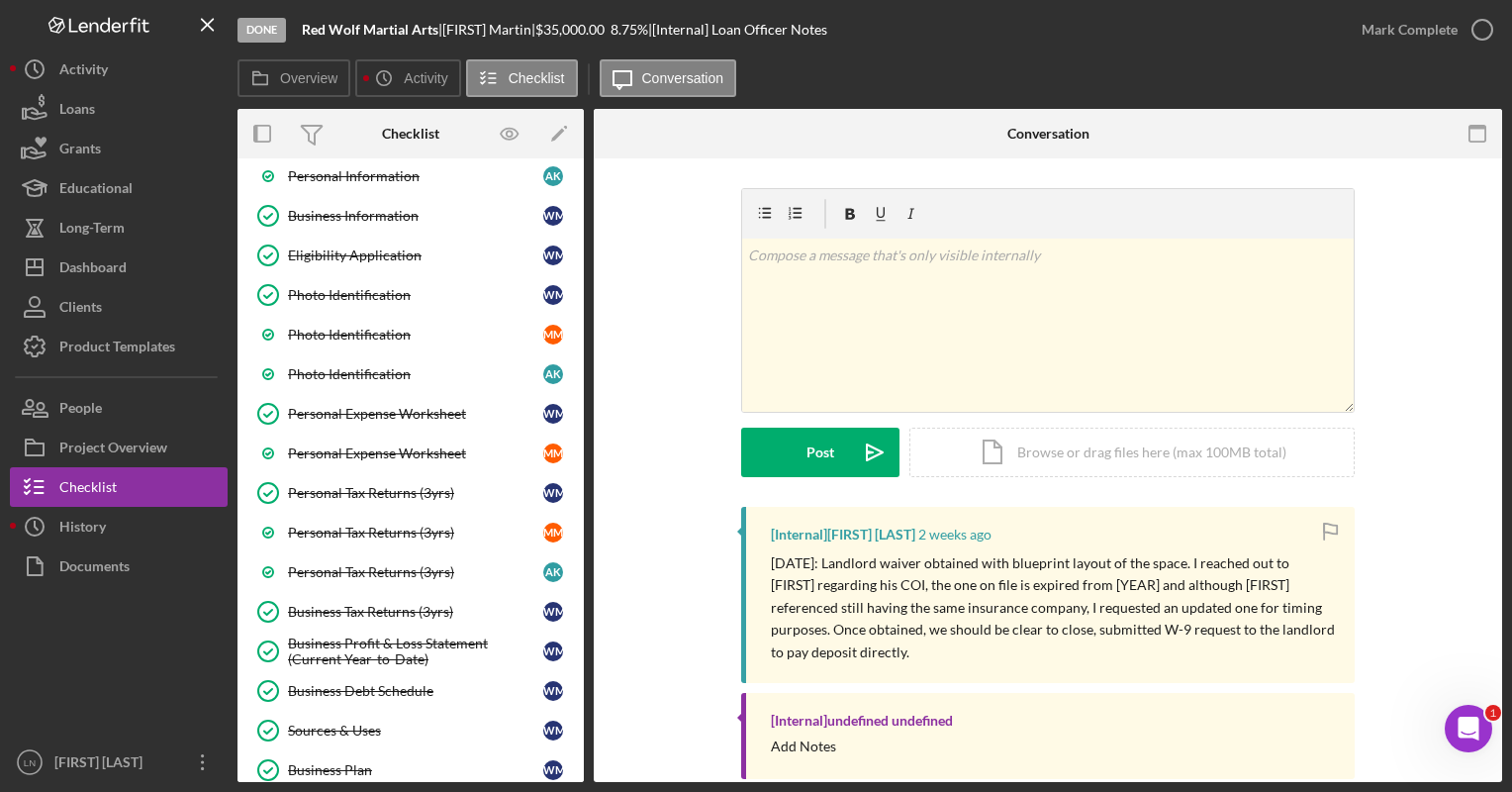 scroll, scrollTop: 0, scrollLeft: 0, axis: both 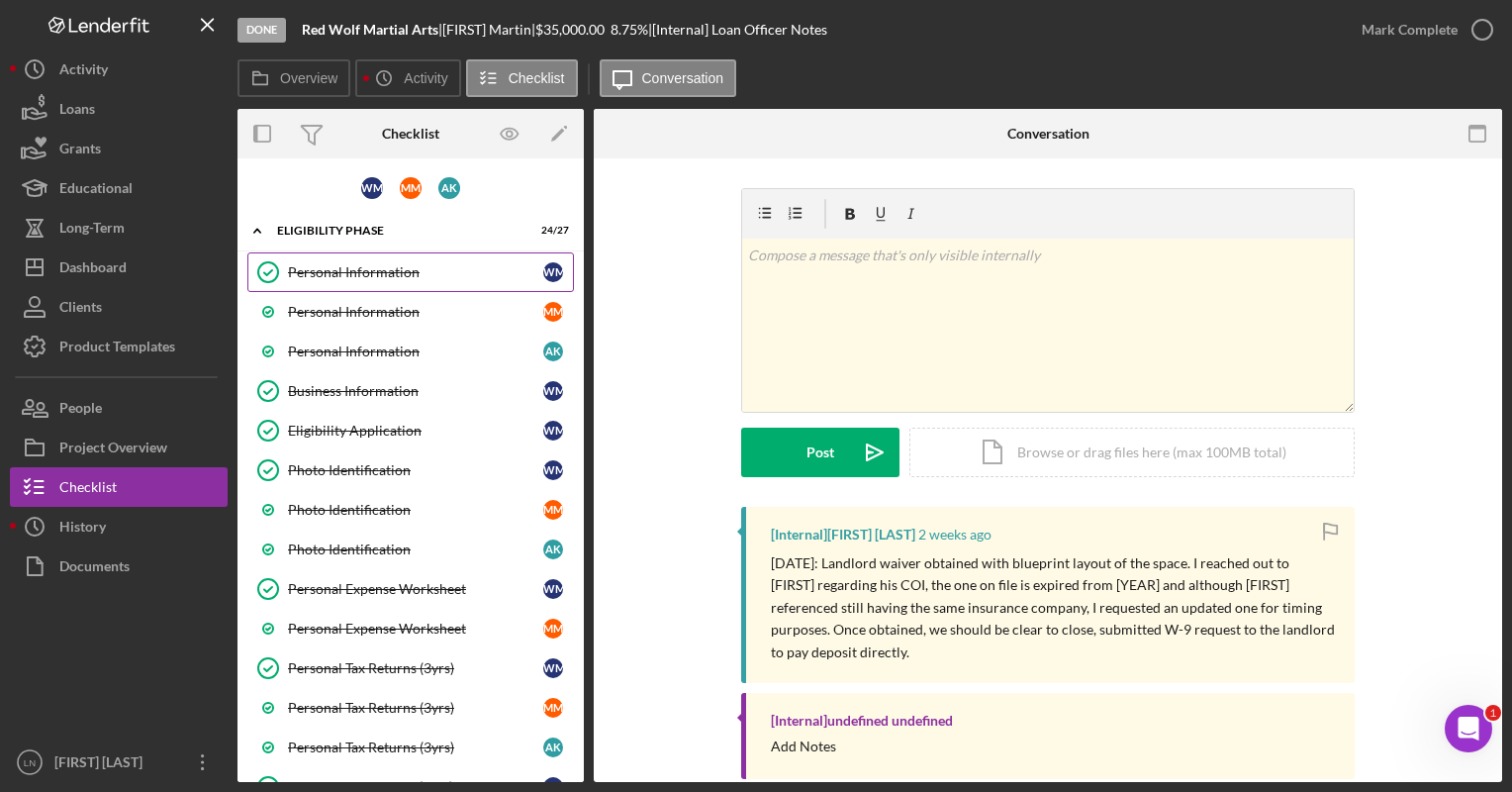 click on "Personal Information" at bounding box center [416, 272] 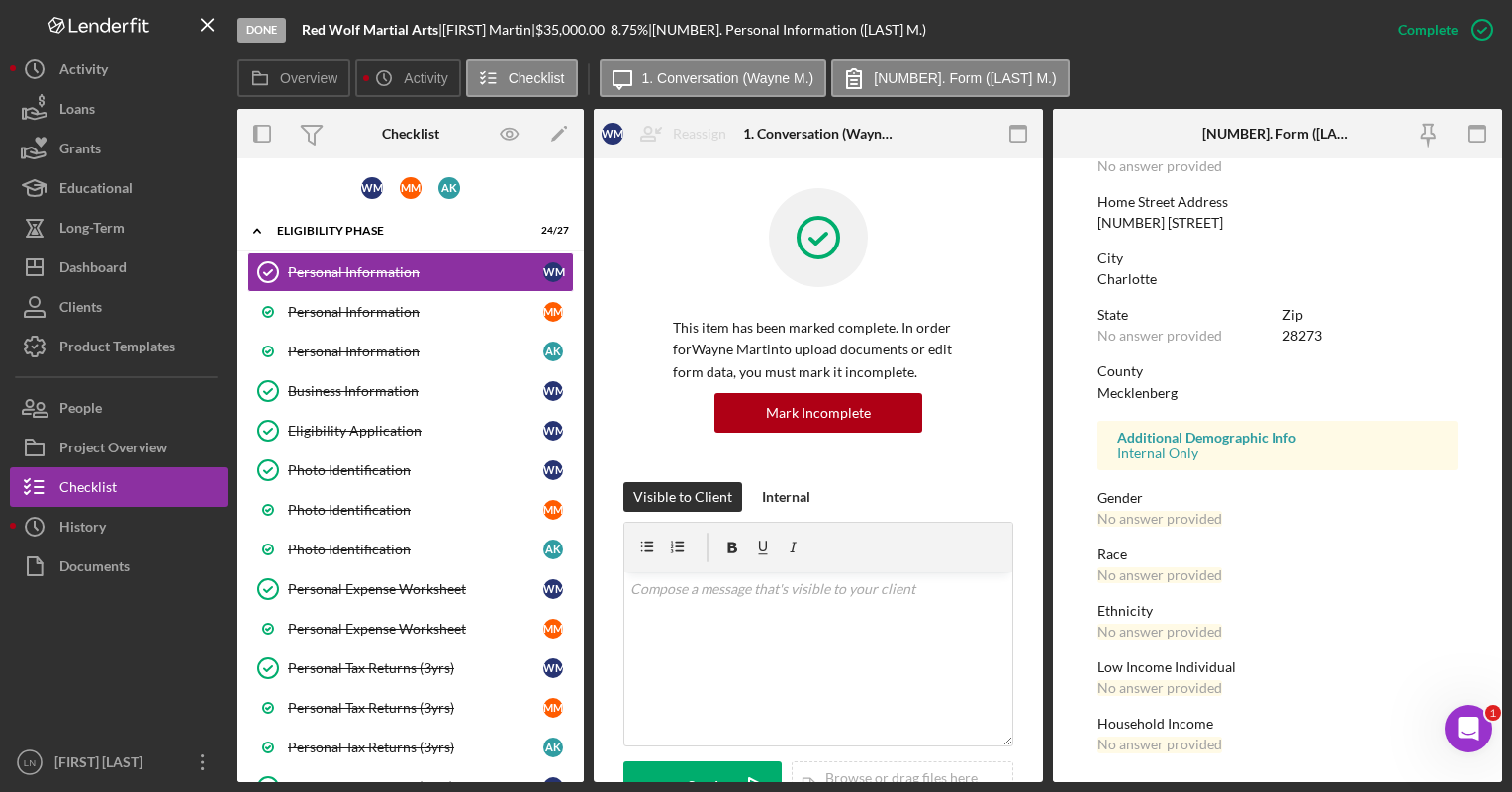 scroll, scrollTop: 0, scrollLeft: 0, axis: both 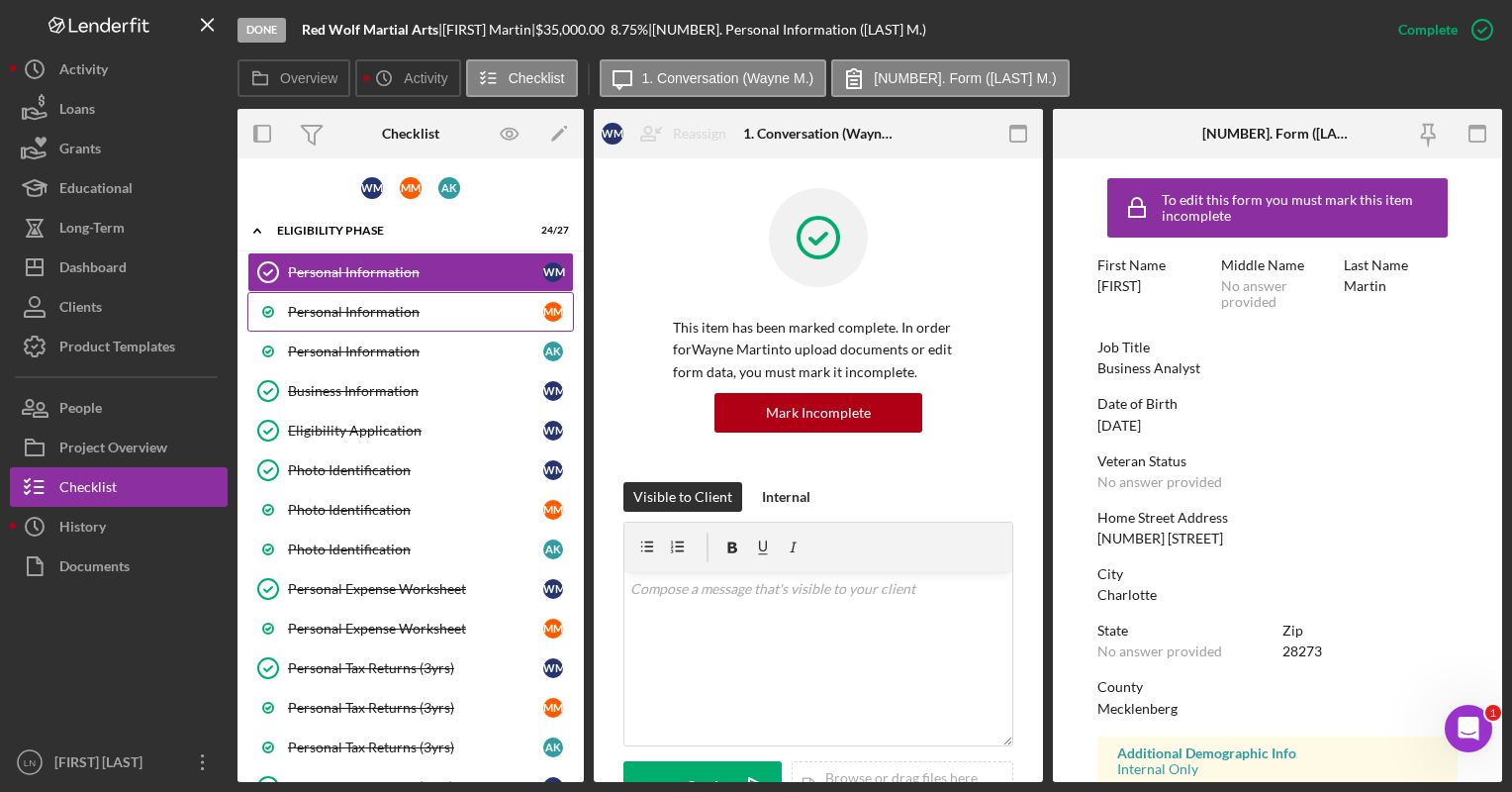 click on "Personal Information" at bounding box center [416, 312] 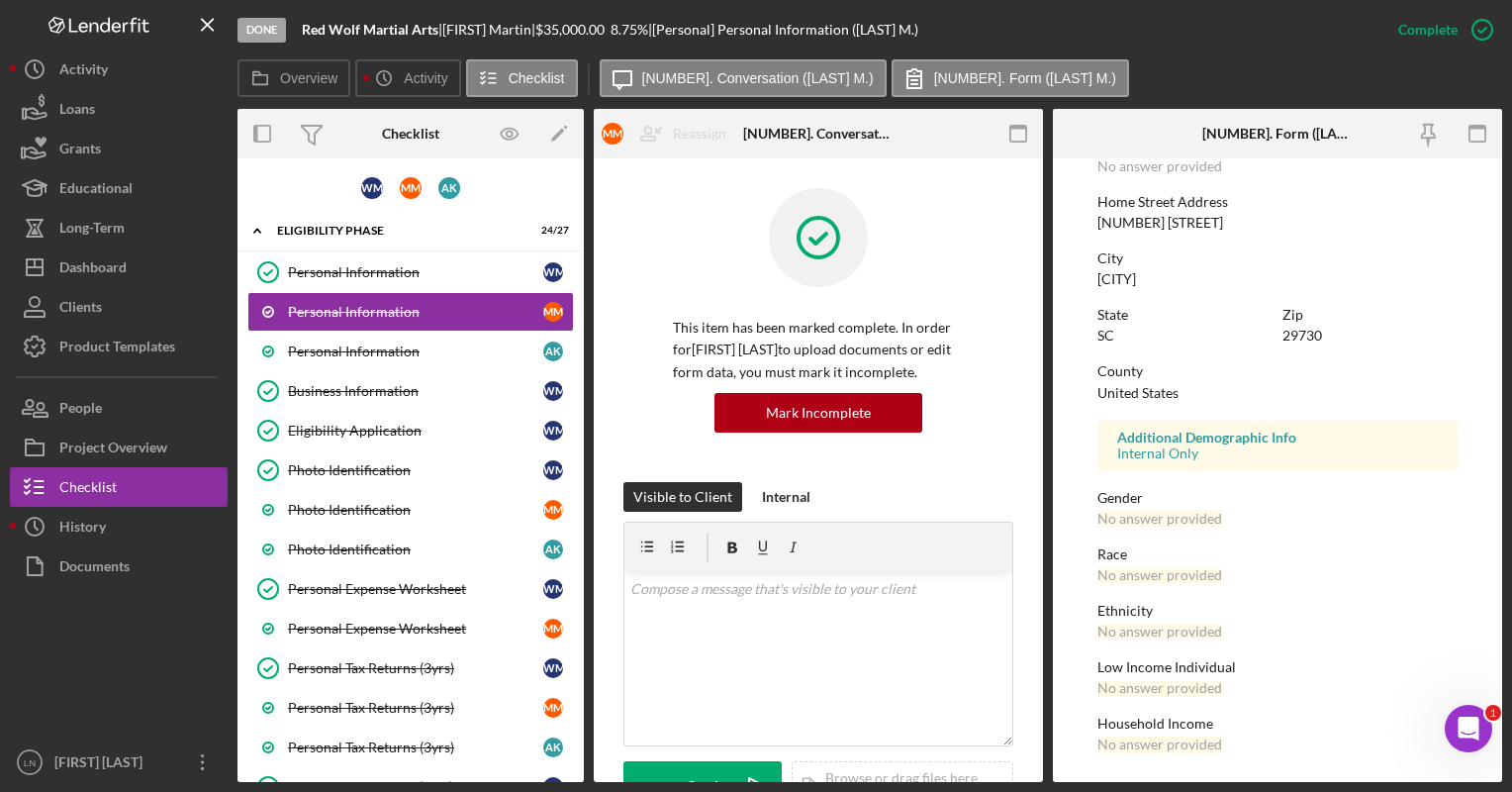 scroll, scrollTop: 0, scrollLeft: 0, axis: both 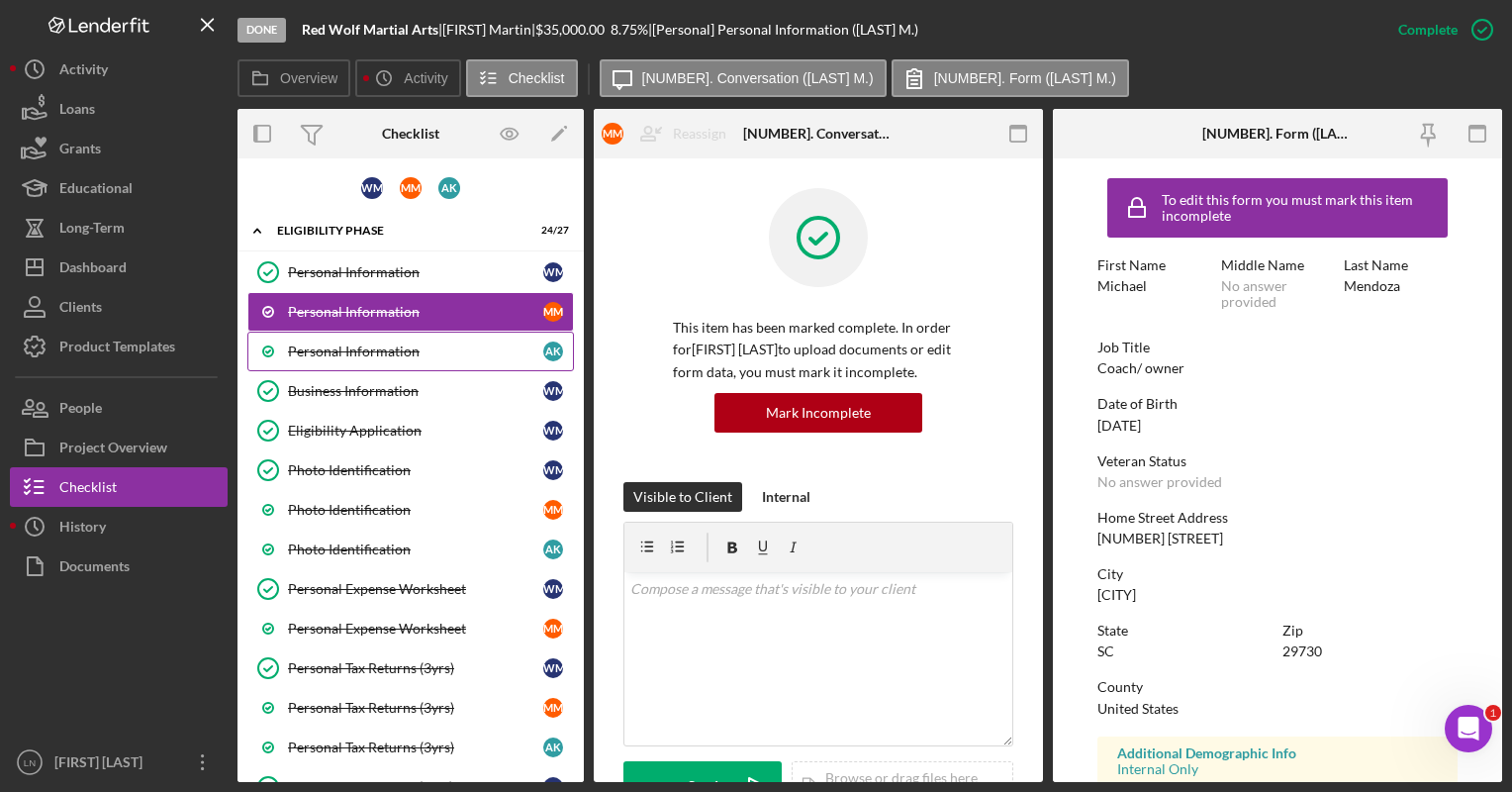 click on "Personal Information A K" at bounding box center (411, 351) 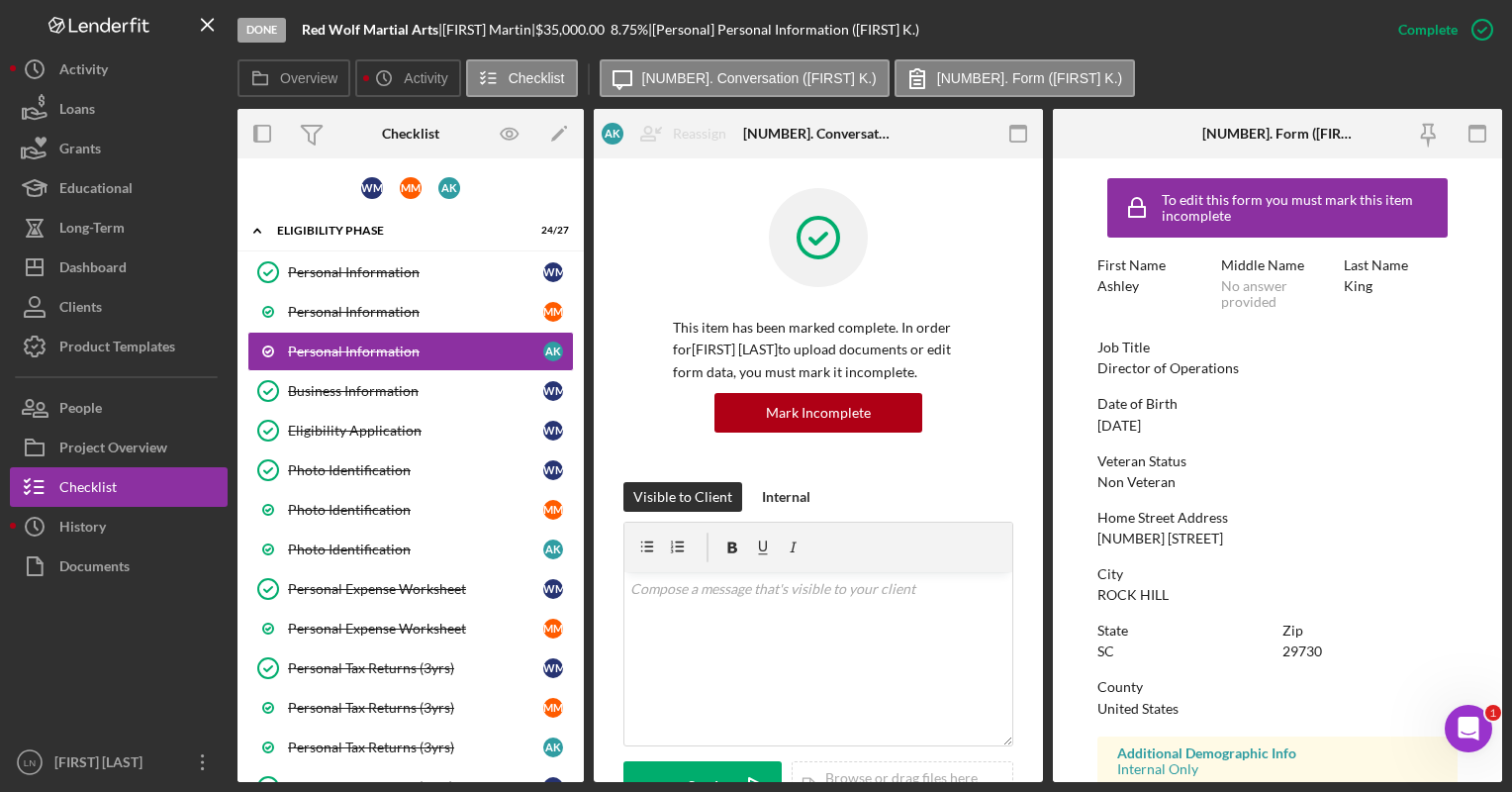 scroll, scrollTop: 316, scrollLeft: 0, axis: vertical 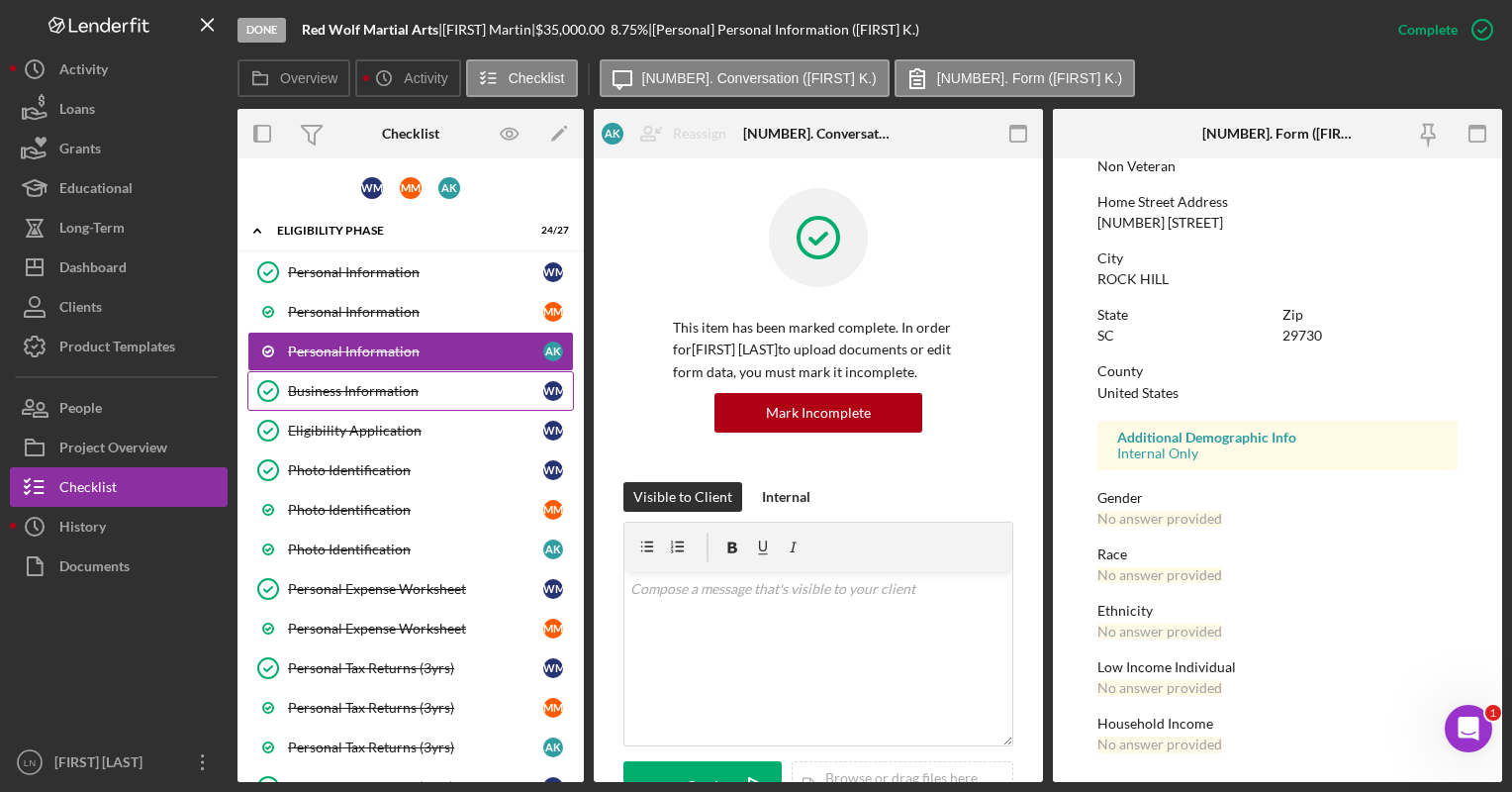 click on "Business Information" at bounding box center (416, 391) 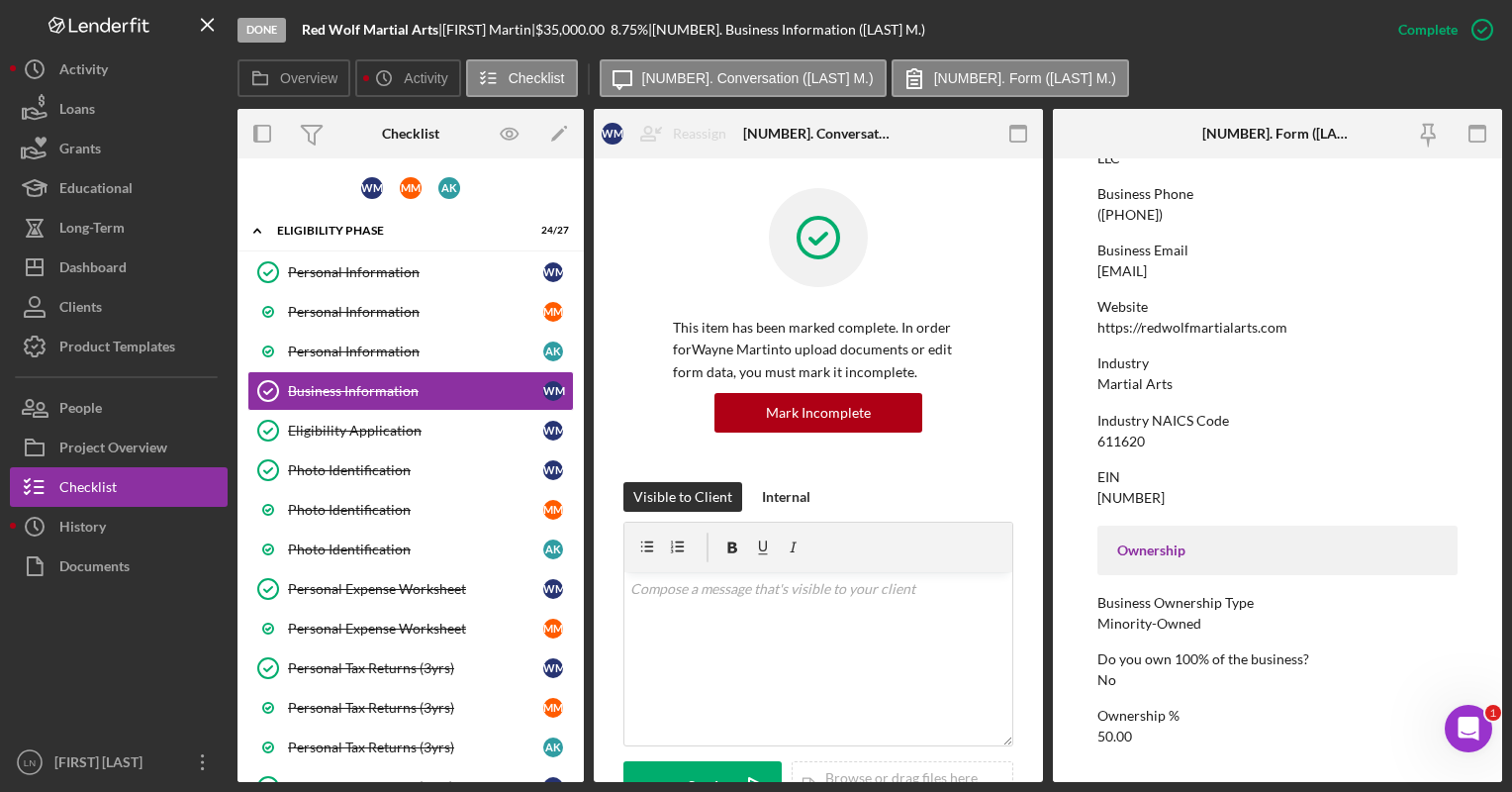 scroll, scrollTop: 0, scrollLeft: 0, axis: both 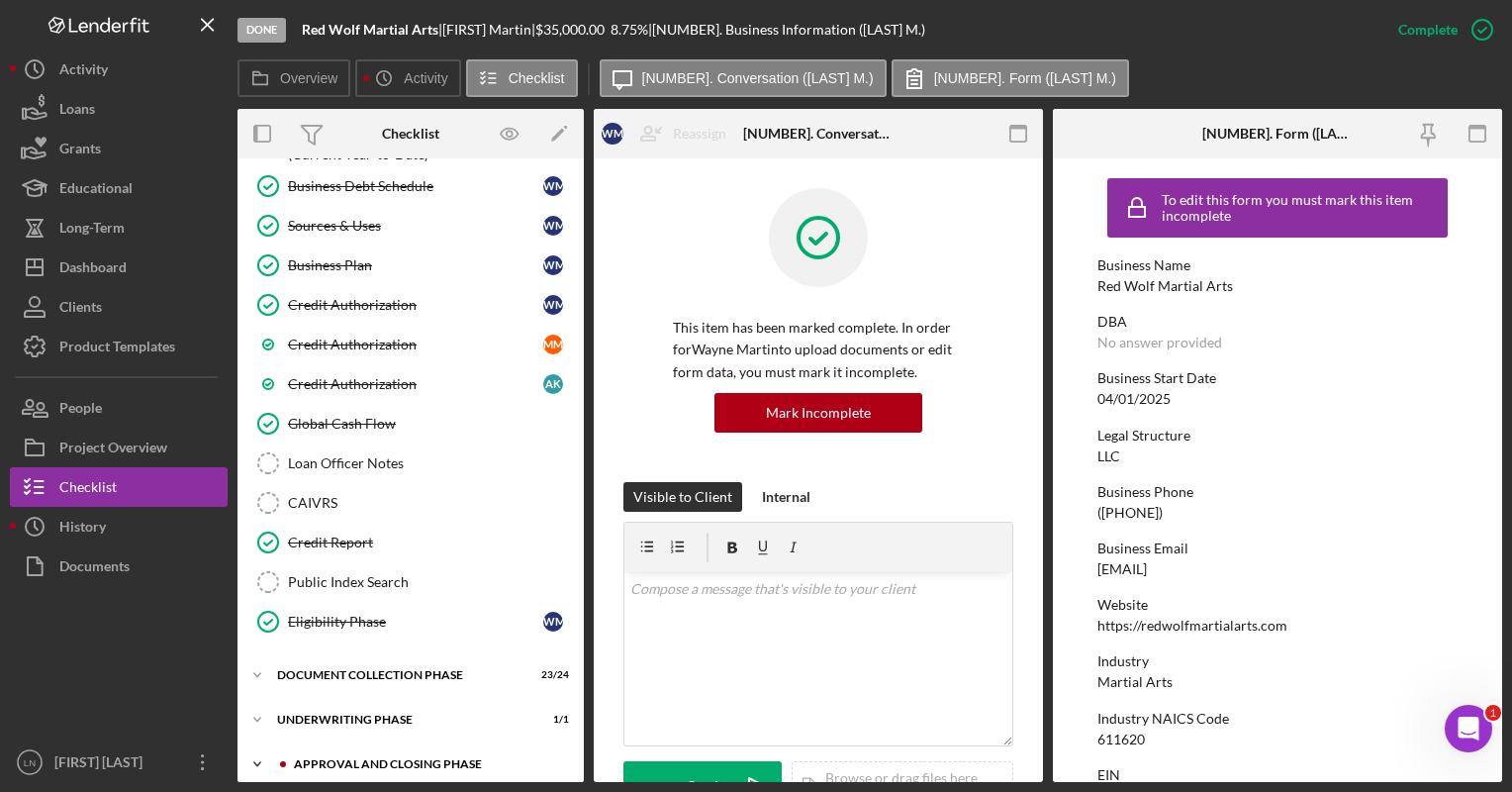 click on "Icon/Expander Approval and Closing Phase [NUMBER] / [NUMBER]" at bounding box center (411, 764) 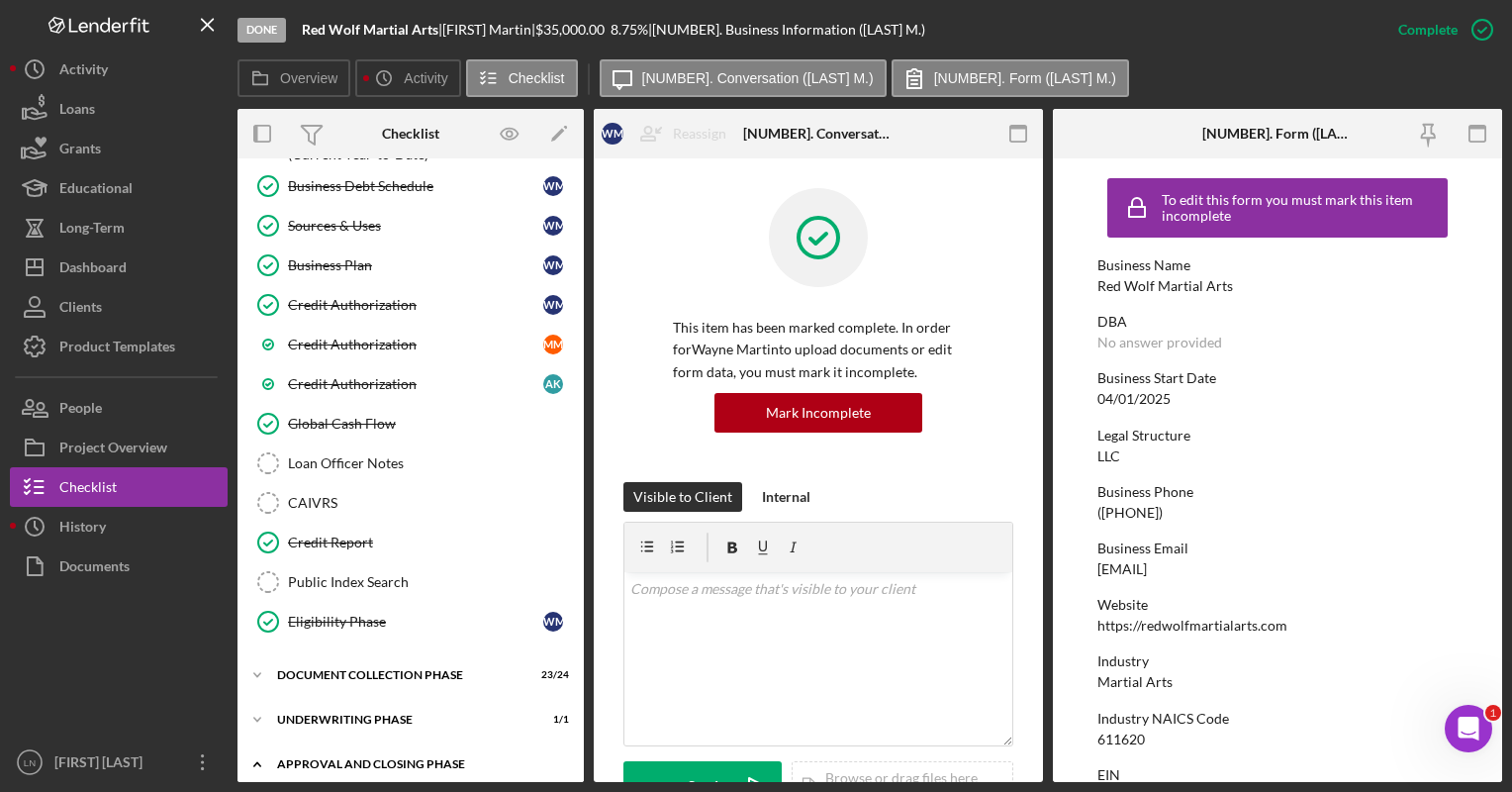 scroll, scrollTop: 1239, scrollLeft: 0, axis: vertical 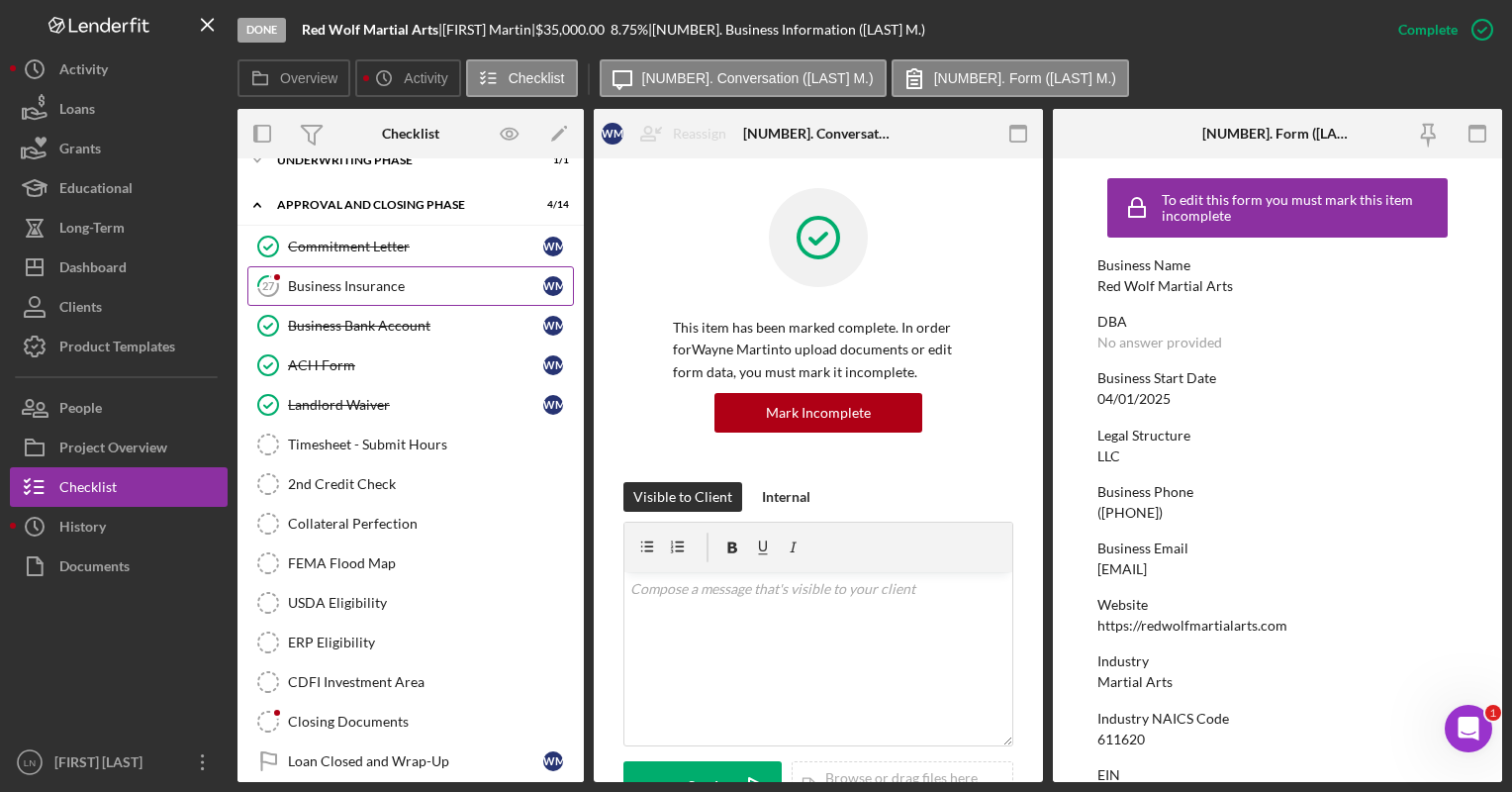 click on "Business Insurance" at bounding box center [416, 286] 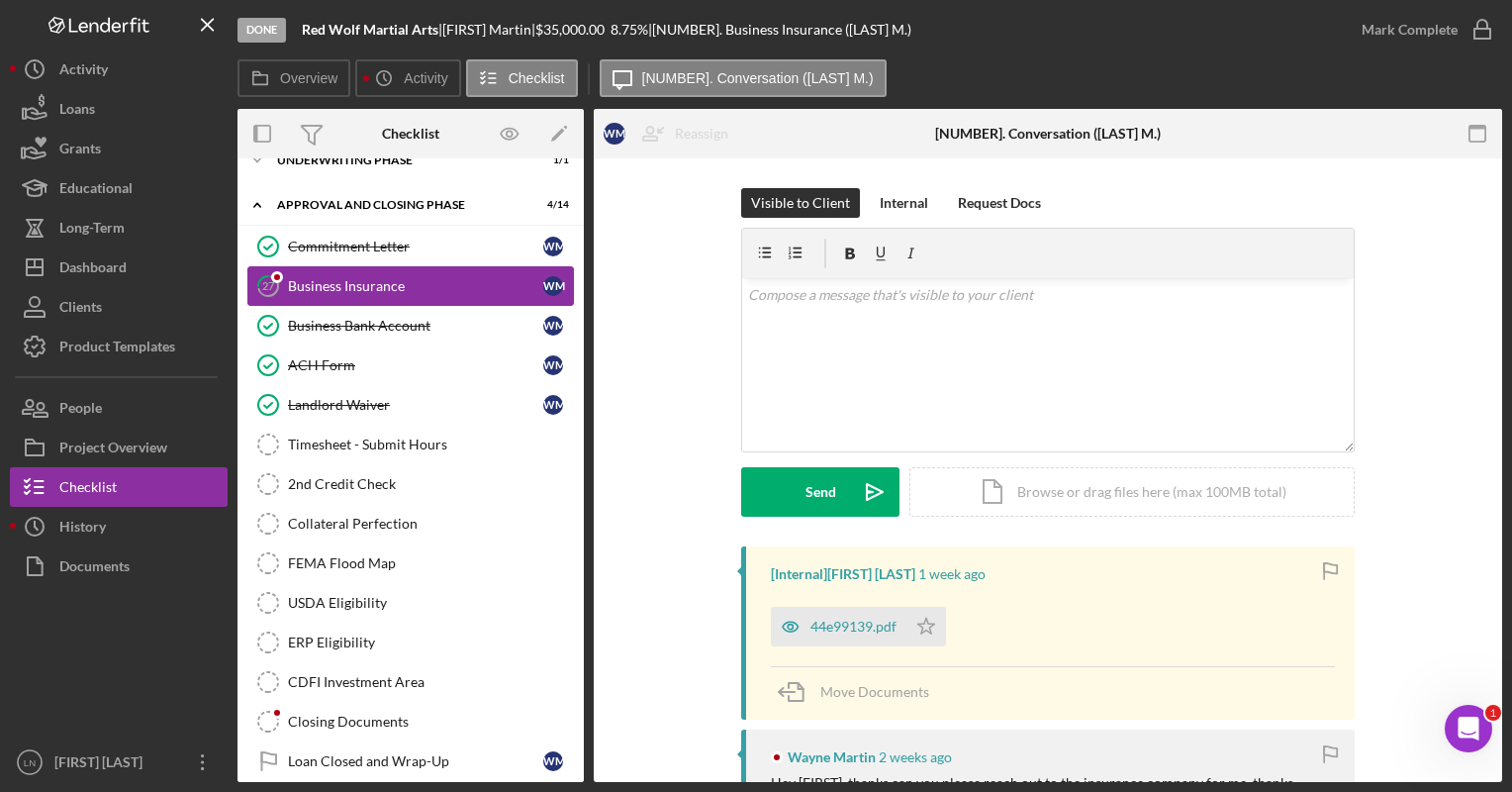 scroll, scrollTop: 1239, scrollLeft: 0, axis: vertical 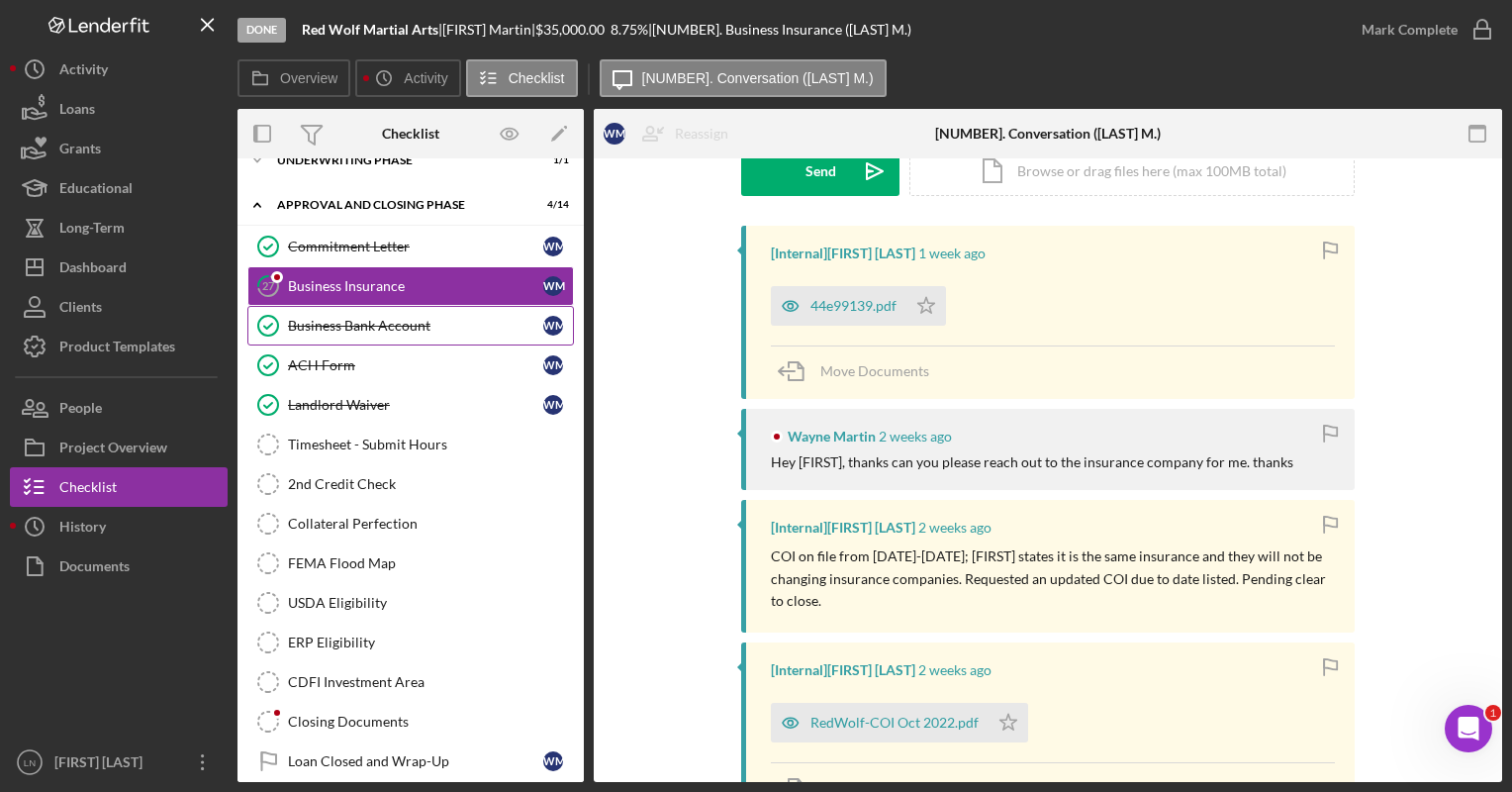 click on "Business Bank Account Business Bank Account W M" at bounding box center (411, 326) 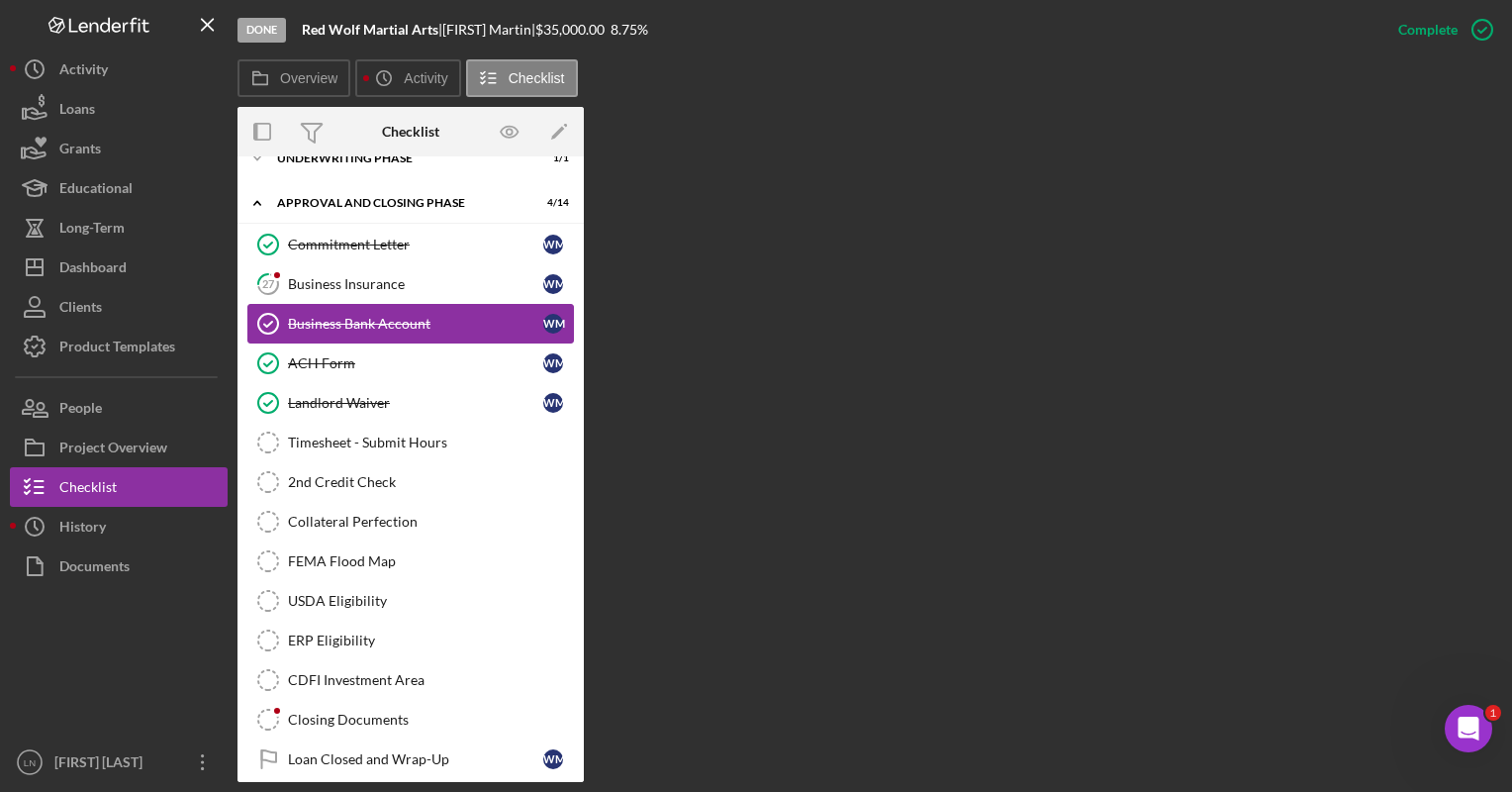 scroll, scrollTop: 1239, scrollLeft: 0, axis: vertical 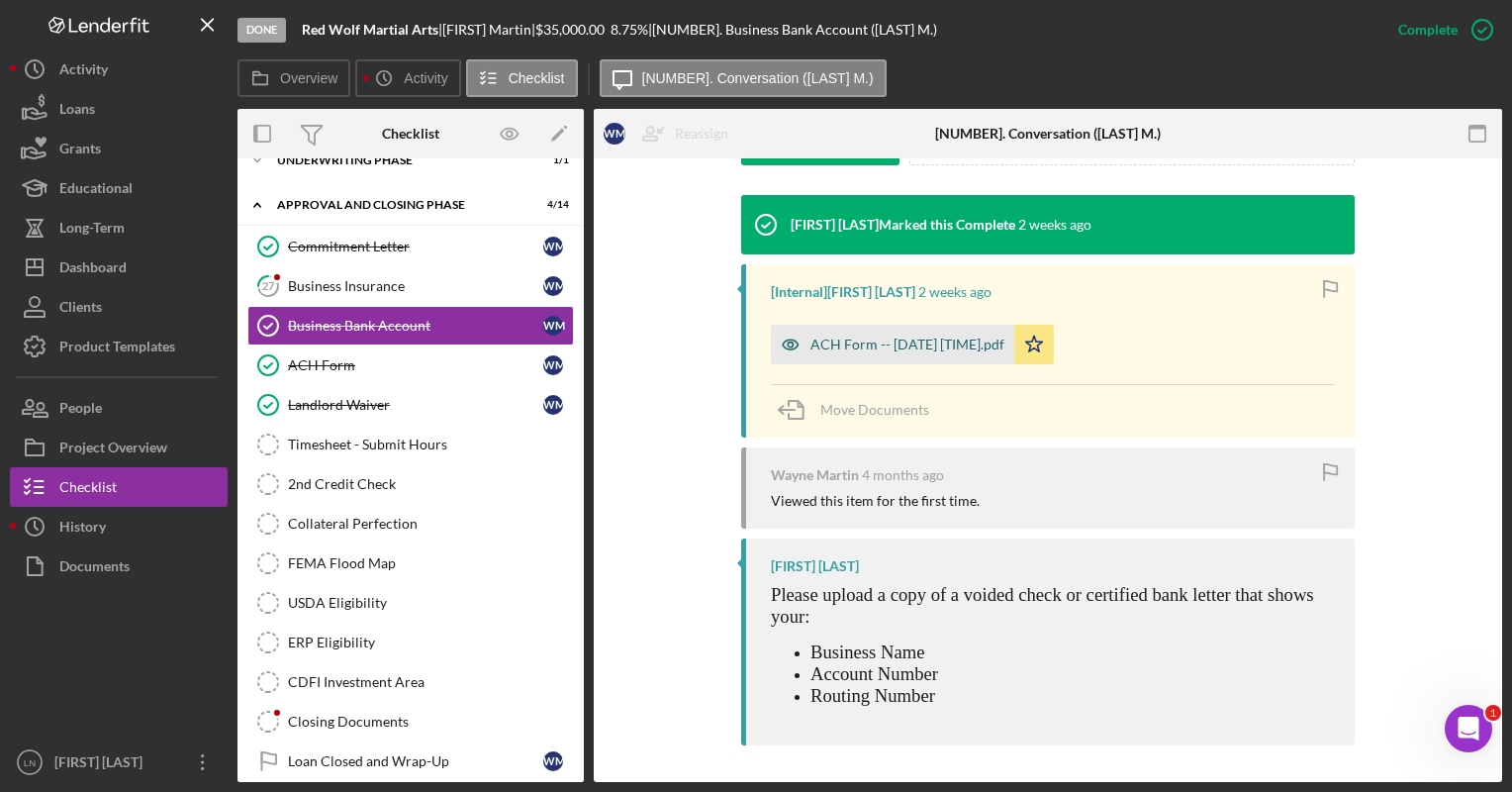 click on "ACH Form -- [DATE] [TIME].pdf" at bounding box center [907, 345] 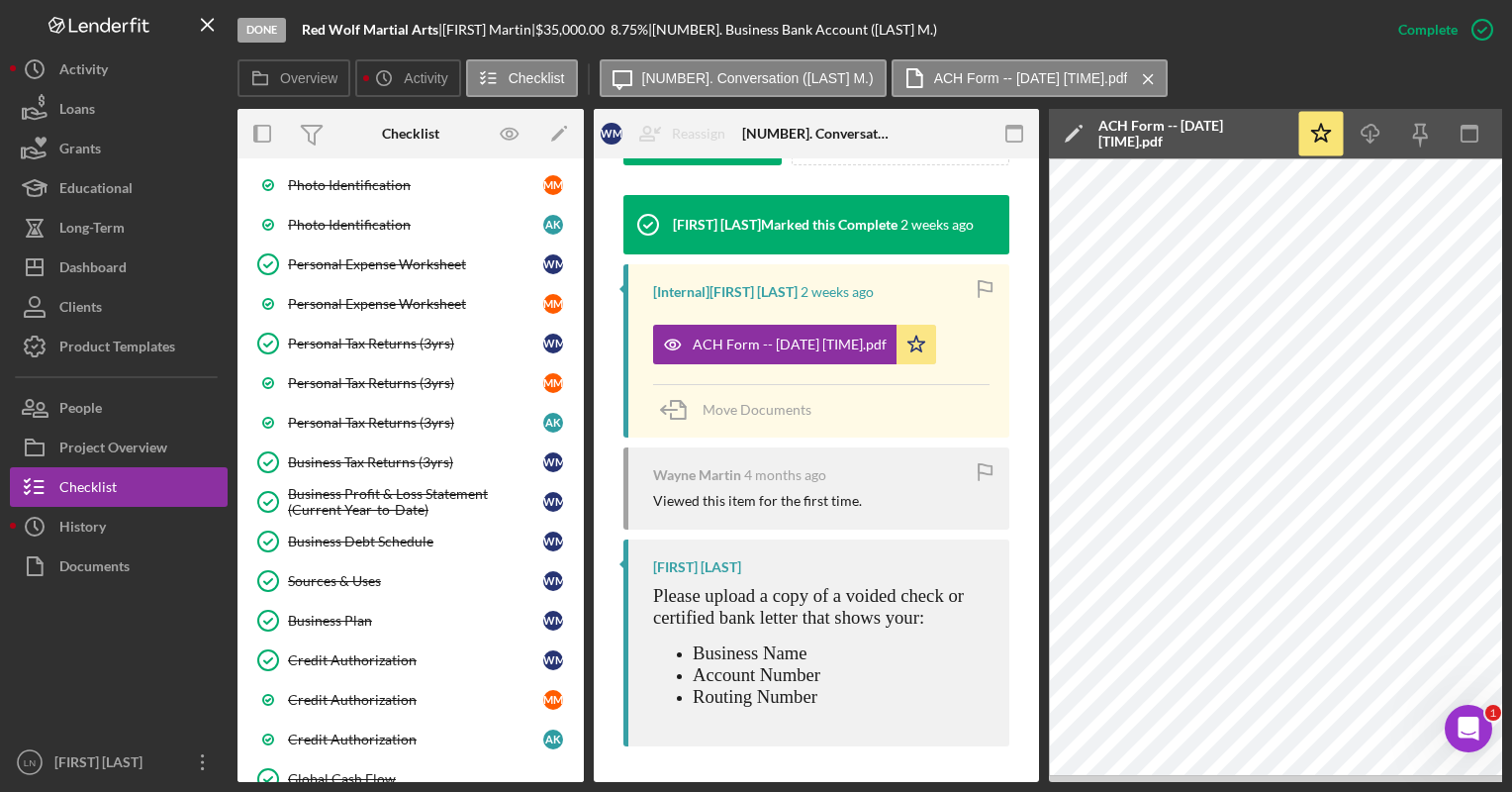 scroll, scrollTop: 0, scrollLeft: 0, axis: both 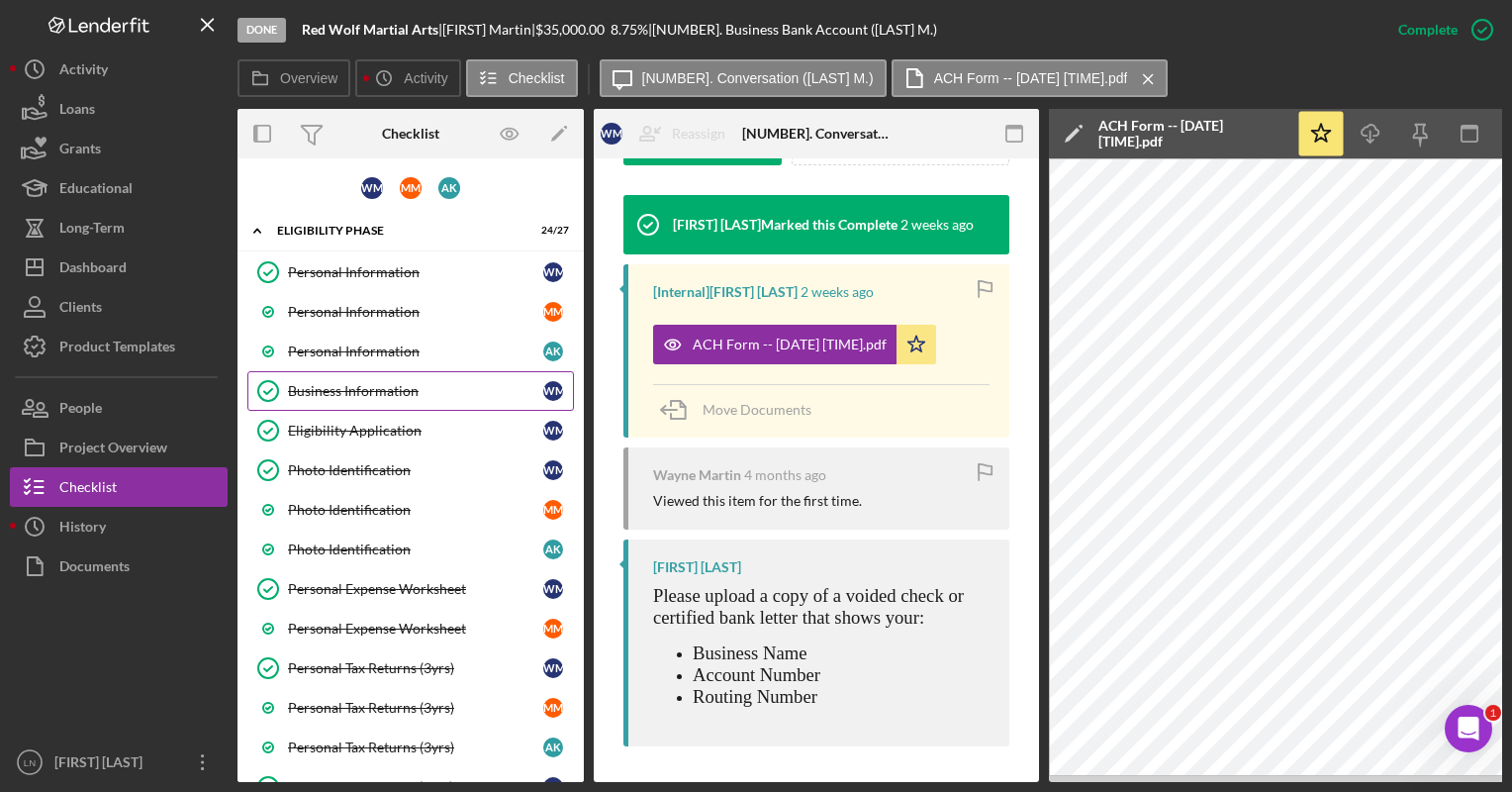click on "Business Information" at bounding box center (416, 391) 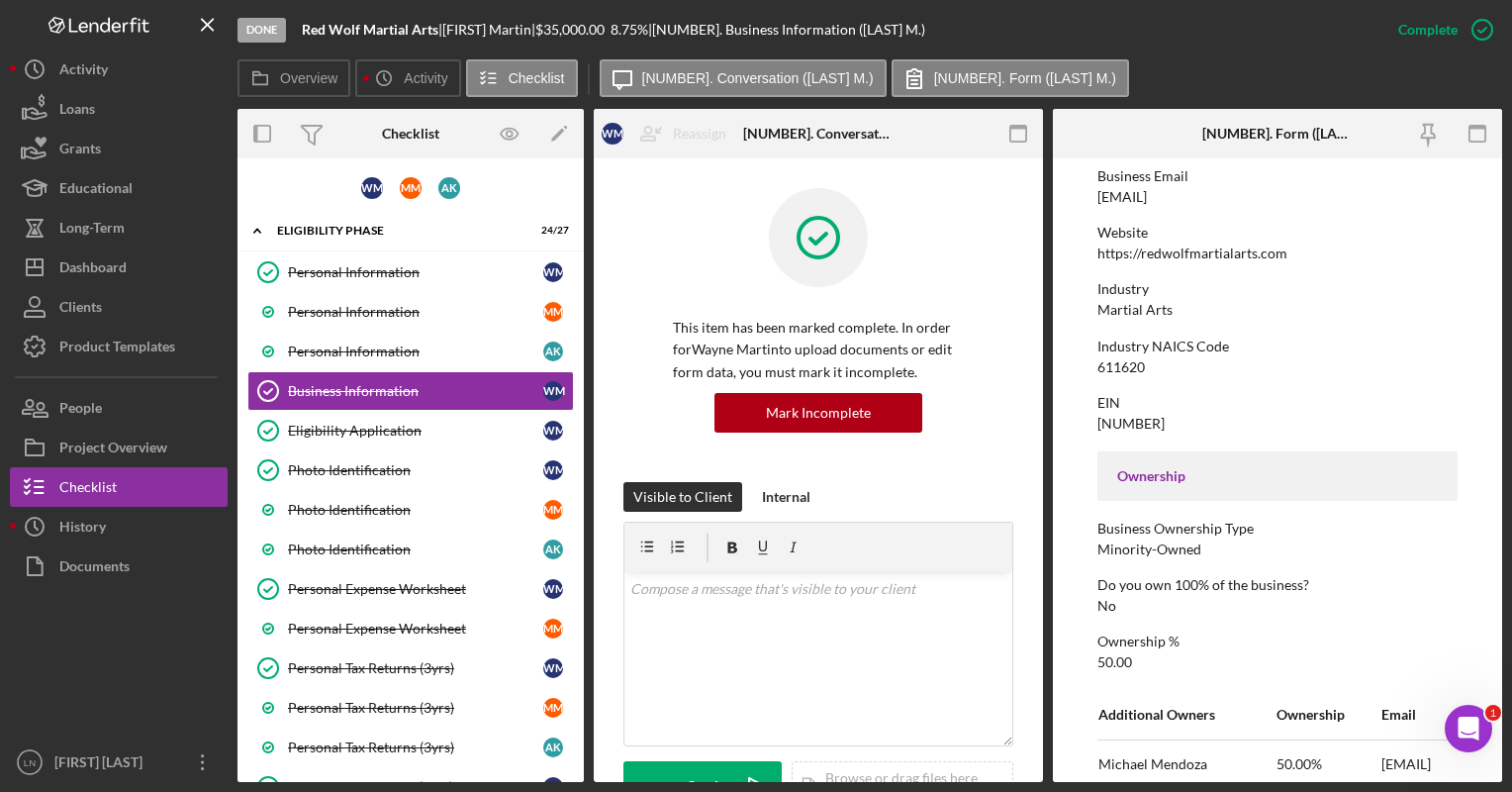 scroll, scrollTop: 115, scrollLeft: 0, axis: vertical 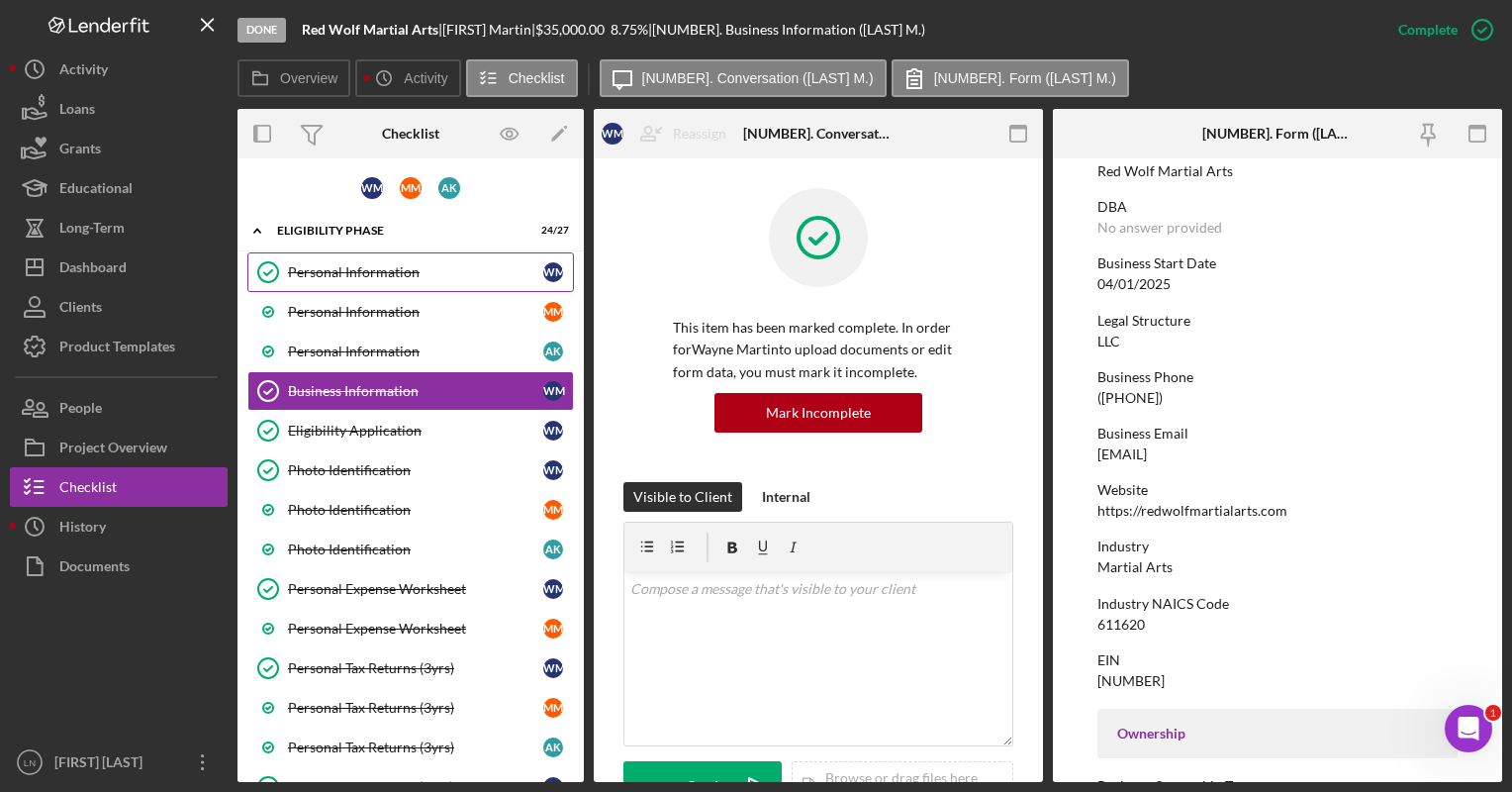 click on "Personal Information Personal Information W M" at bounding box center [411, 272] 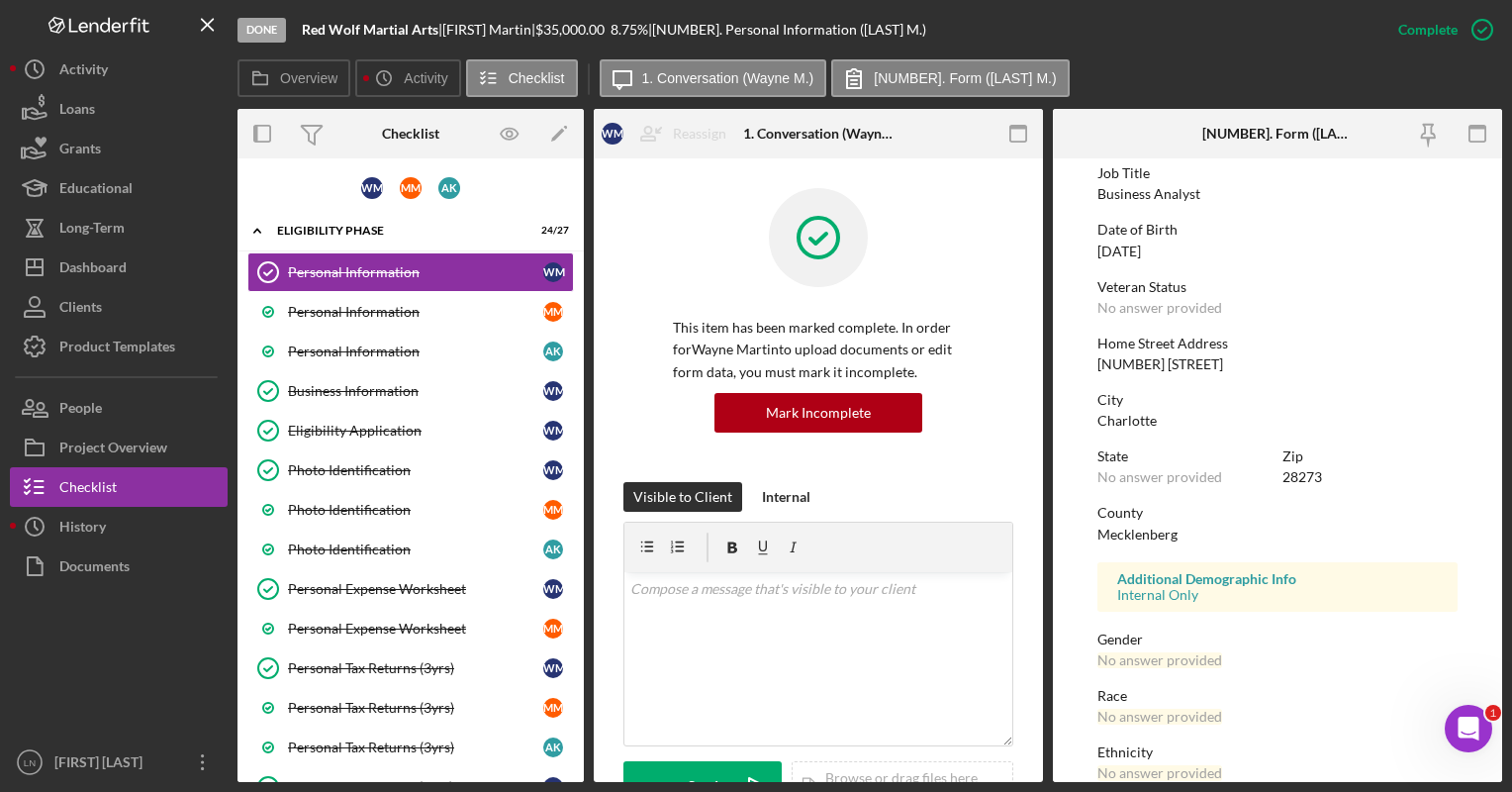 scroll, scrollTop: 316, scrollLeft: 0, axis: vertical 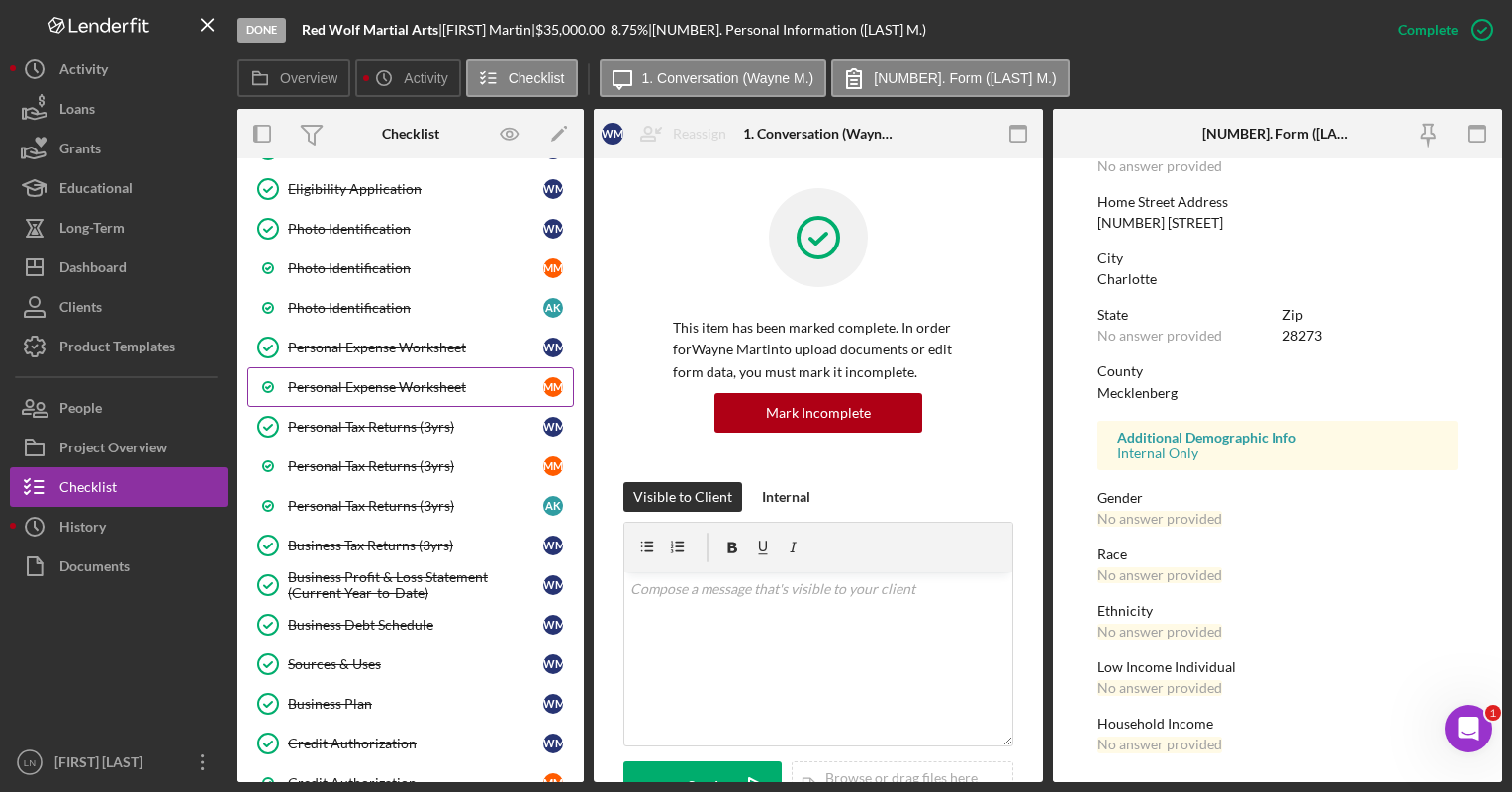 click on "Personal Expense Worksheet" at bounding box center (416, 387) 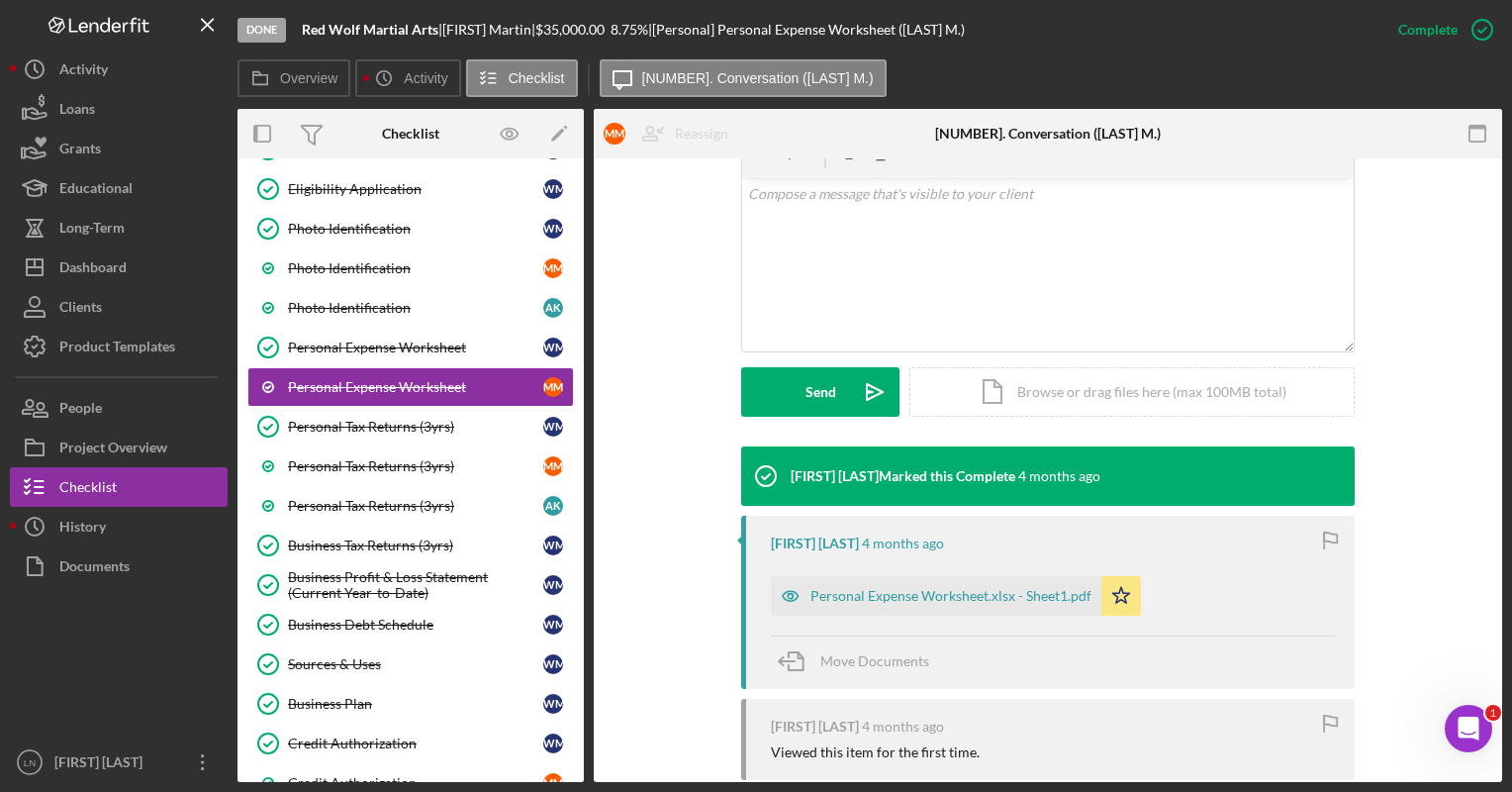 scroll, scrollTop: 570, scrollLeft: 0, axis: vertical 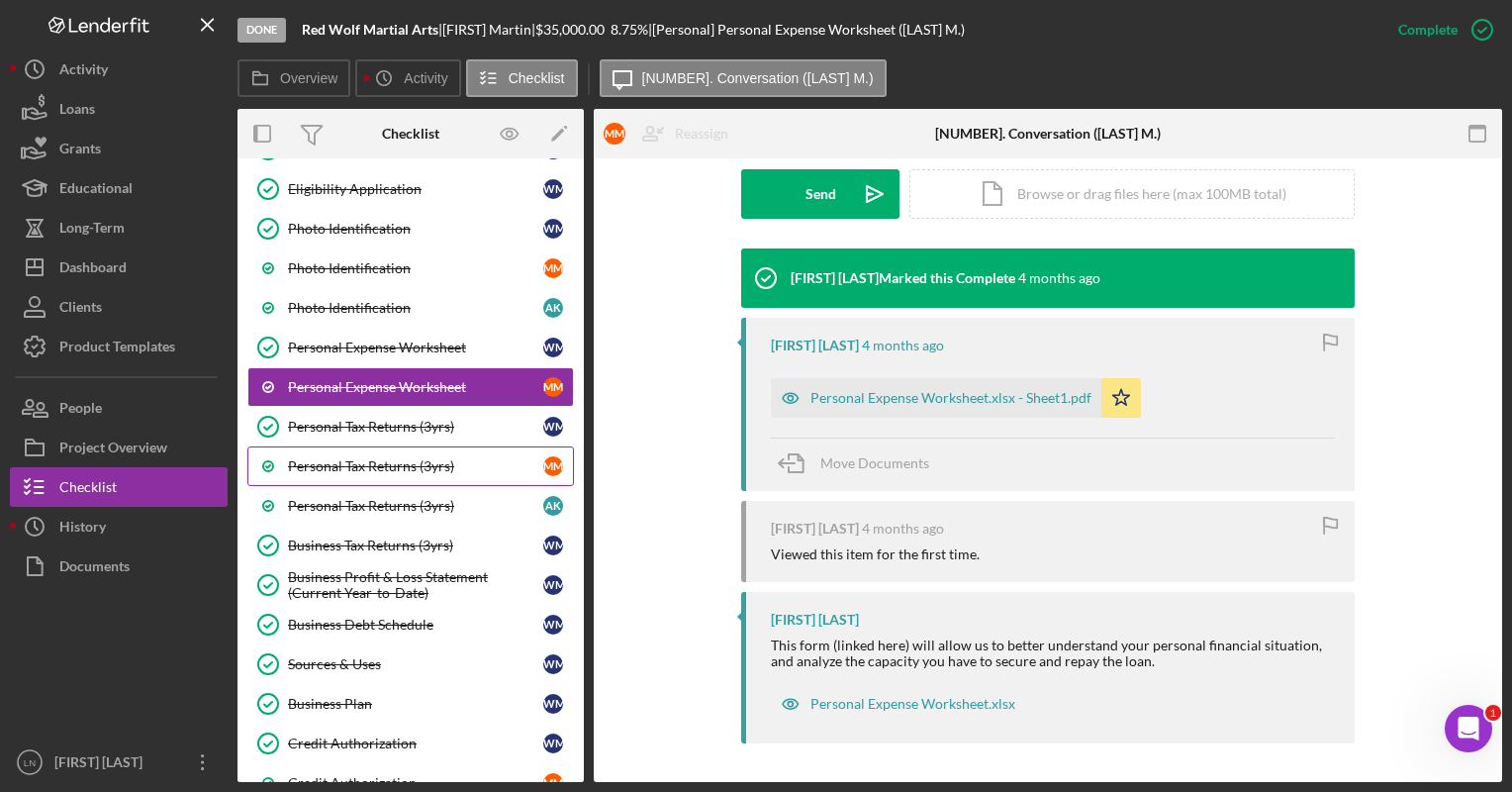 click on "Personal Tax Returns (3yrs)" at bounding box center (416, 466) 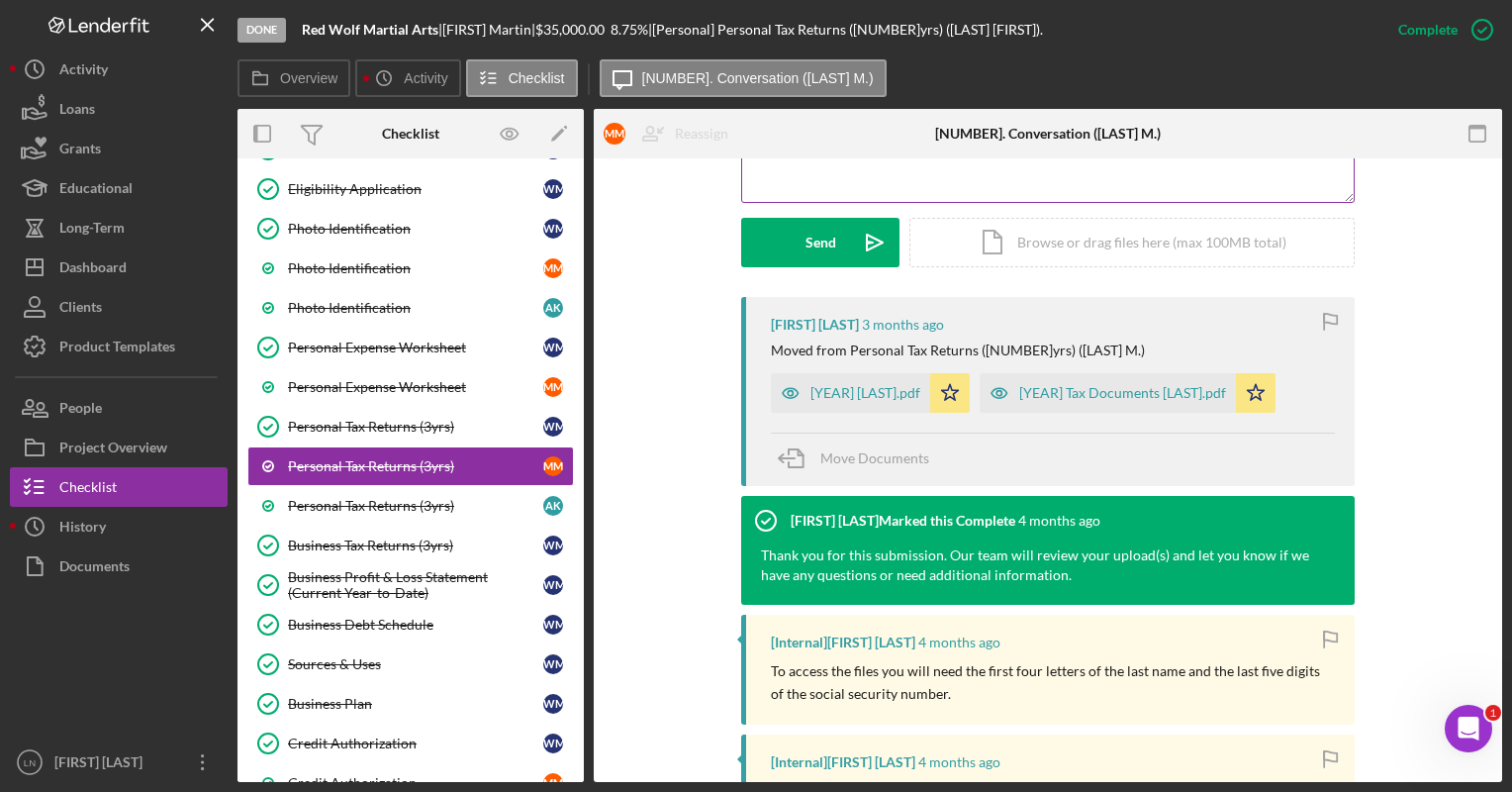 scroll, scrollTop: 523, scrollLeft: 0, axis: vertical 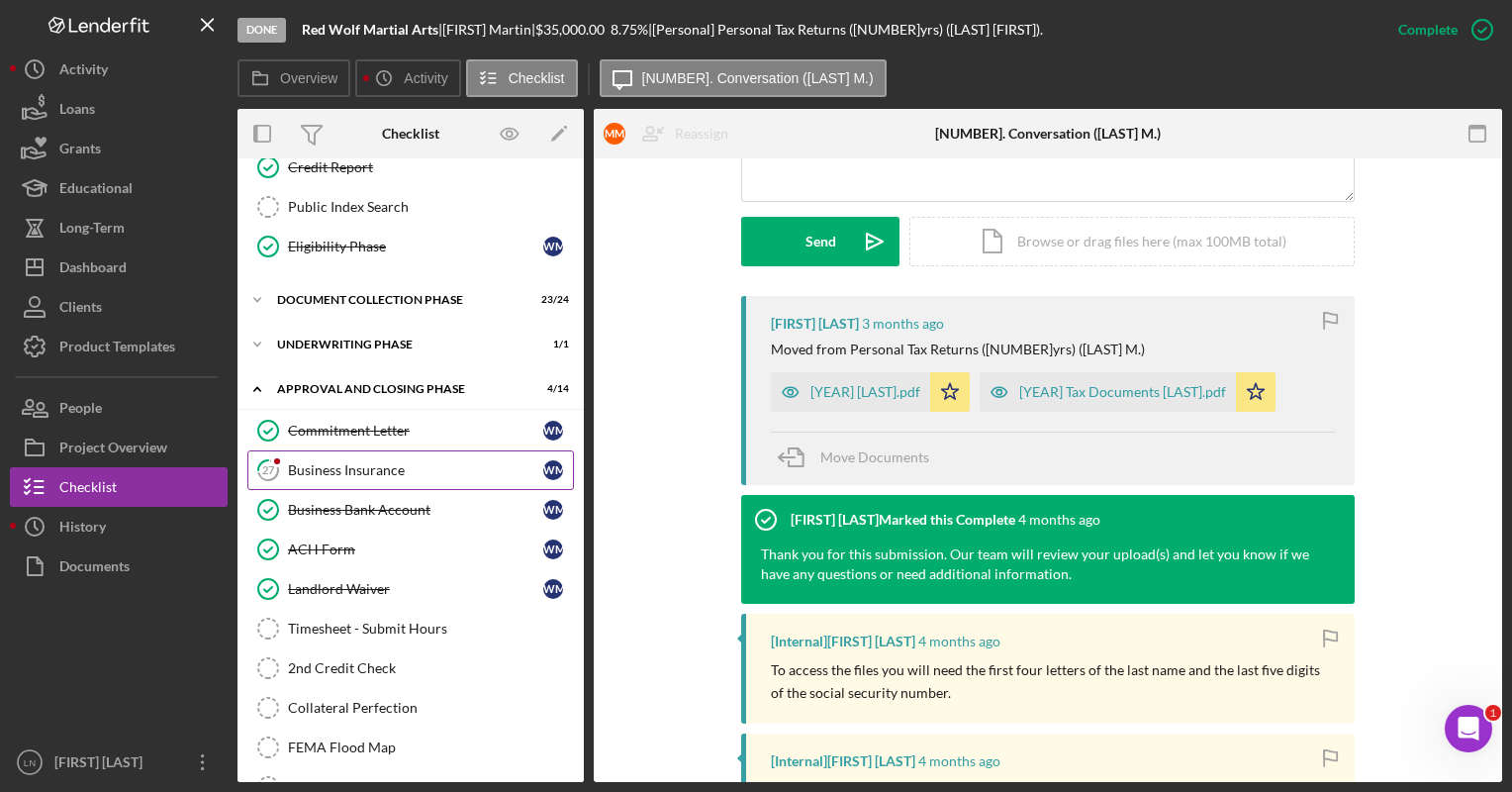click on "Business Insurance" at bounding box center [416, 470] 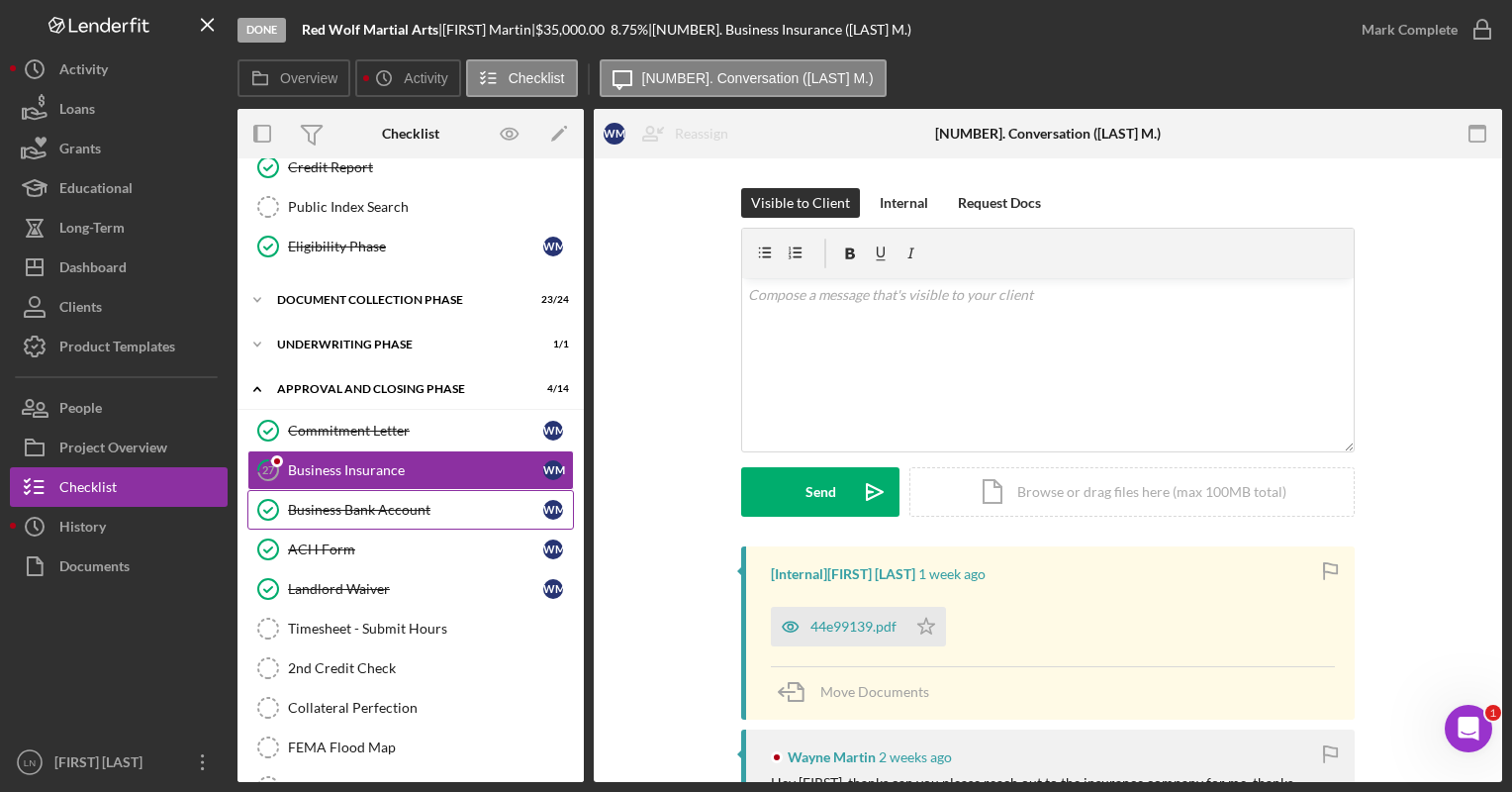 click on "Business Bank Account" at bounding box center (416, 510) 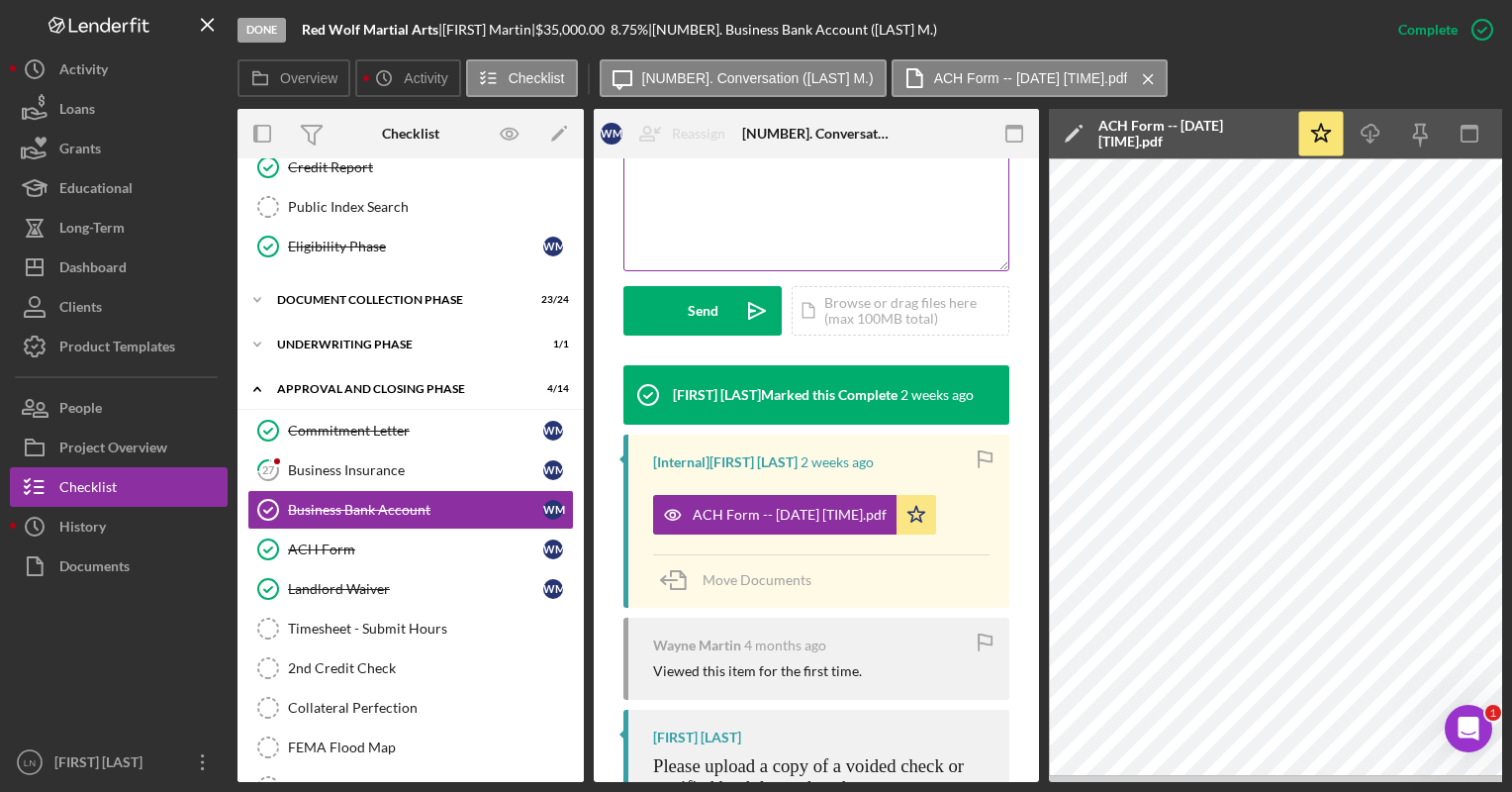 scroll, scrollTop: 651, scrollLeft: 0, axis: vertical 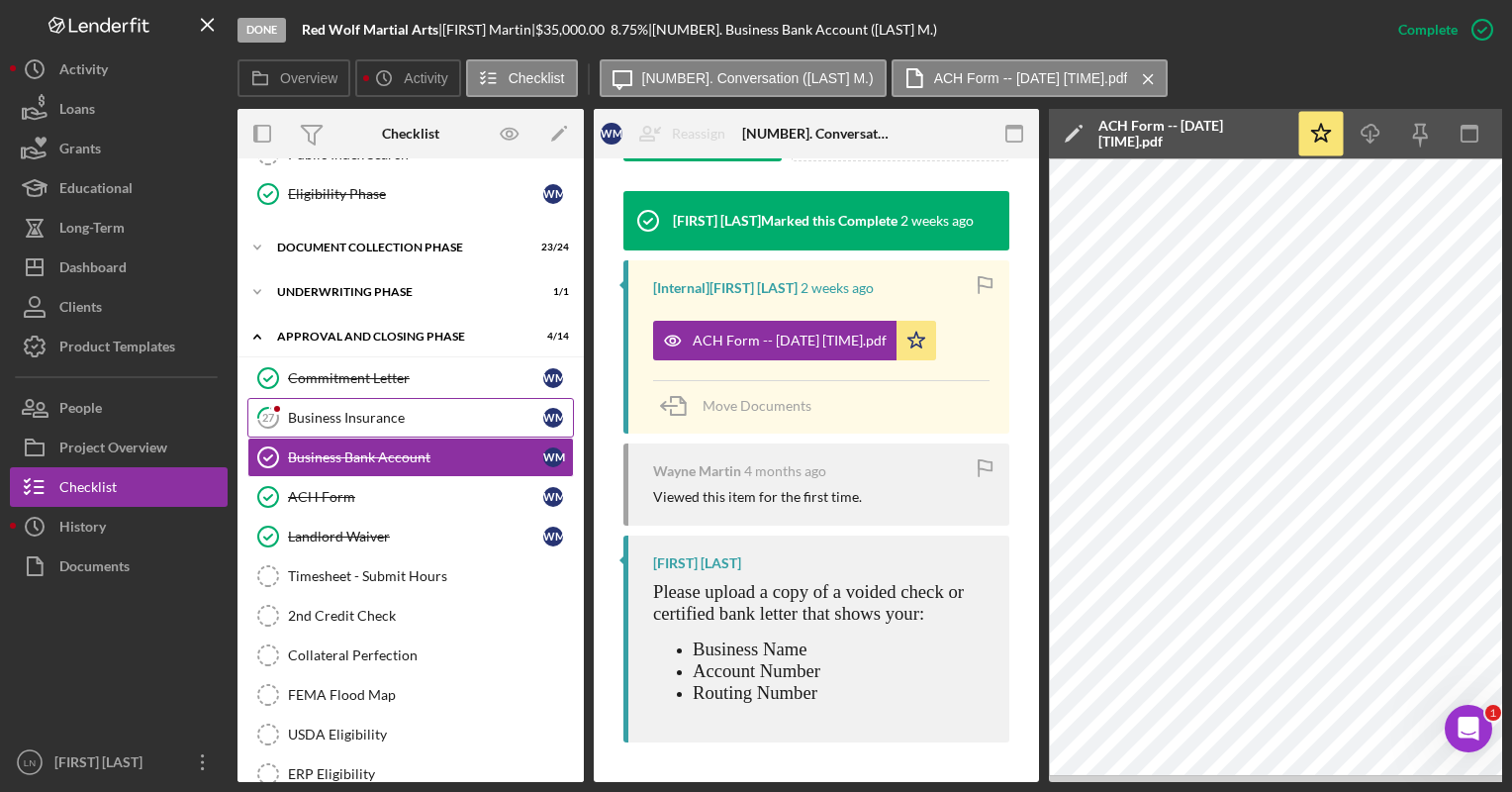 click on "Business Insurance" at bounding box center [416, 418] 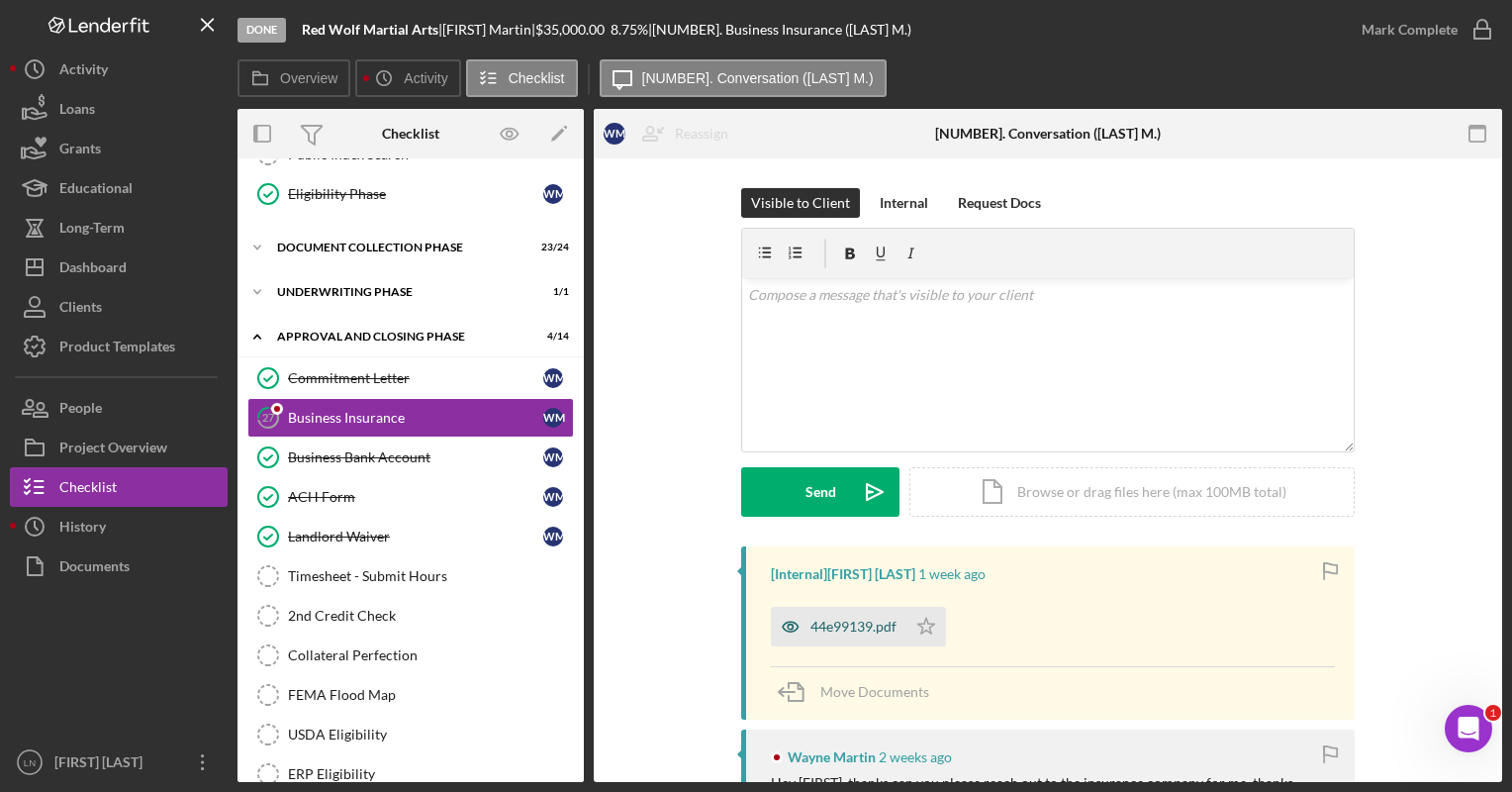 click 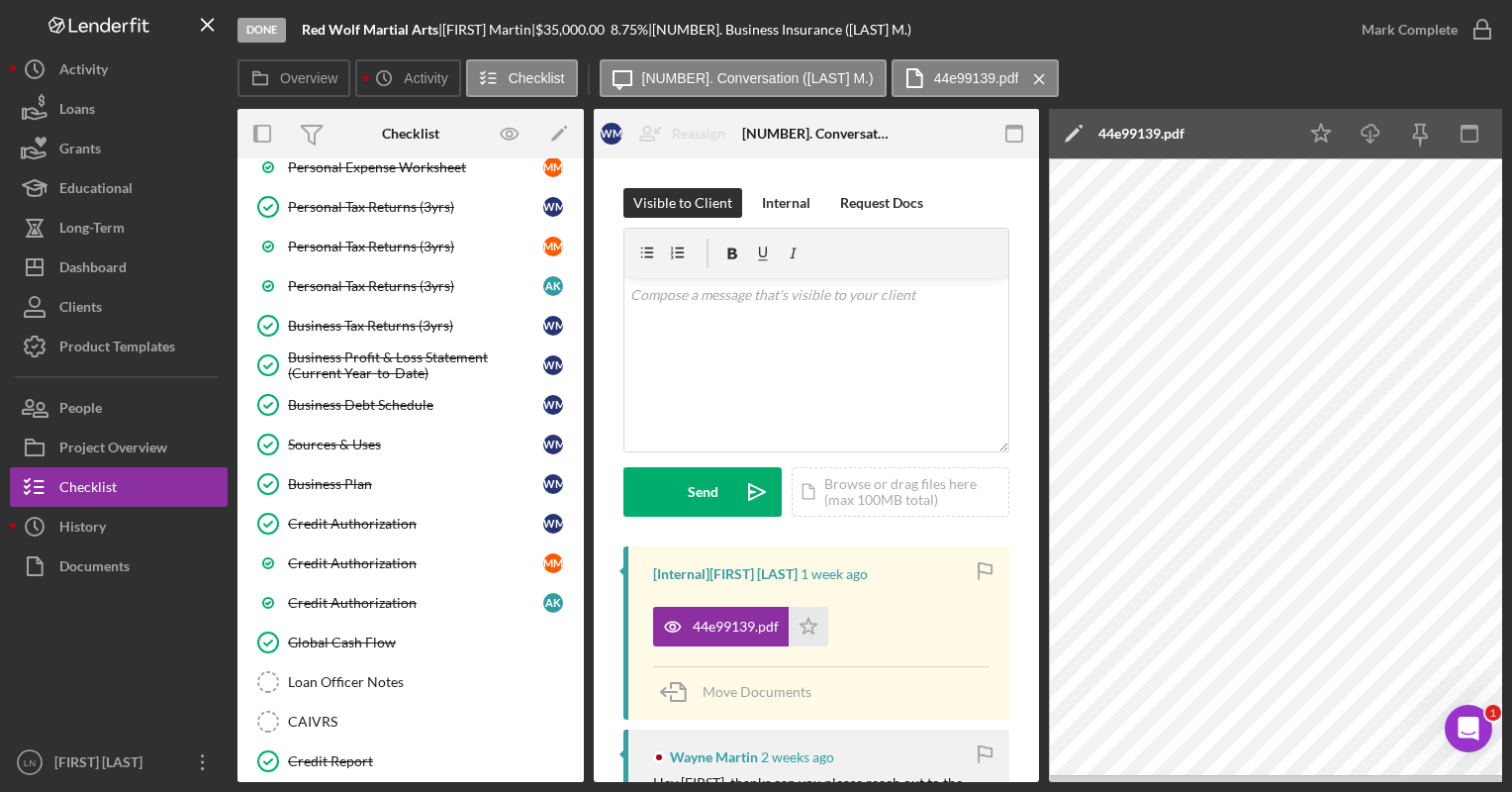 scroll, scrollTop: 0, scrollLeft: 0, axis: both 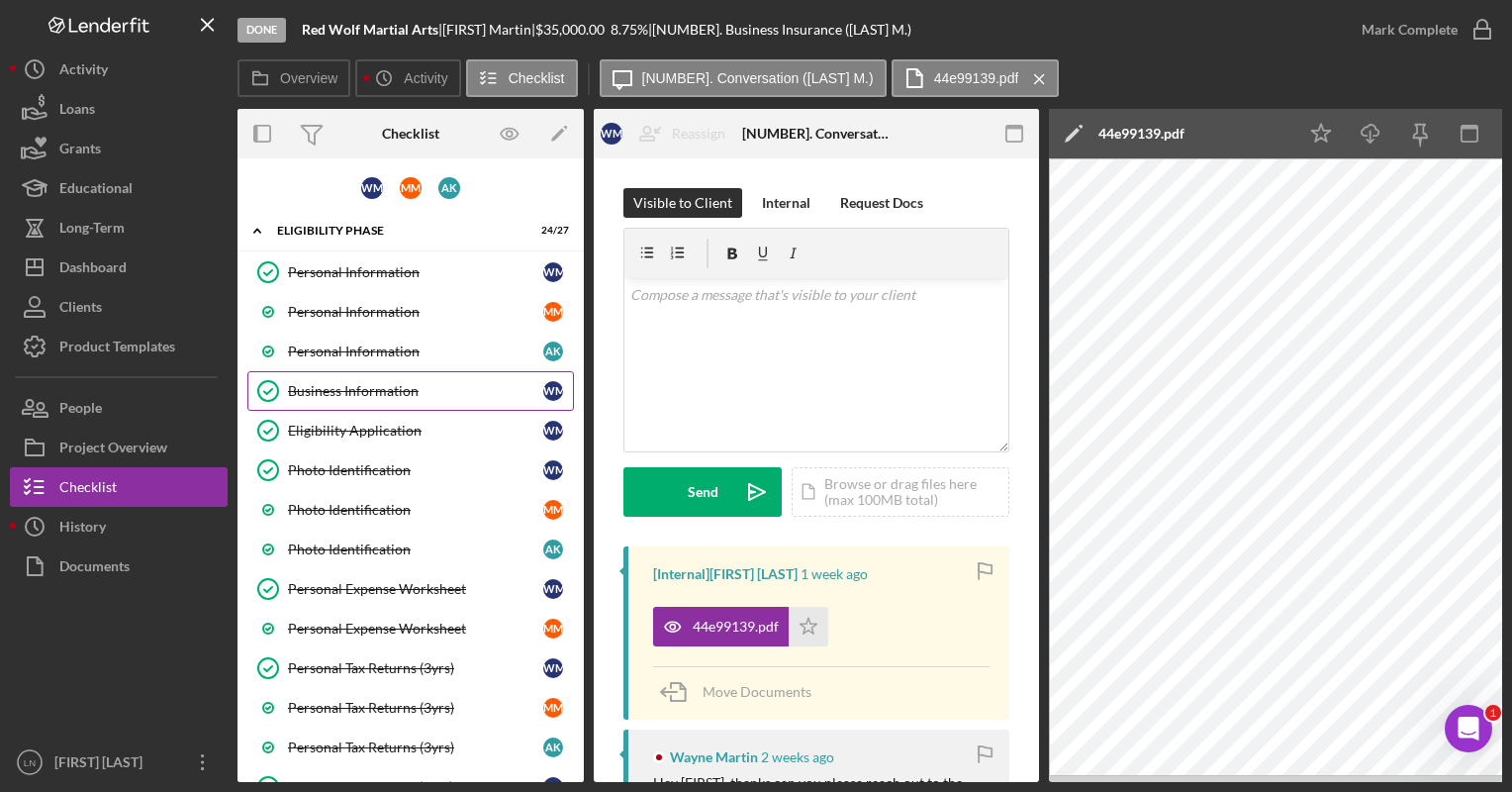 click on "Business Information" at bounding box center [416, 391] 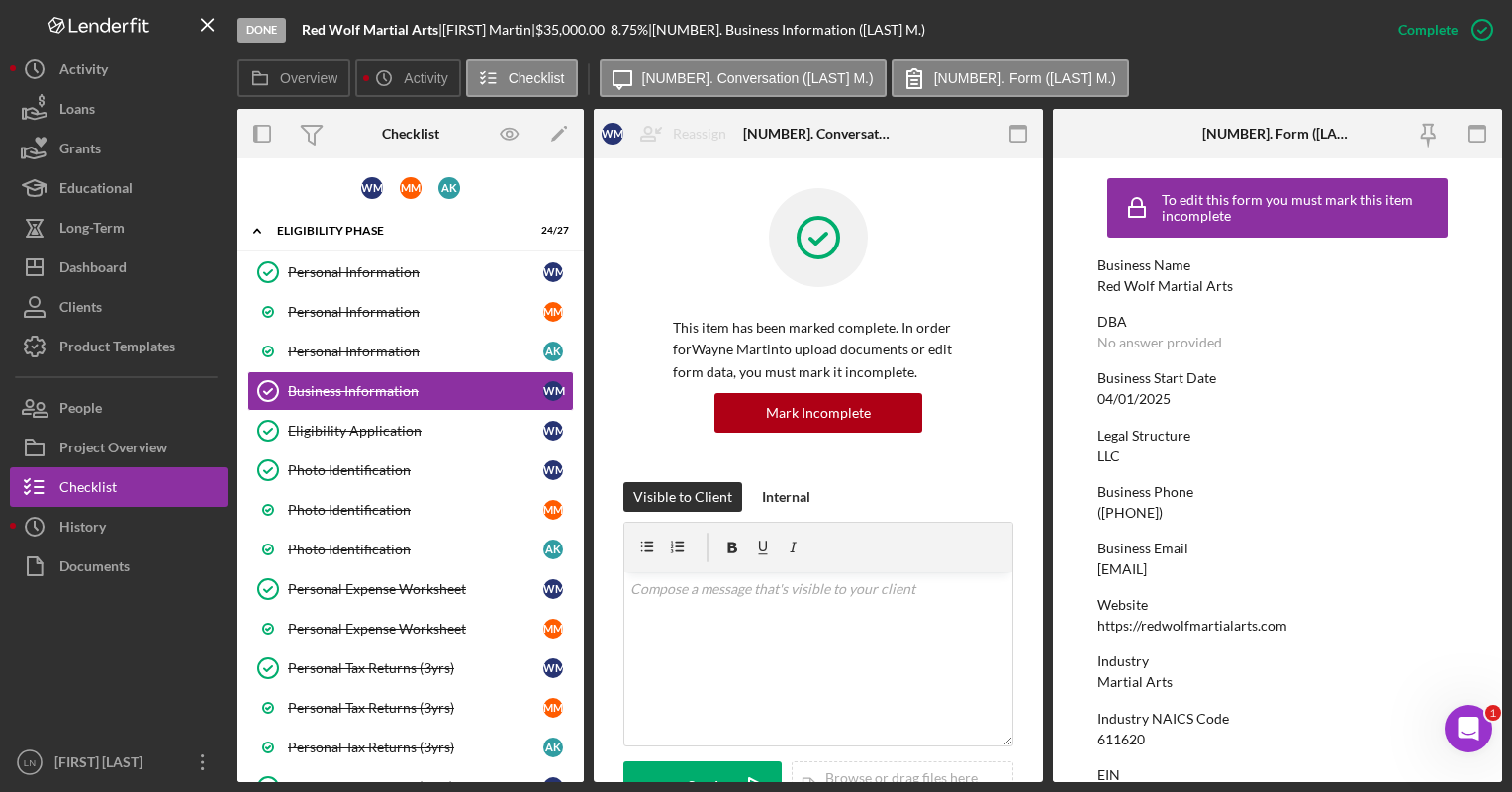click on "611620" at bounding box center (1121, 740) 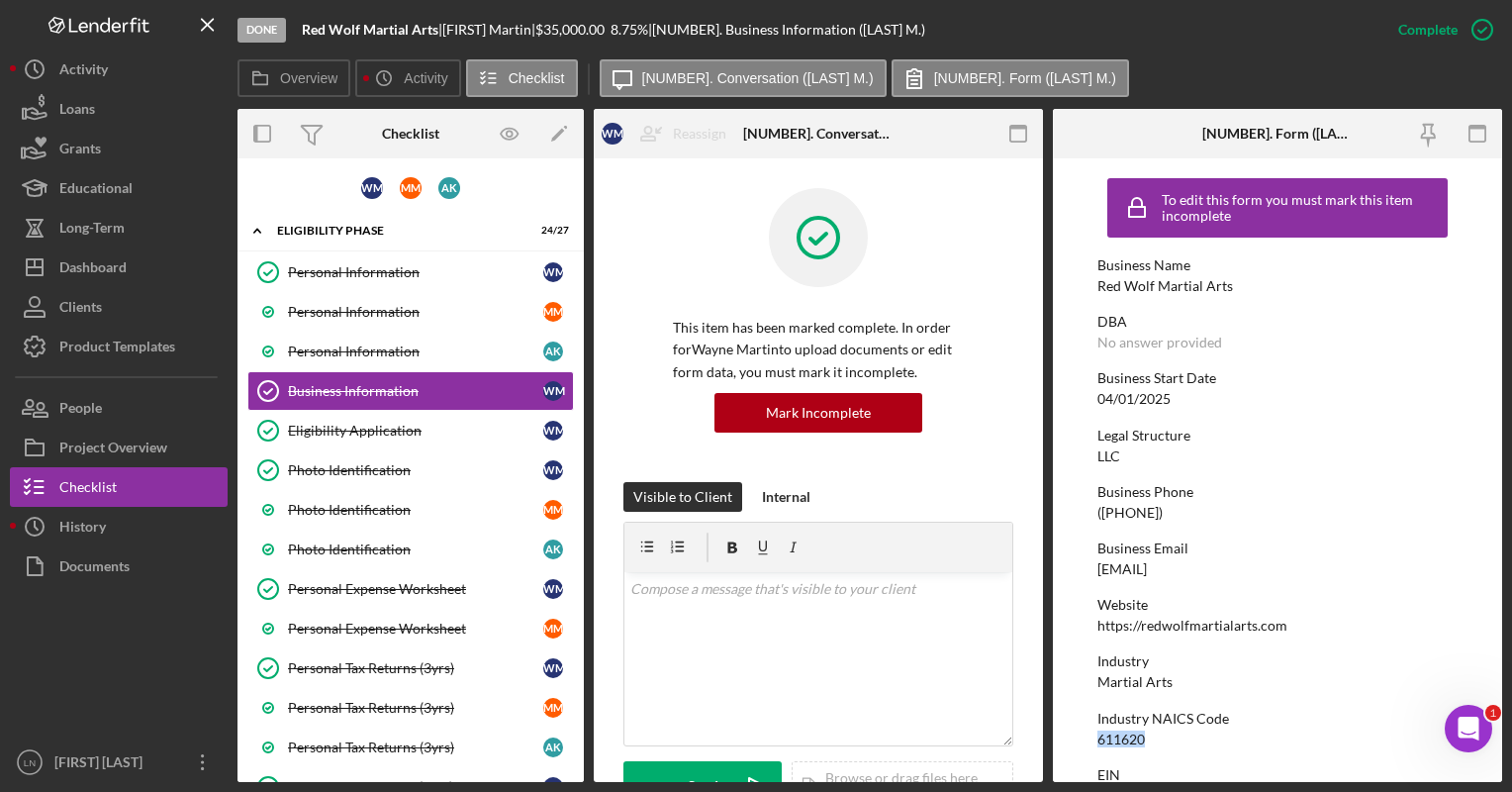 click on "611620" at bounding box center (1121, 740) 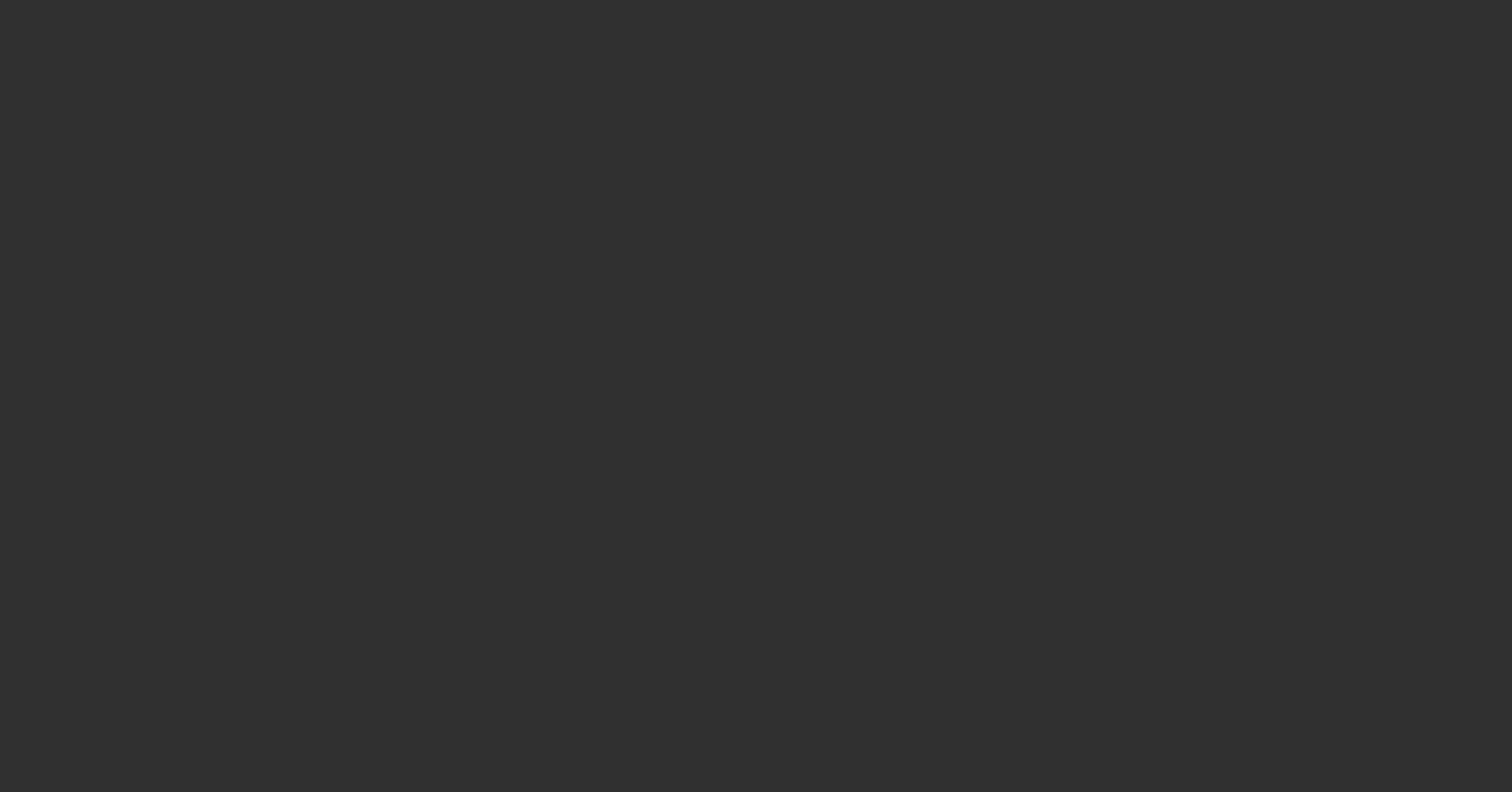 scroll, scrollTop: 0, scrollLeft: 0, axis: both 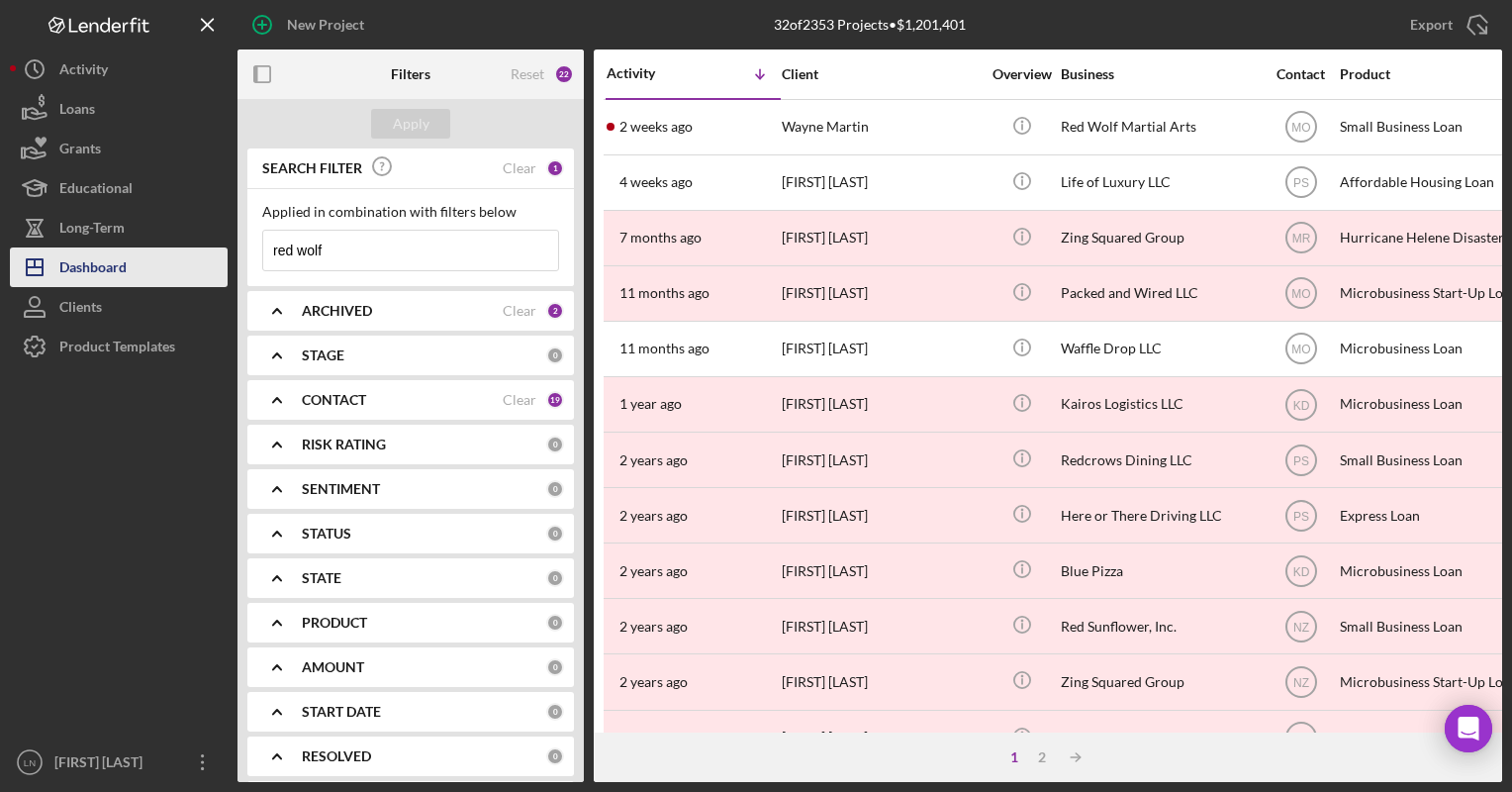 click on "Dashboard" at bounding box center (93, 269) 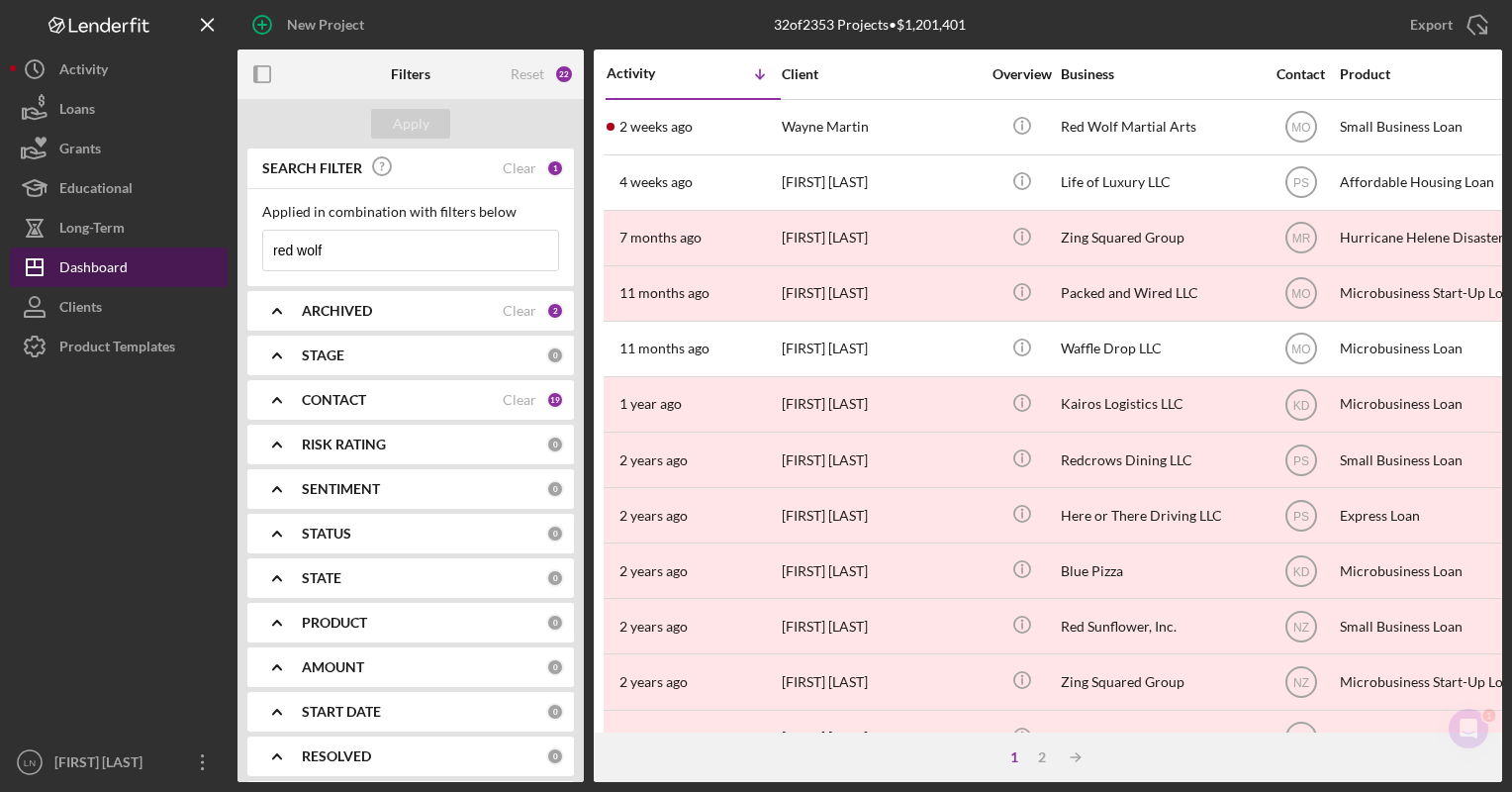 scroll, scrollTop: 0, scrollLeft: 0, axis: both 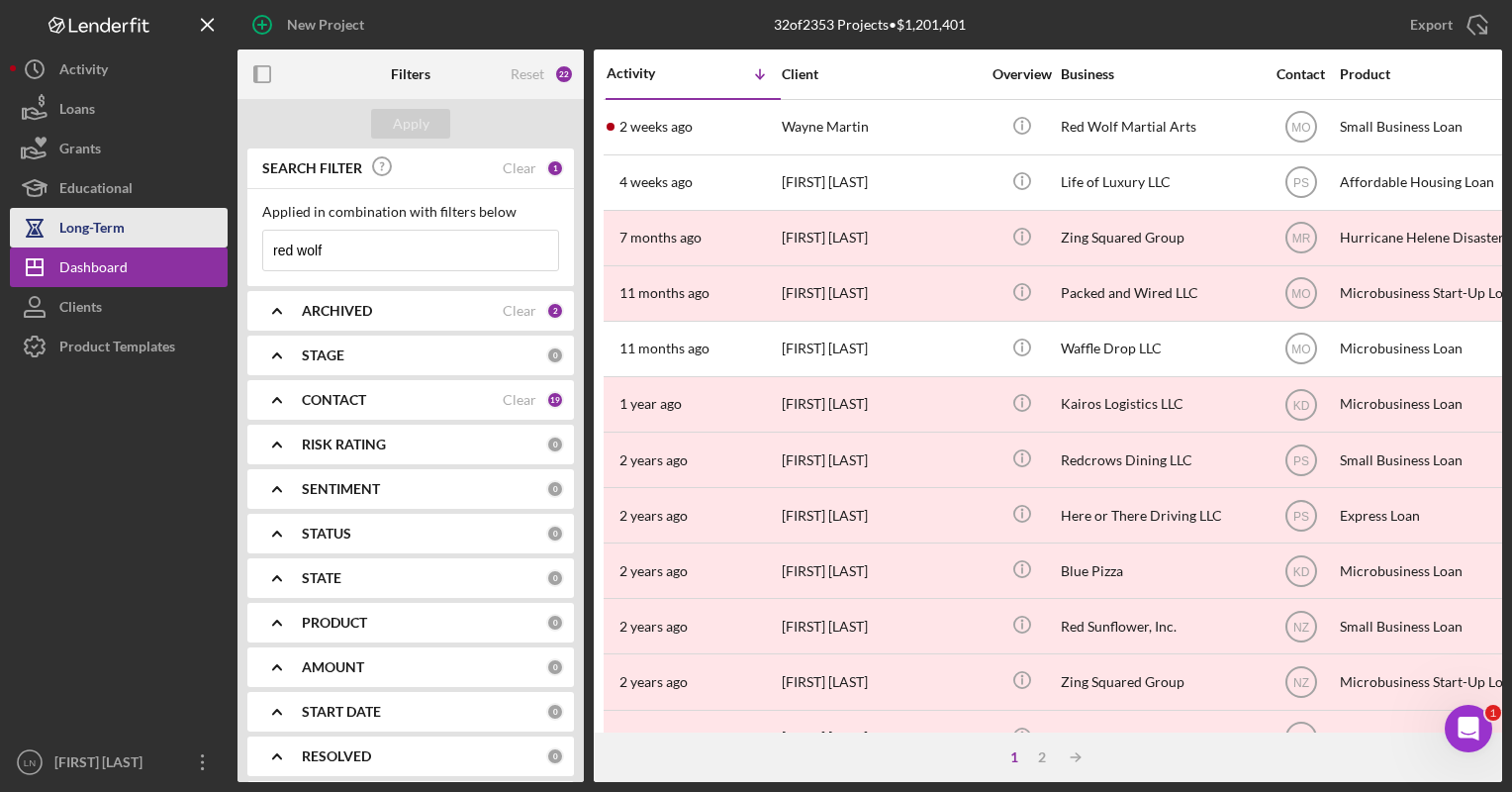 drag, startPoint x: 383, startPoint y: 236, endPoint x: 99, endPoint y: 236, distance: 284 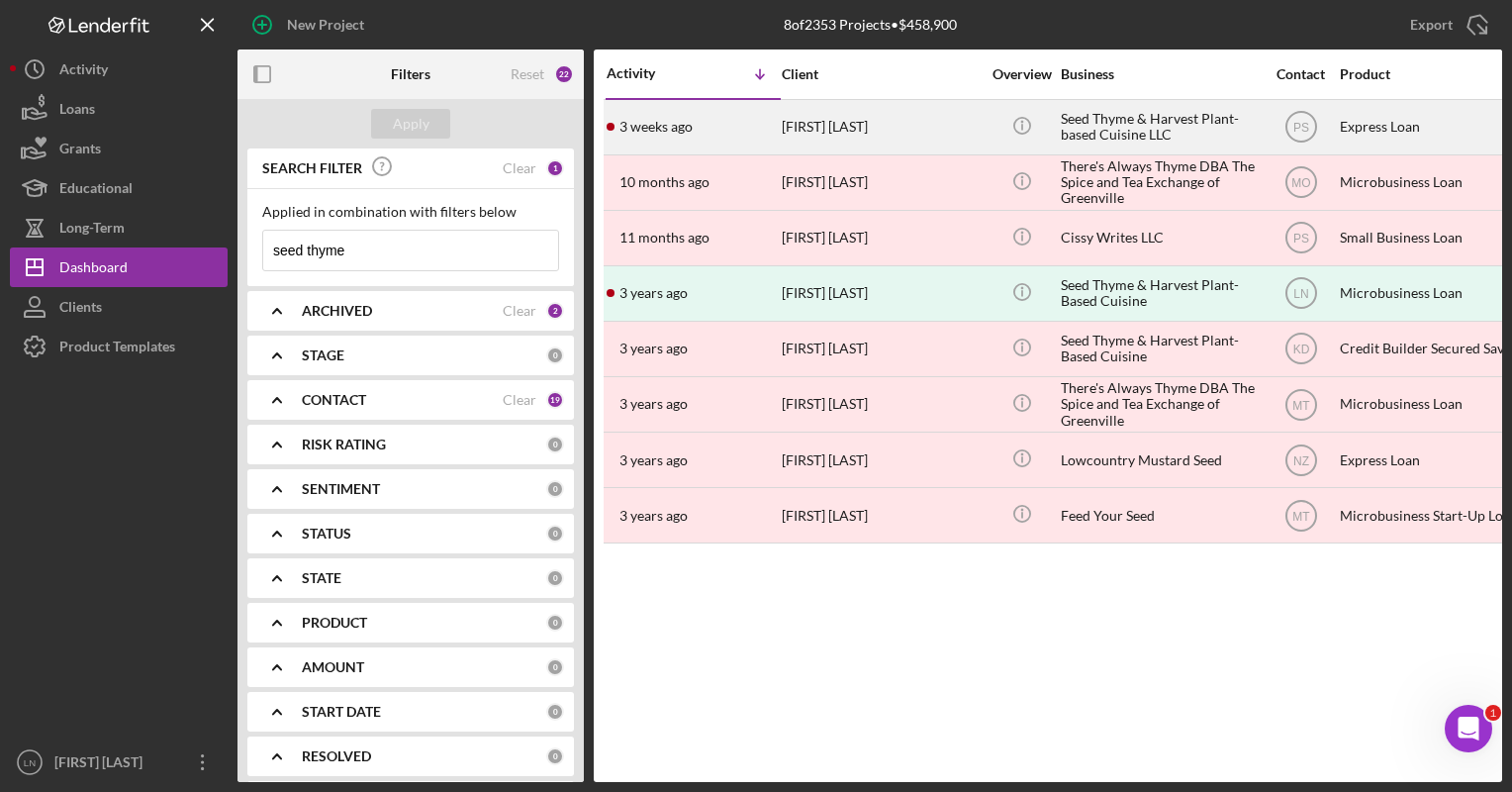 type on "seed thyme" 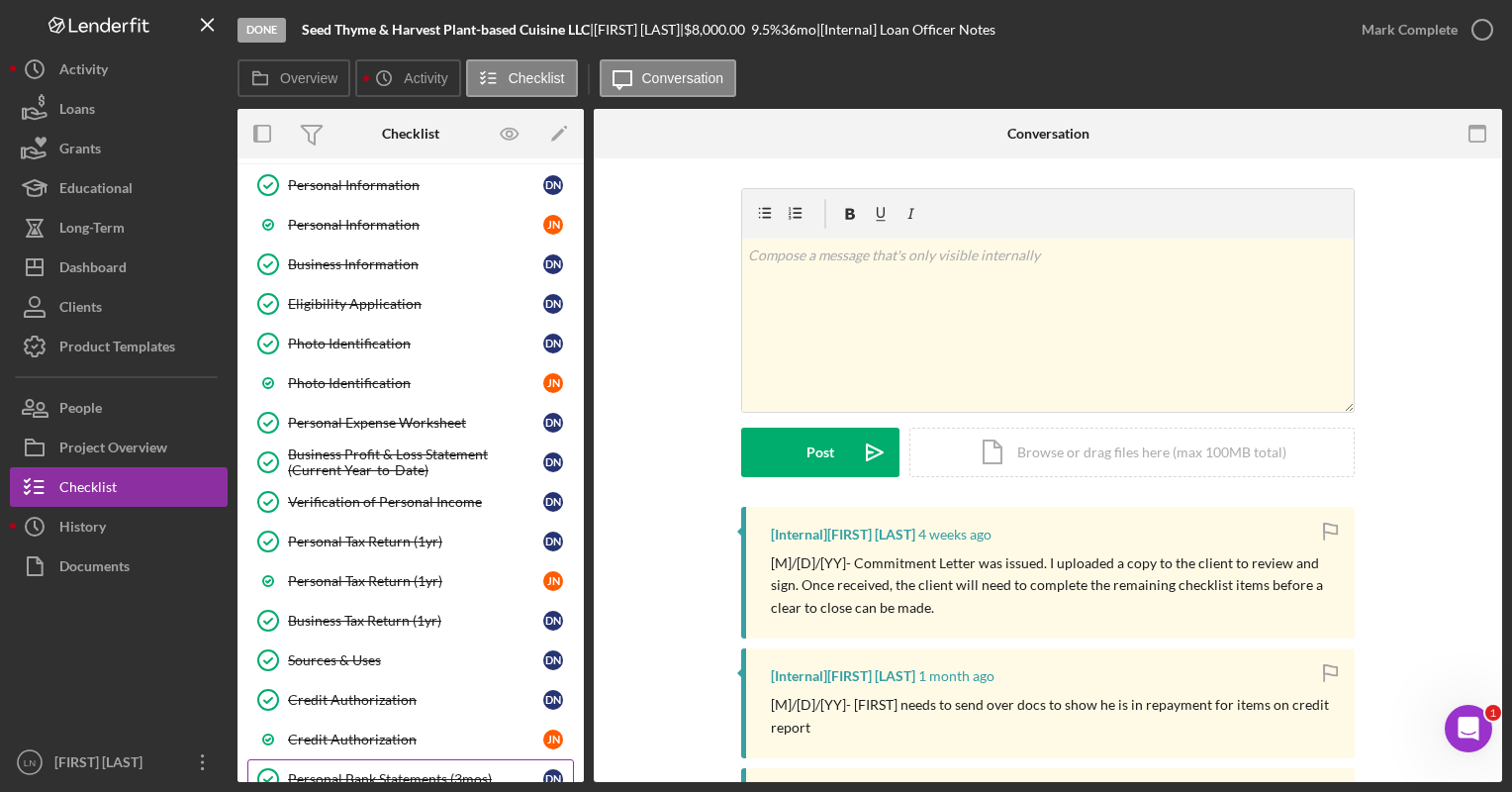 scroll, scrollTop: 0, scrollLeft: 0, axis: both 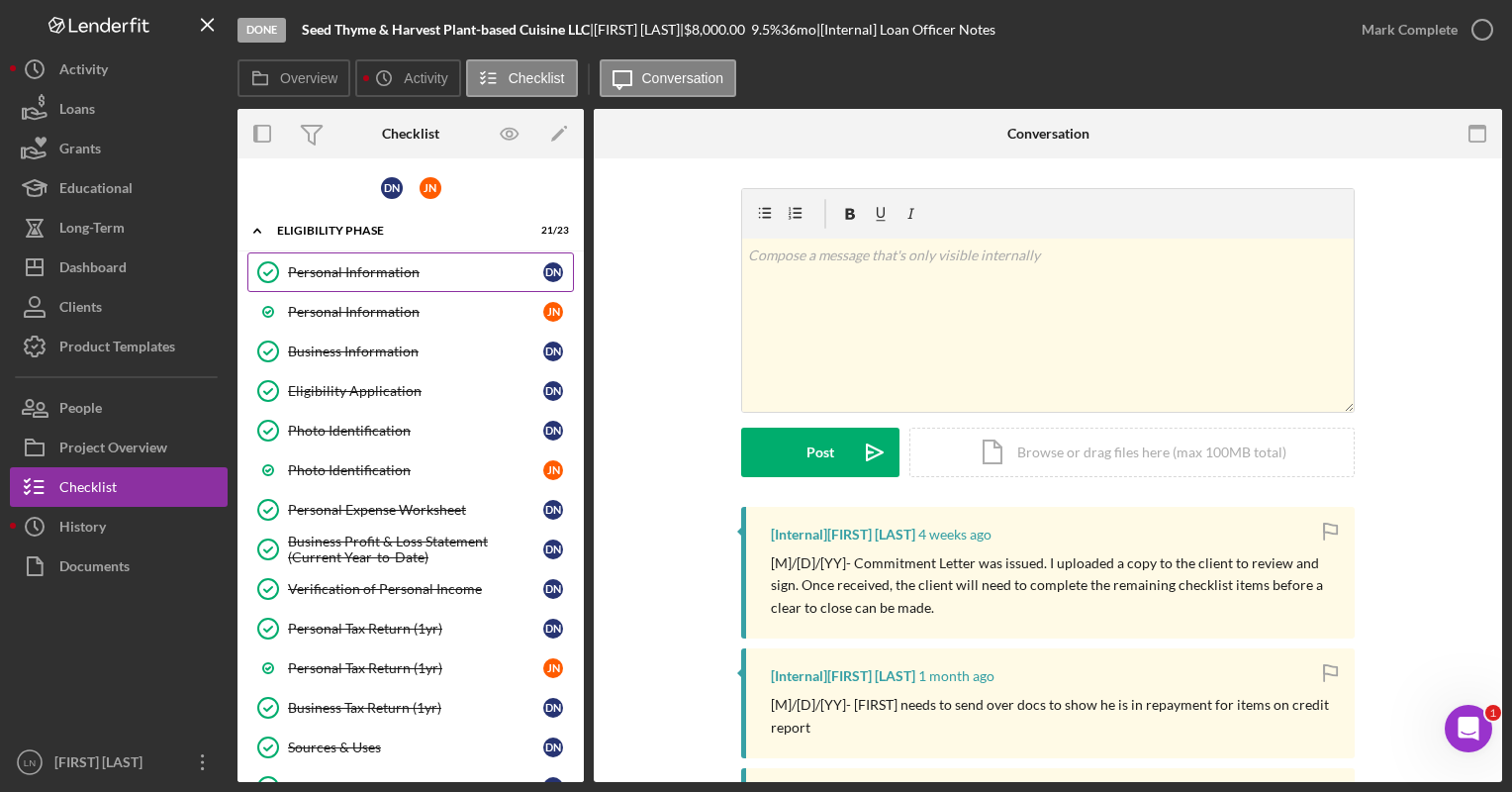 click on "Personal Information" at bounding box center (416, 272) 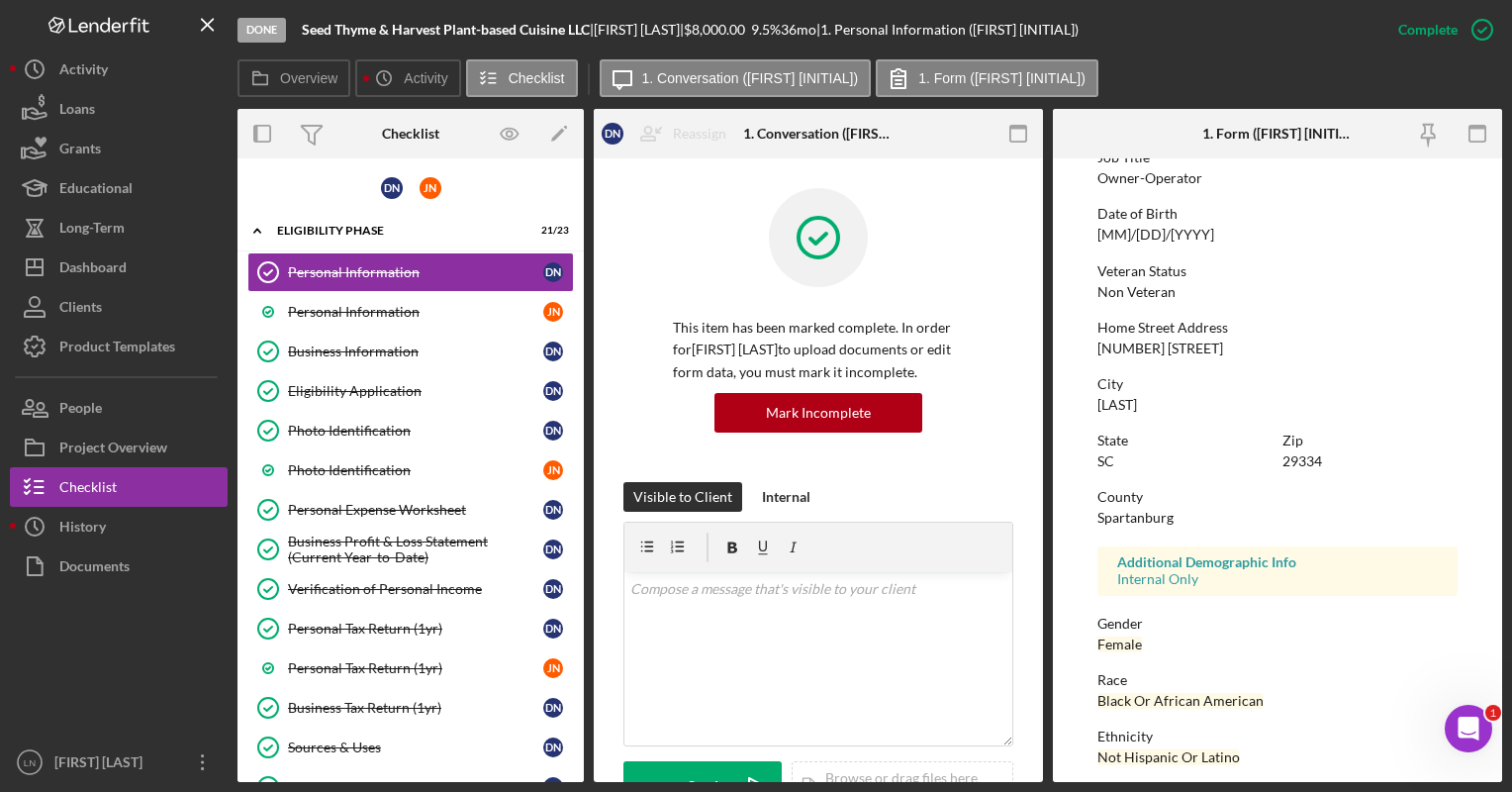 scroll, scrollTop: 300, scrollLeft: 0, axis: vertical 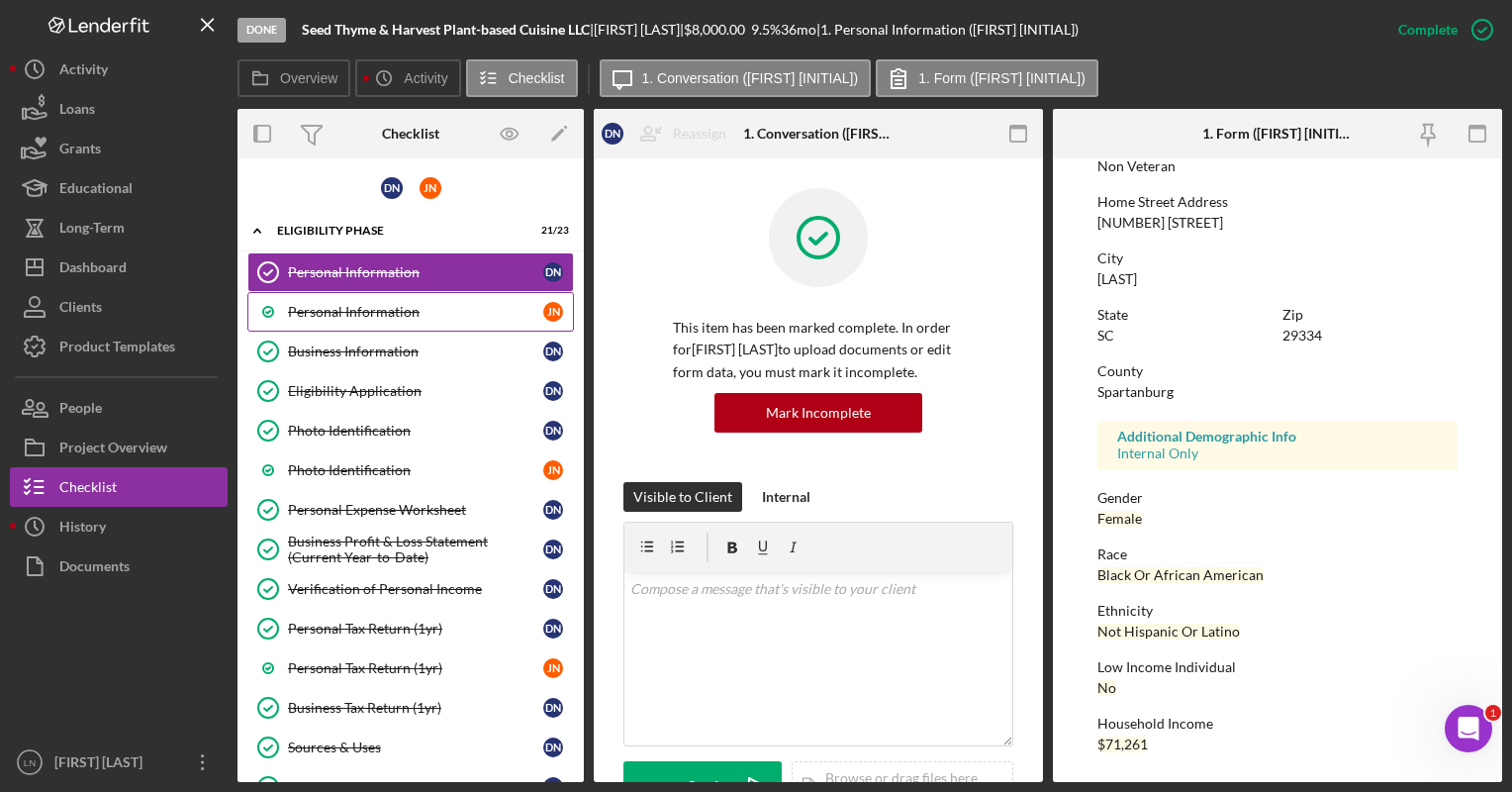 click on "Personal Information J N" at bounding box center [411, 312] 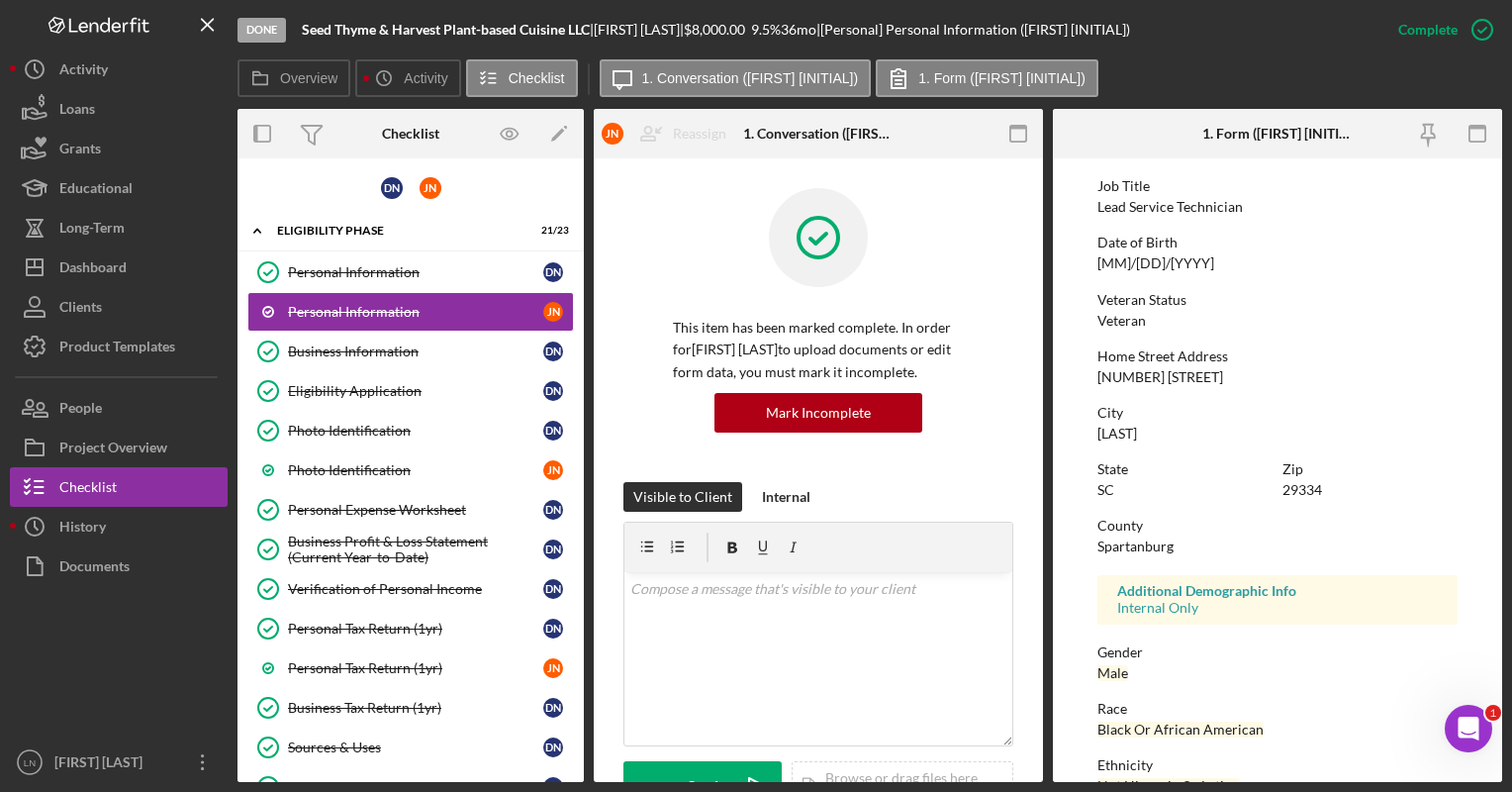scroll, scrollTop: 0, scrollLeft: 0, axis: both 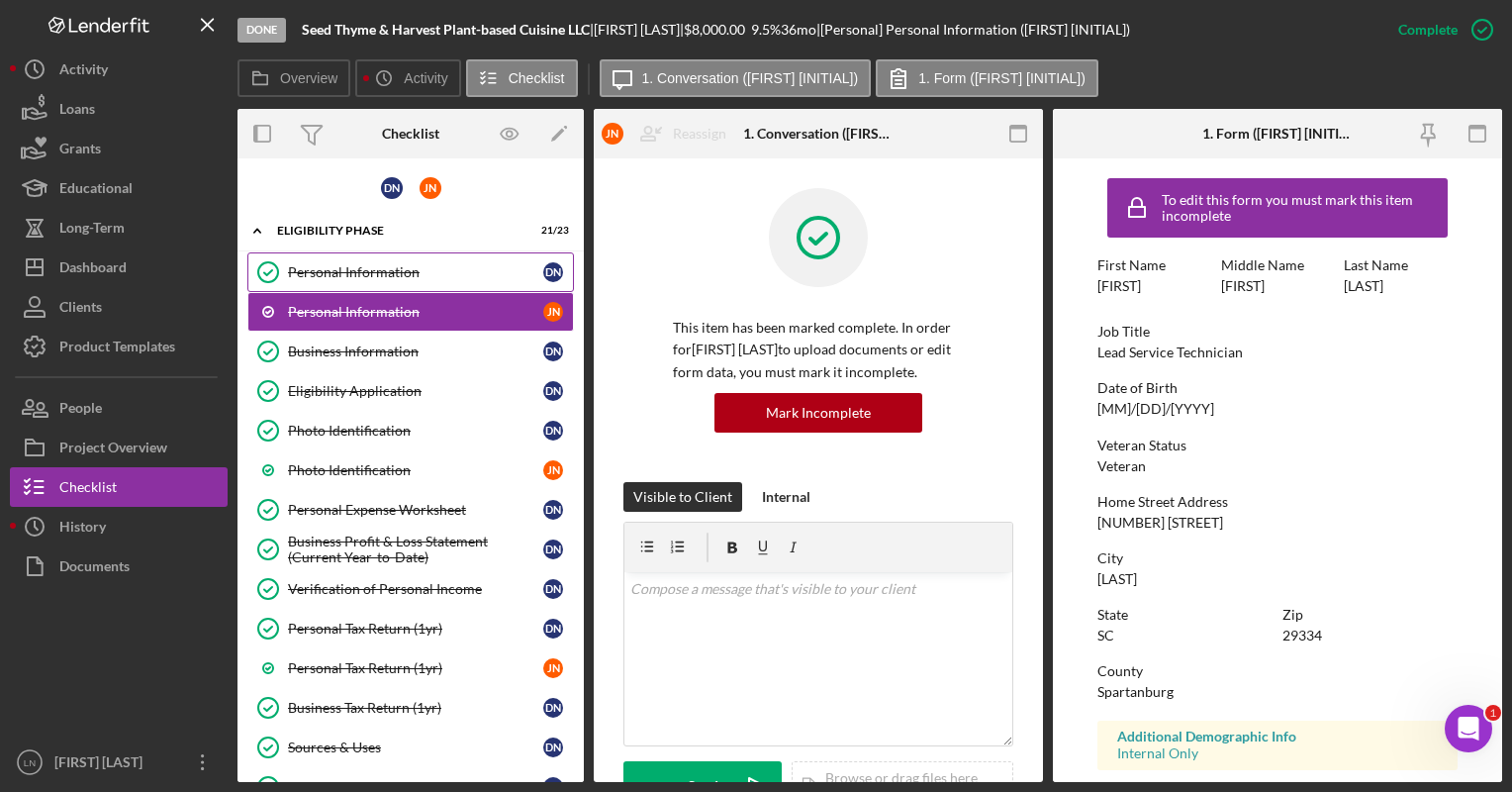 click on "Personal Information Personal Information D N" at bounding box center (411, 272) 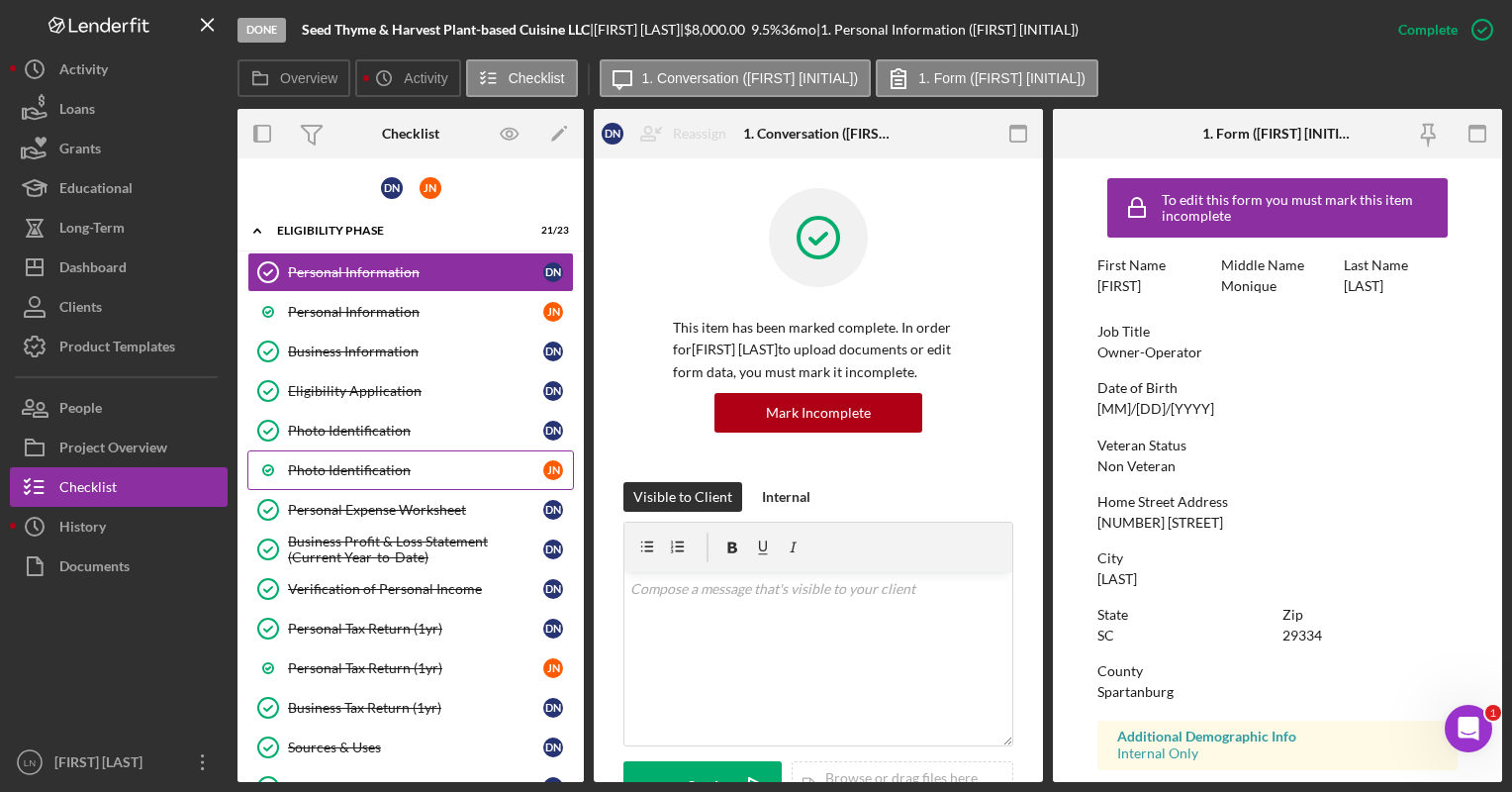 scroll, scrollTop: 523, scrollLeft: 0, axis: vertical 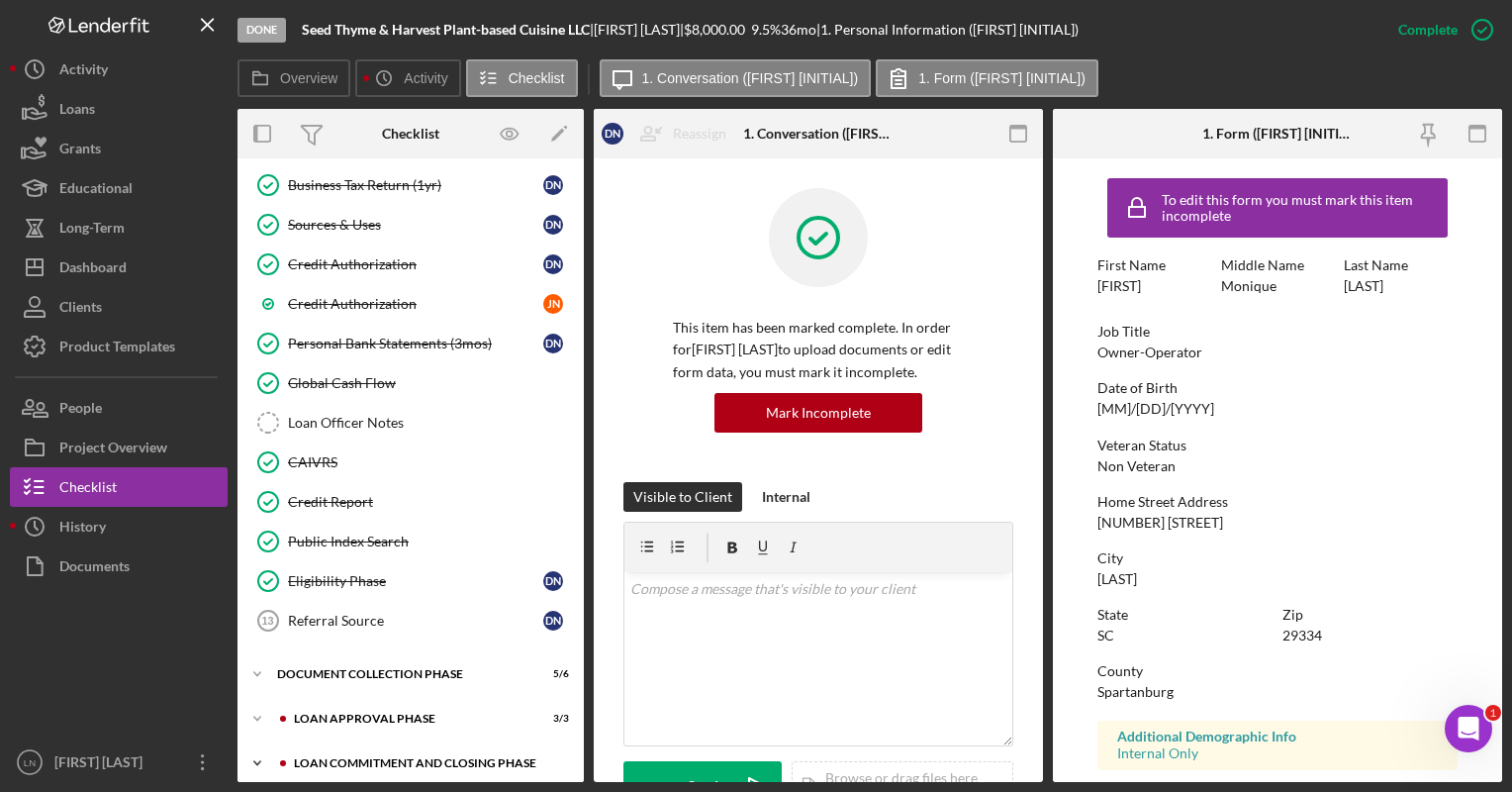 click on "Loan Commitment and Closing Phase" at bounding box center (426, 763) 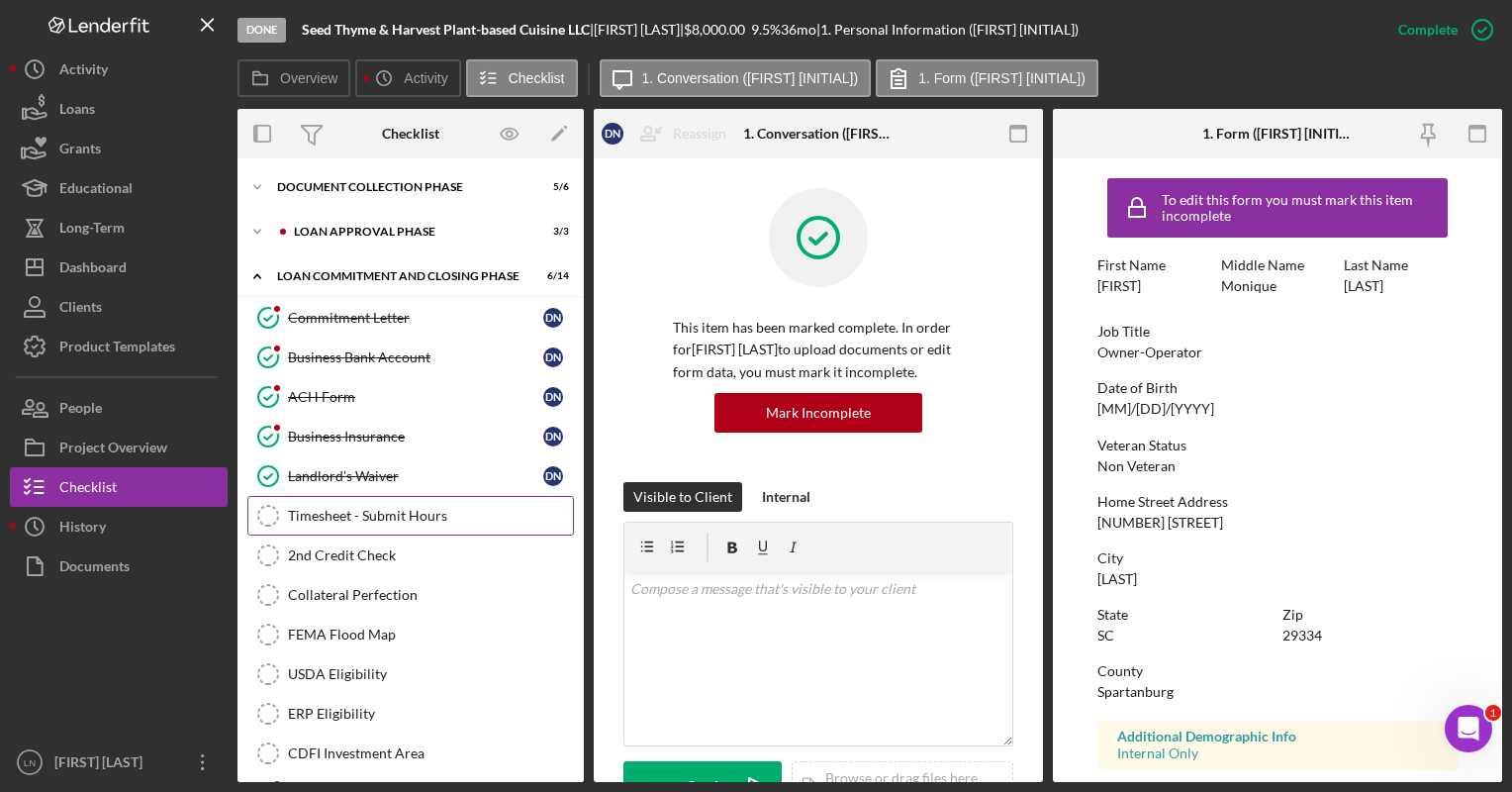 scroll, scrollTop: 1011, scrollLeft: 0, axis: vertical 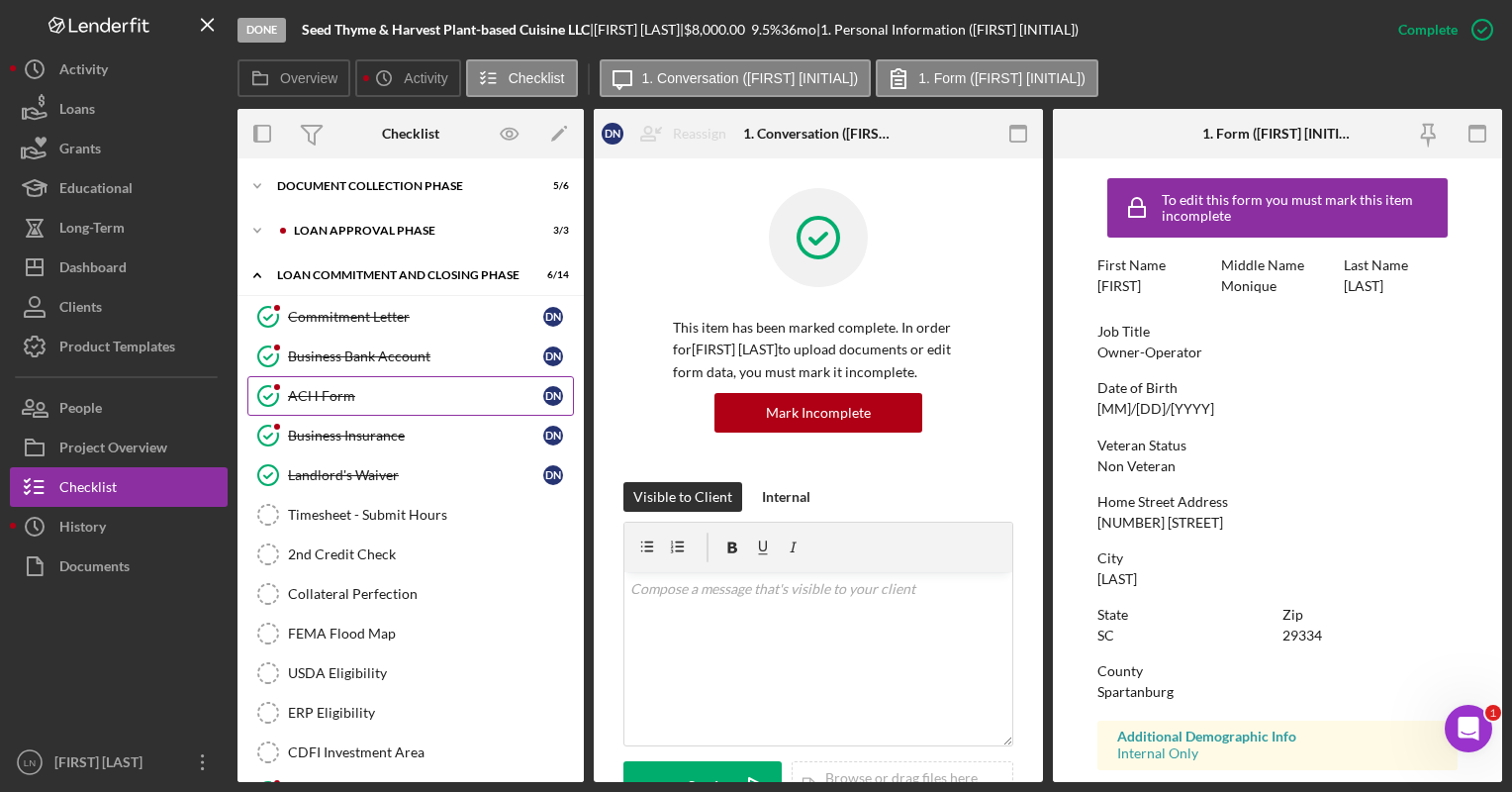 click on "ACH Form" at bounding box center [416, 396] 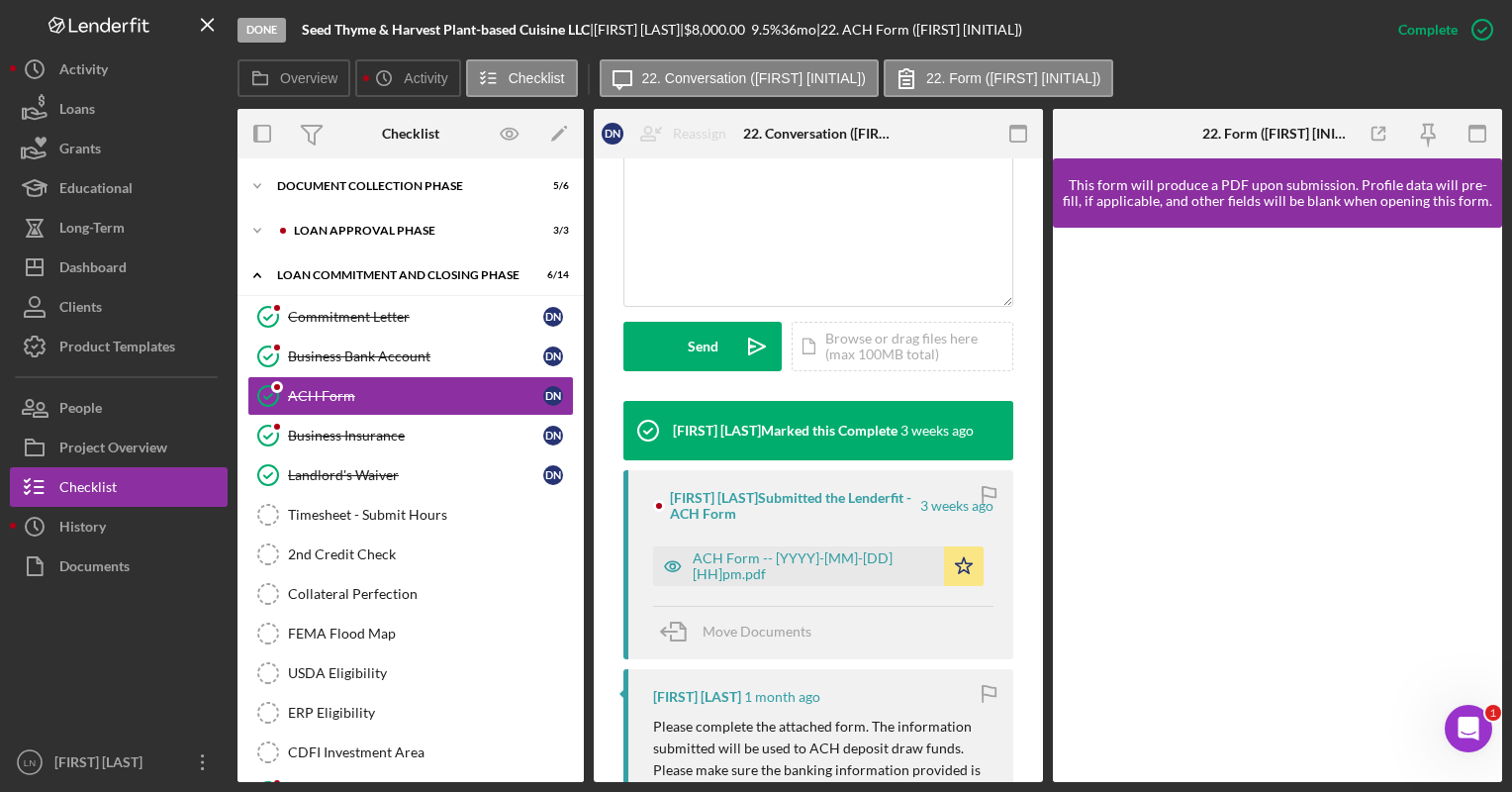 scroll, scrollTop: 447, scrollLeft: 0, axis: vertical 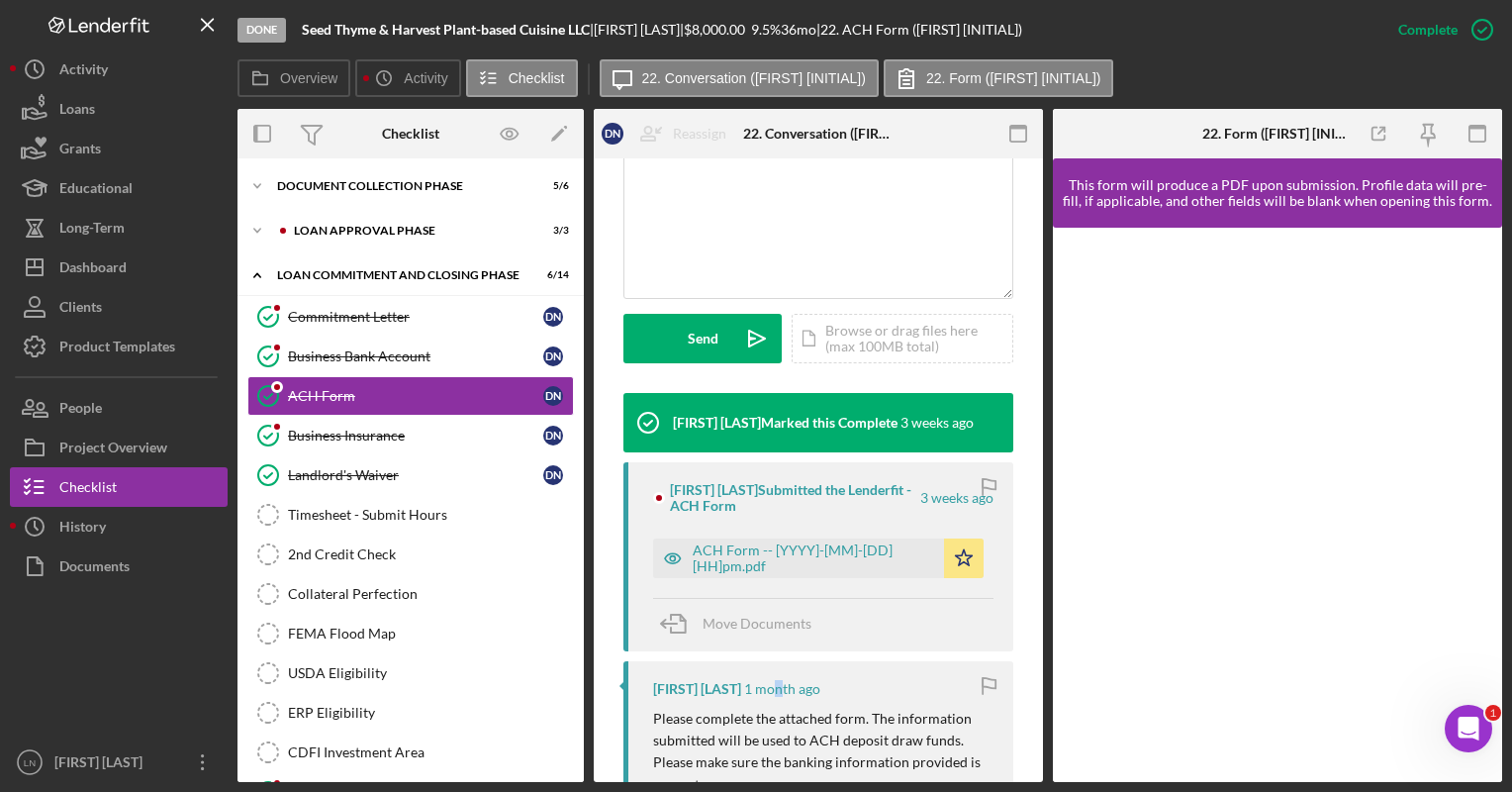 drag, startPoint x: 851, startPoint y: 439, endPoint x: 793, endPoint y: 662, distance: 230.4192 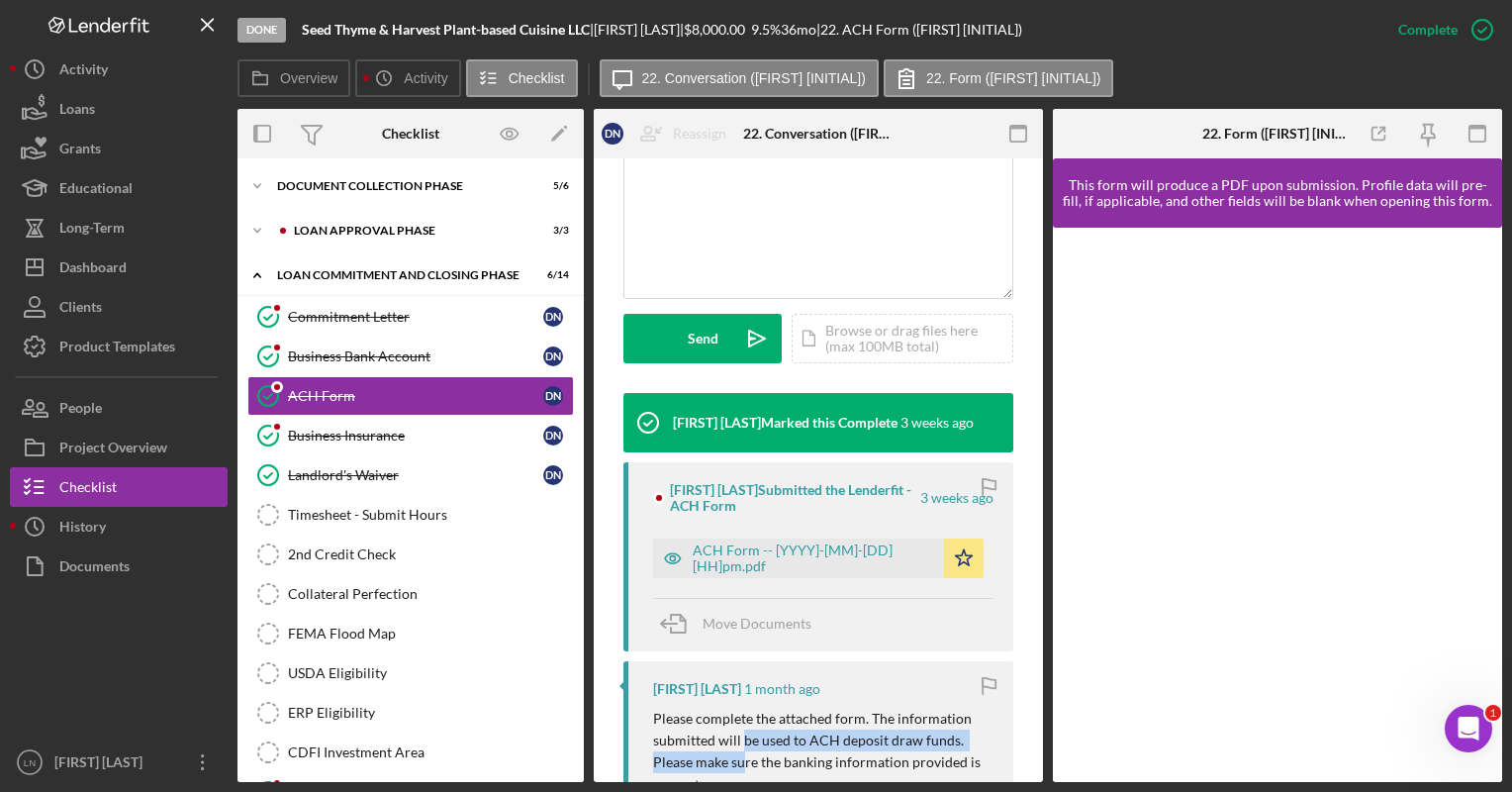 drag, startPoint x: 793, startPoint y: 662, endPoint x: 744, endPoint y: 751, distance: 101.59724 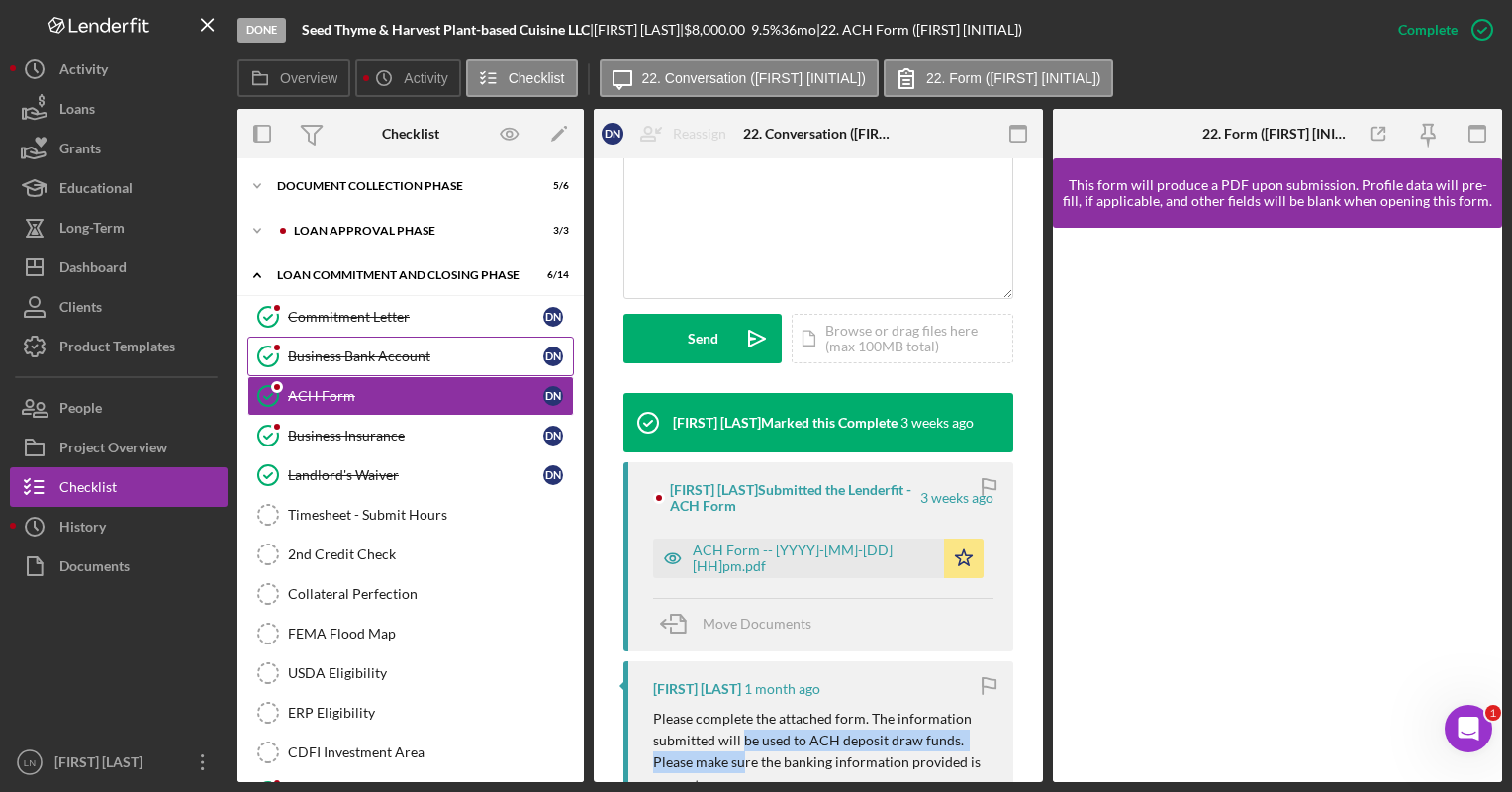 click on "Business Bank Account" at bounding box center [416, 356] 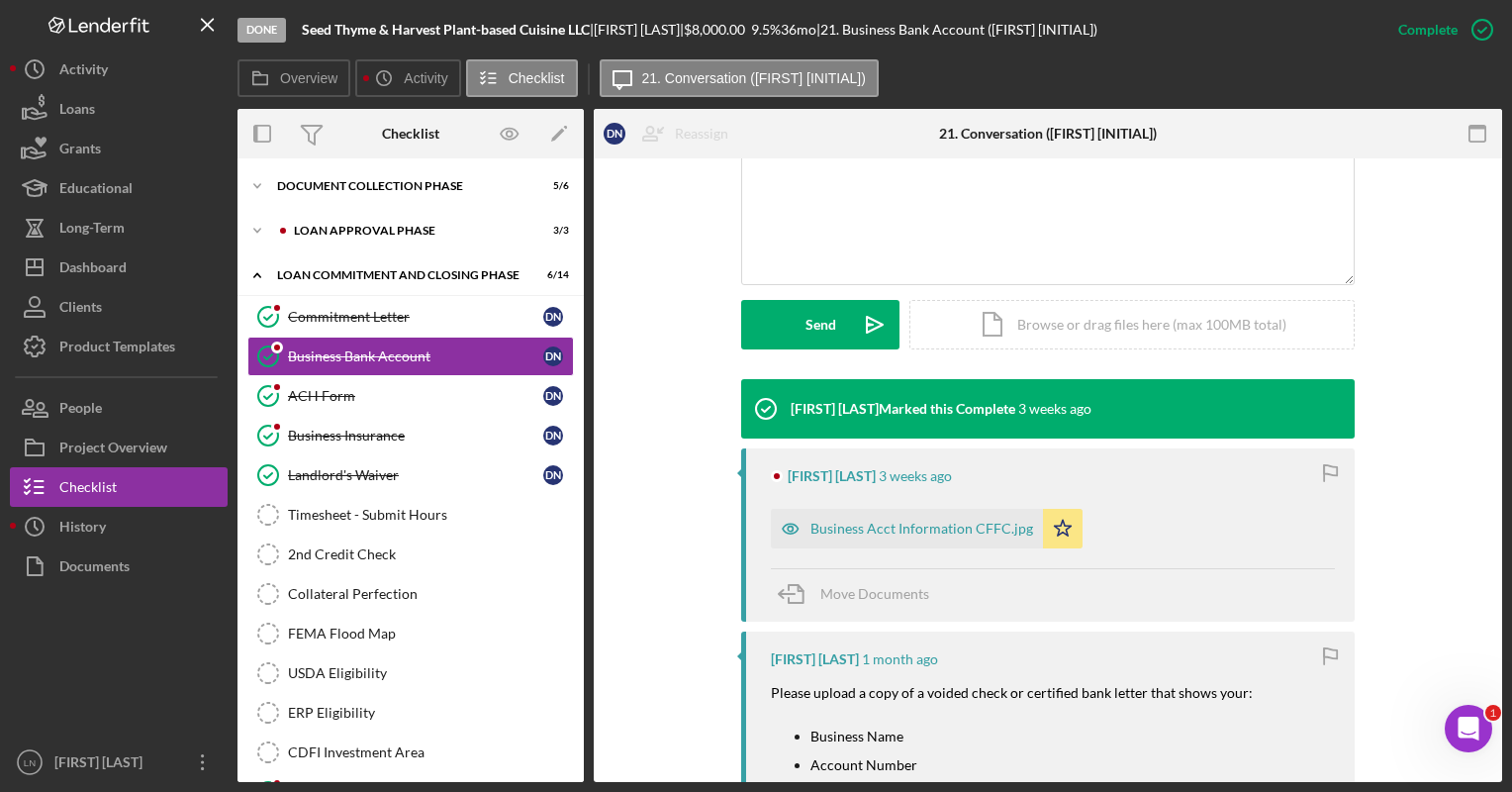 scroll, scrollTop: 440, scrollLeft: 0, axis: vertical 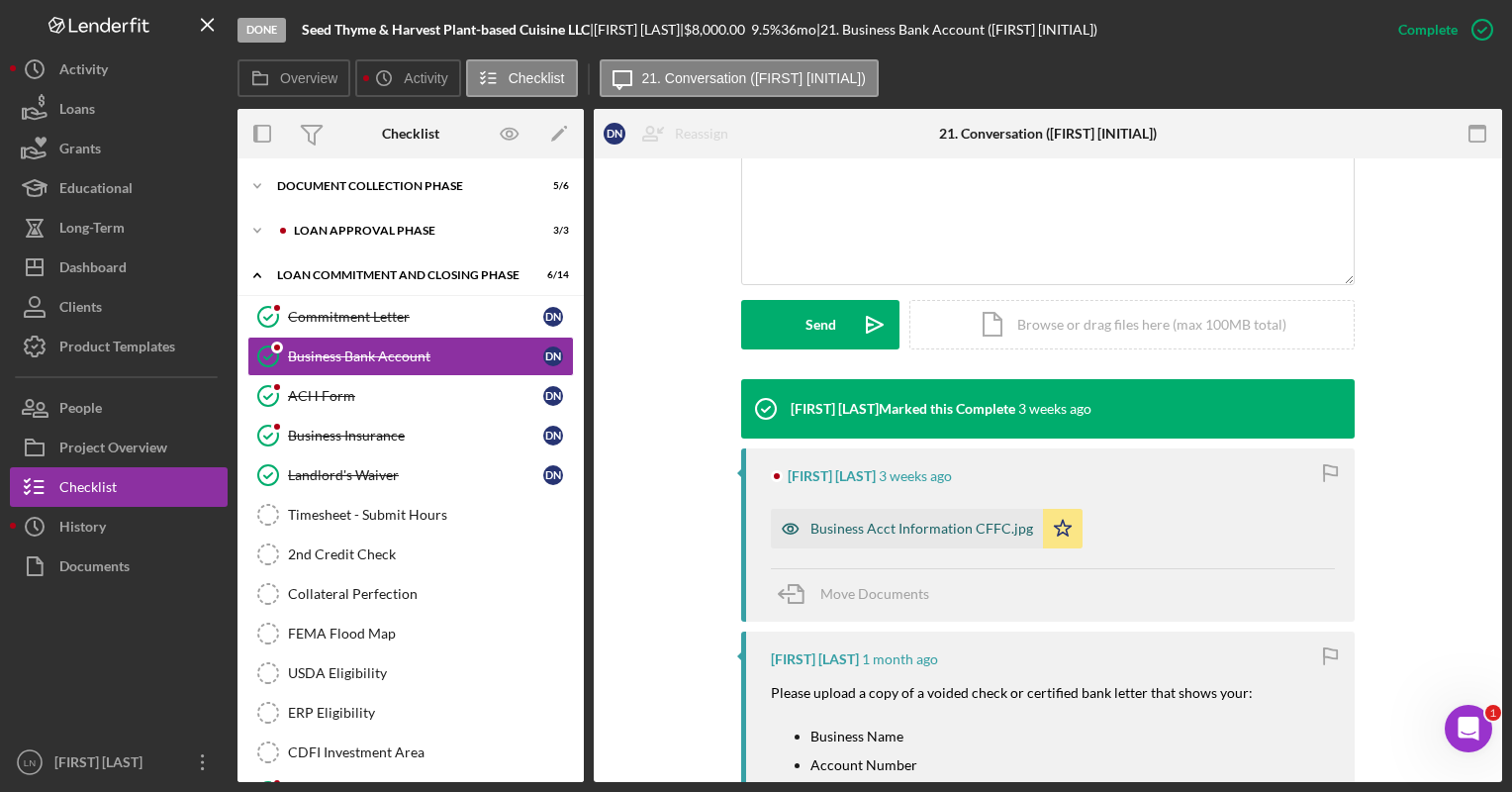 click on "Business Acct Information CFFC.jpg" at bounding box center [921, 529] 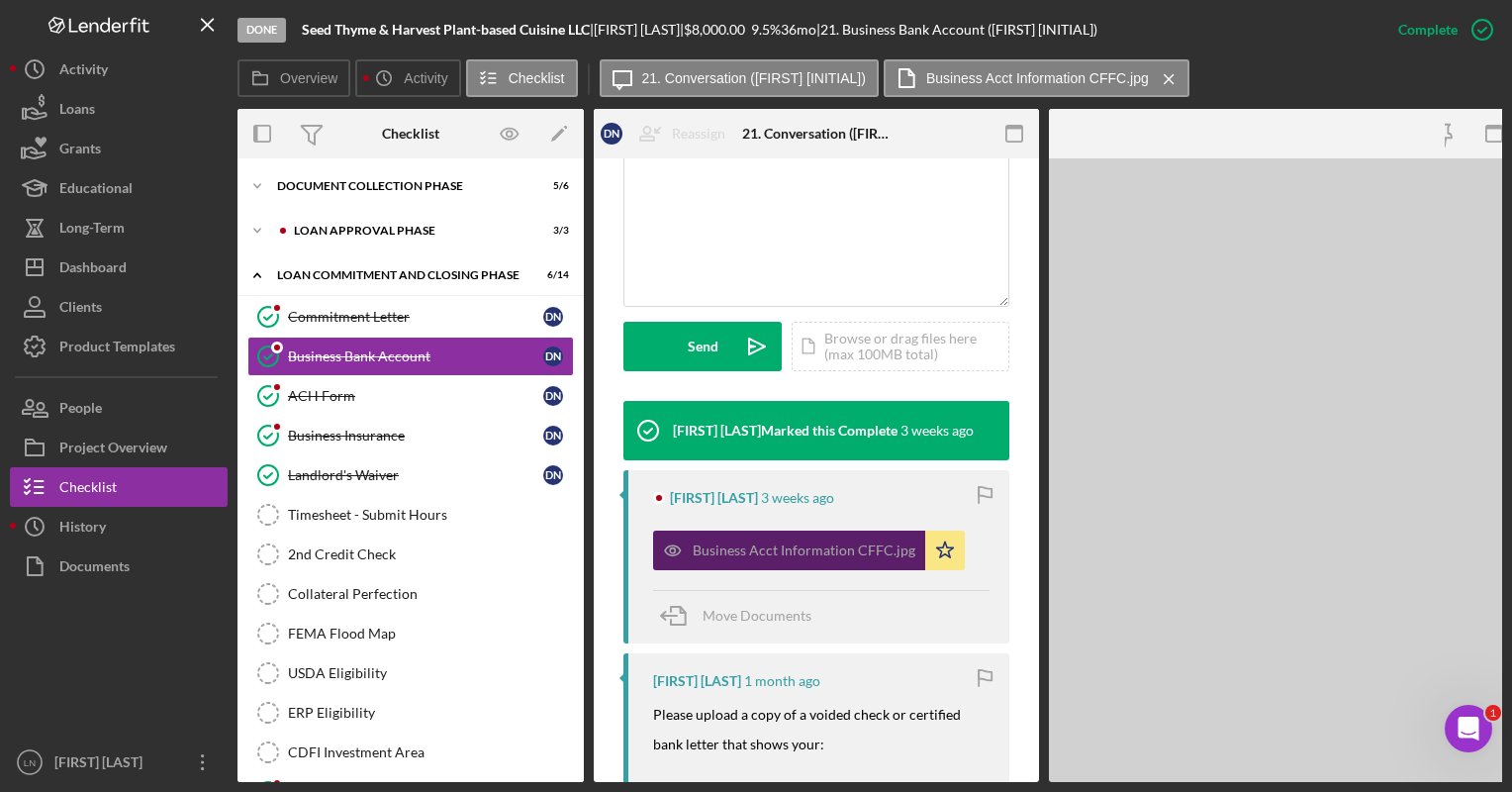 scroll, scrollTop: 462, scrollLeft: 0, axis: vertical 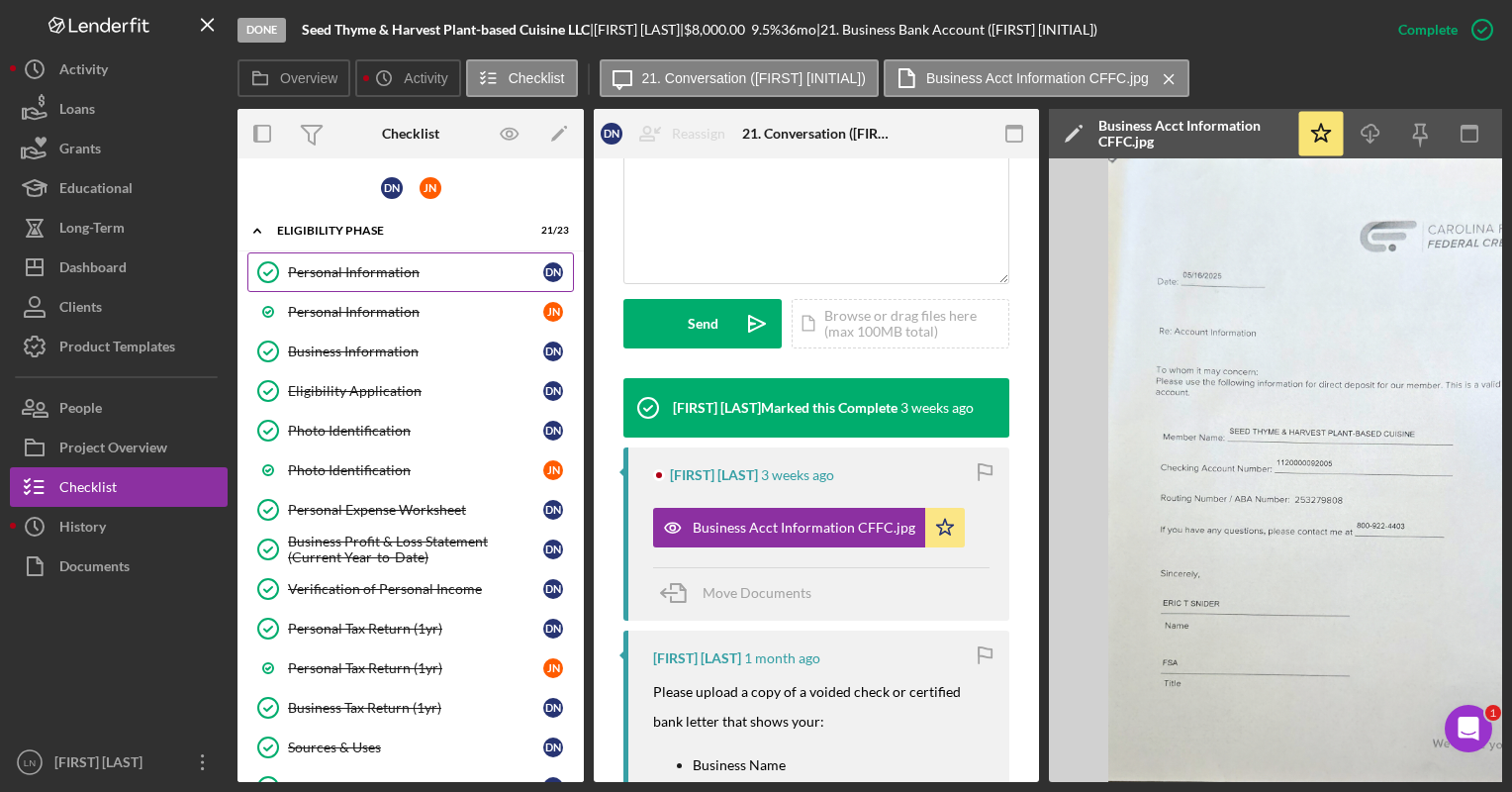 click on "Personal Information Personal Information D N" at bounding box center [411, 272] 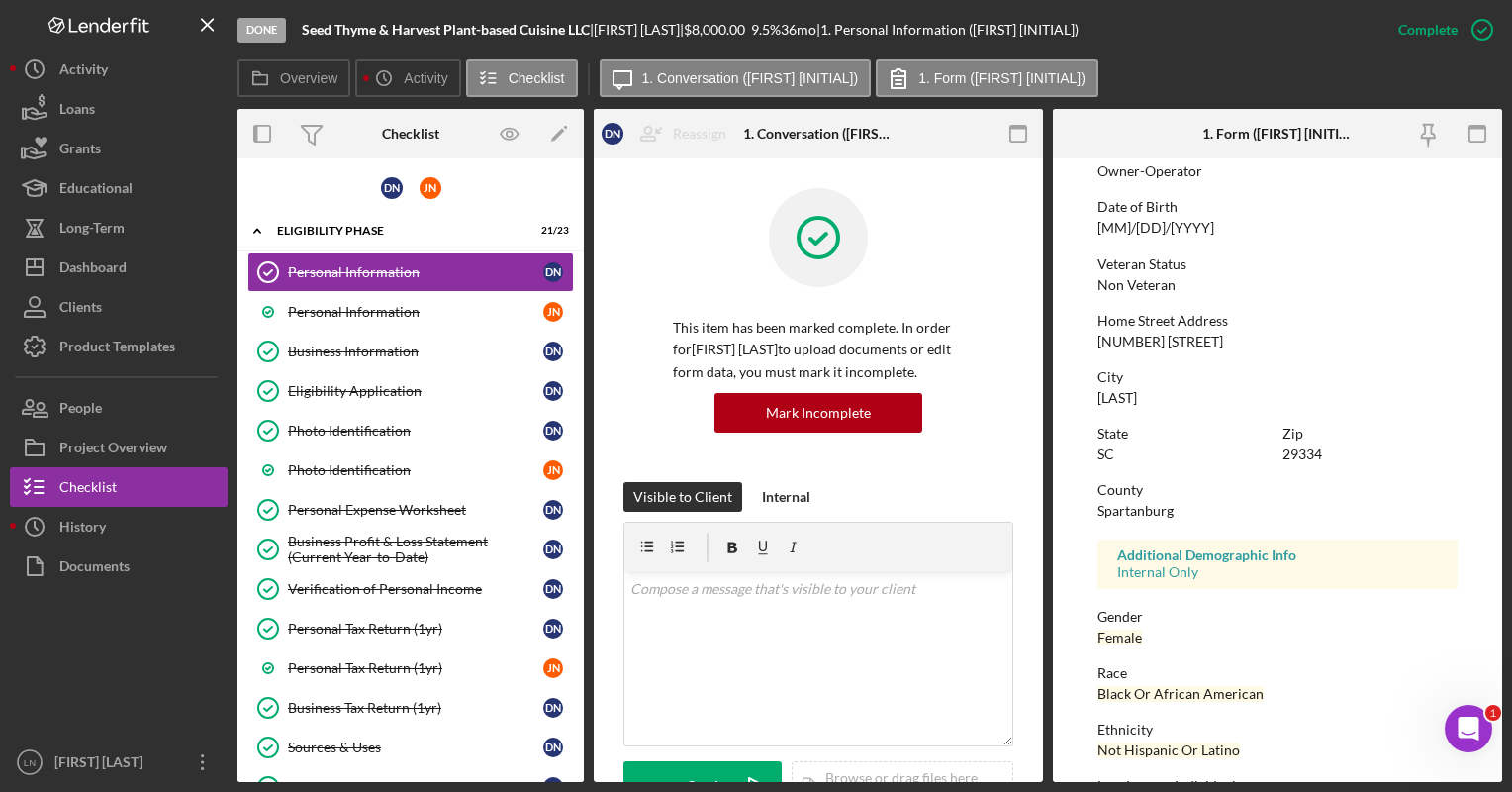scroll, scrollTop: 300, scrollLeft: 0, axis: vertical 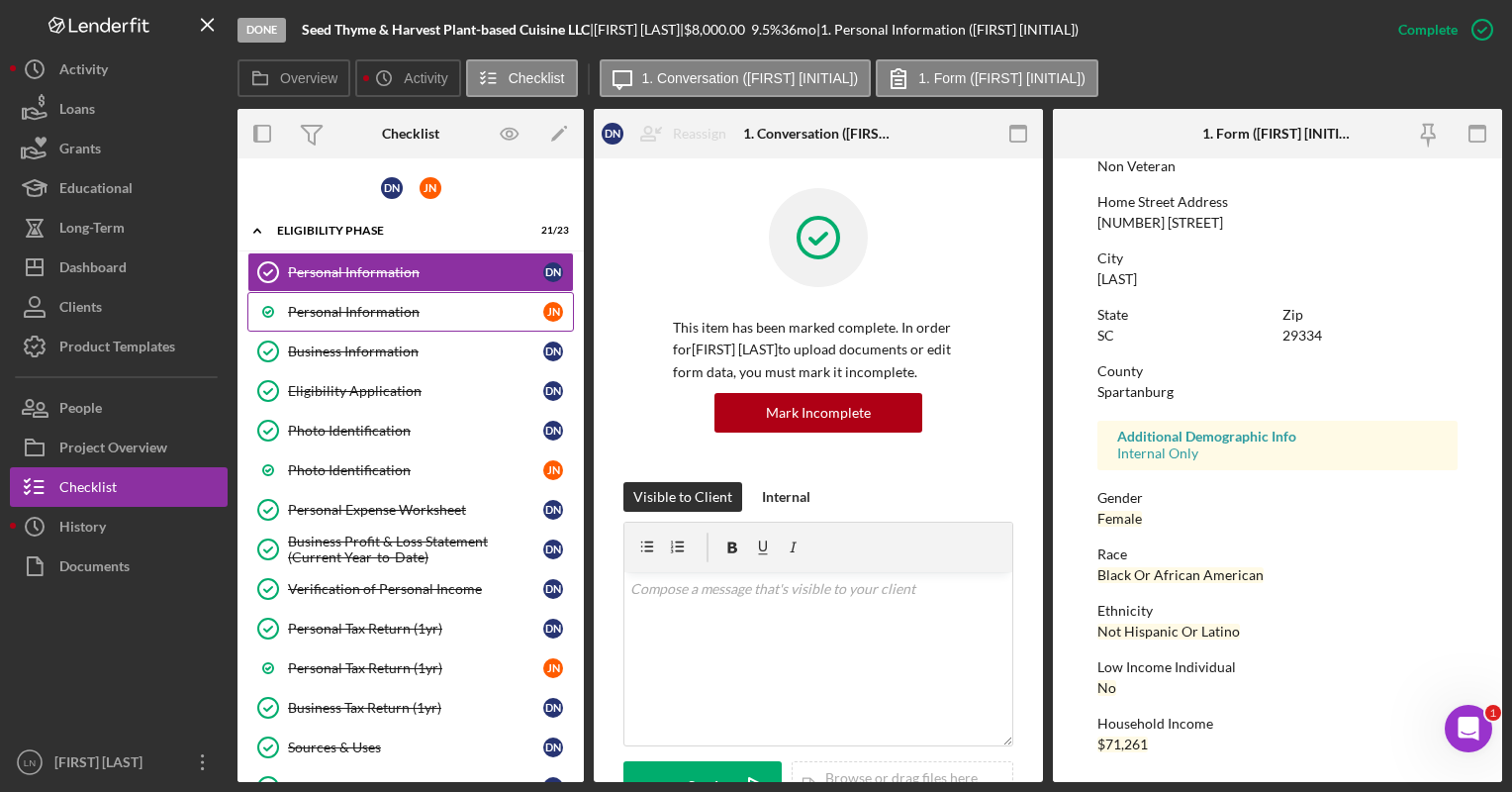 click on "Personal Information" at bounding box center (416, 312) 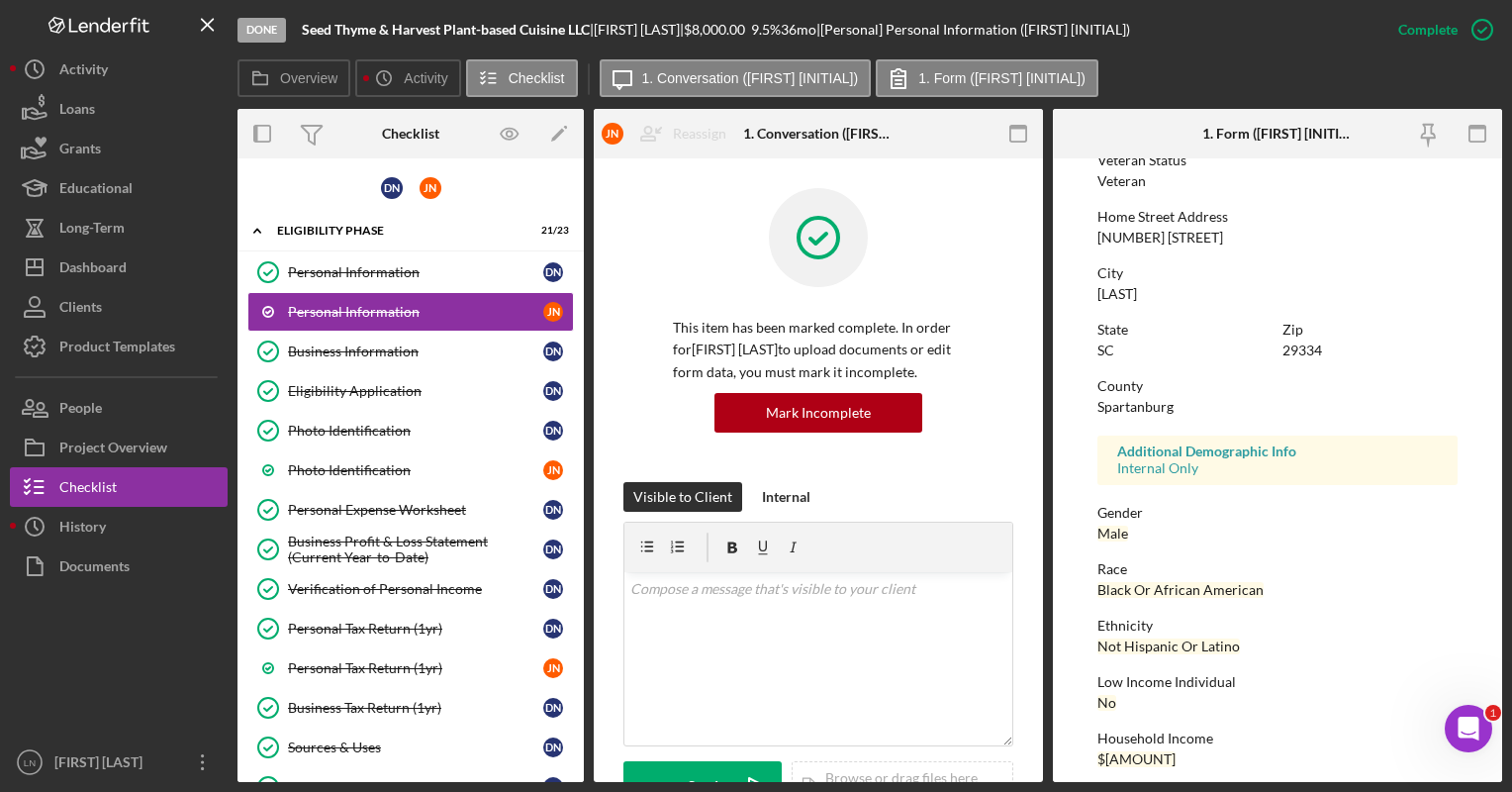 scroll, scrollTop: 300, scrollLeft: 0, axis: vertical 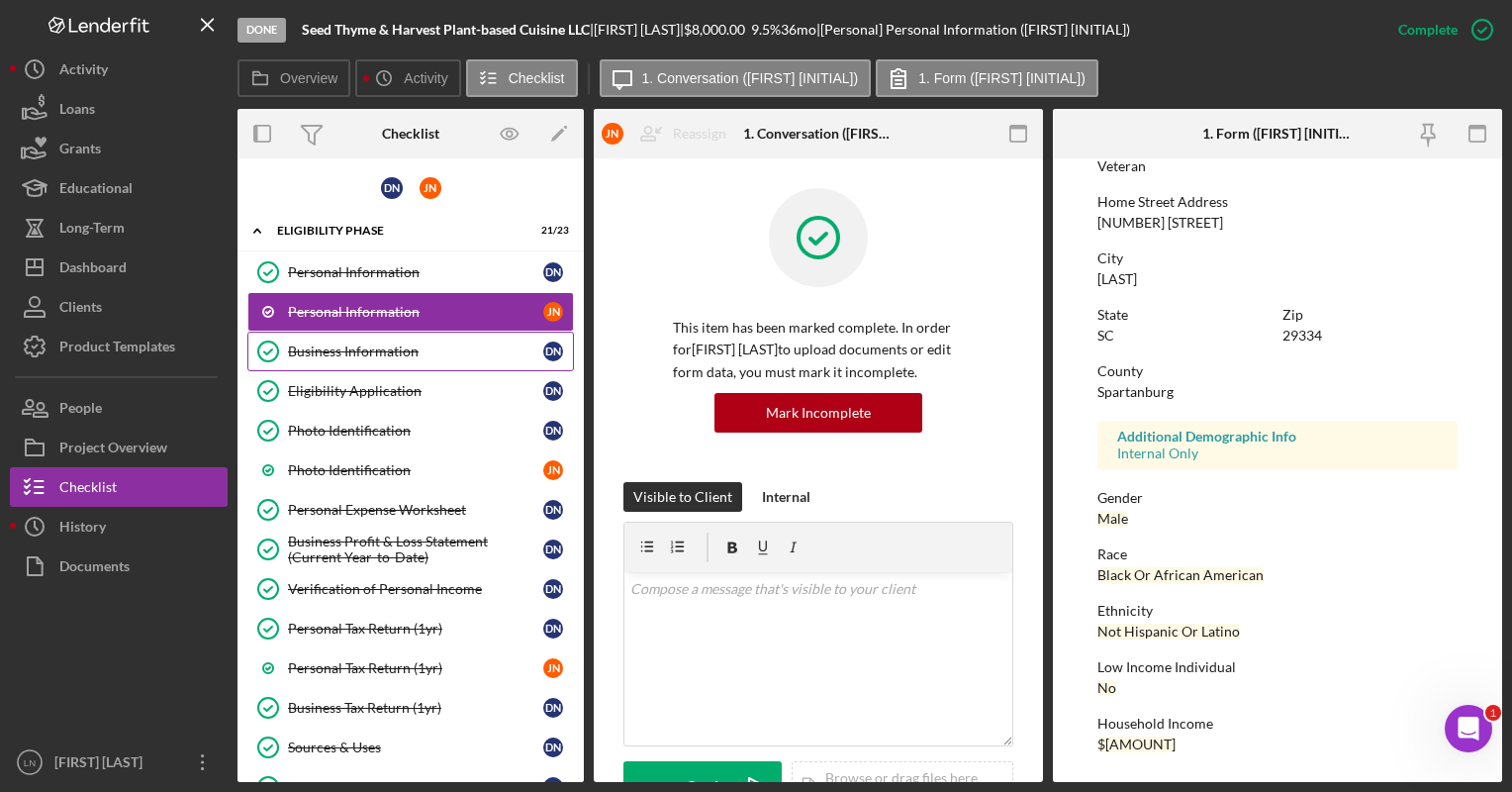 click on "Business Information" at bounding box center (416, 351) 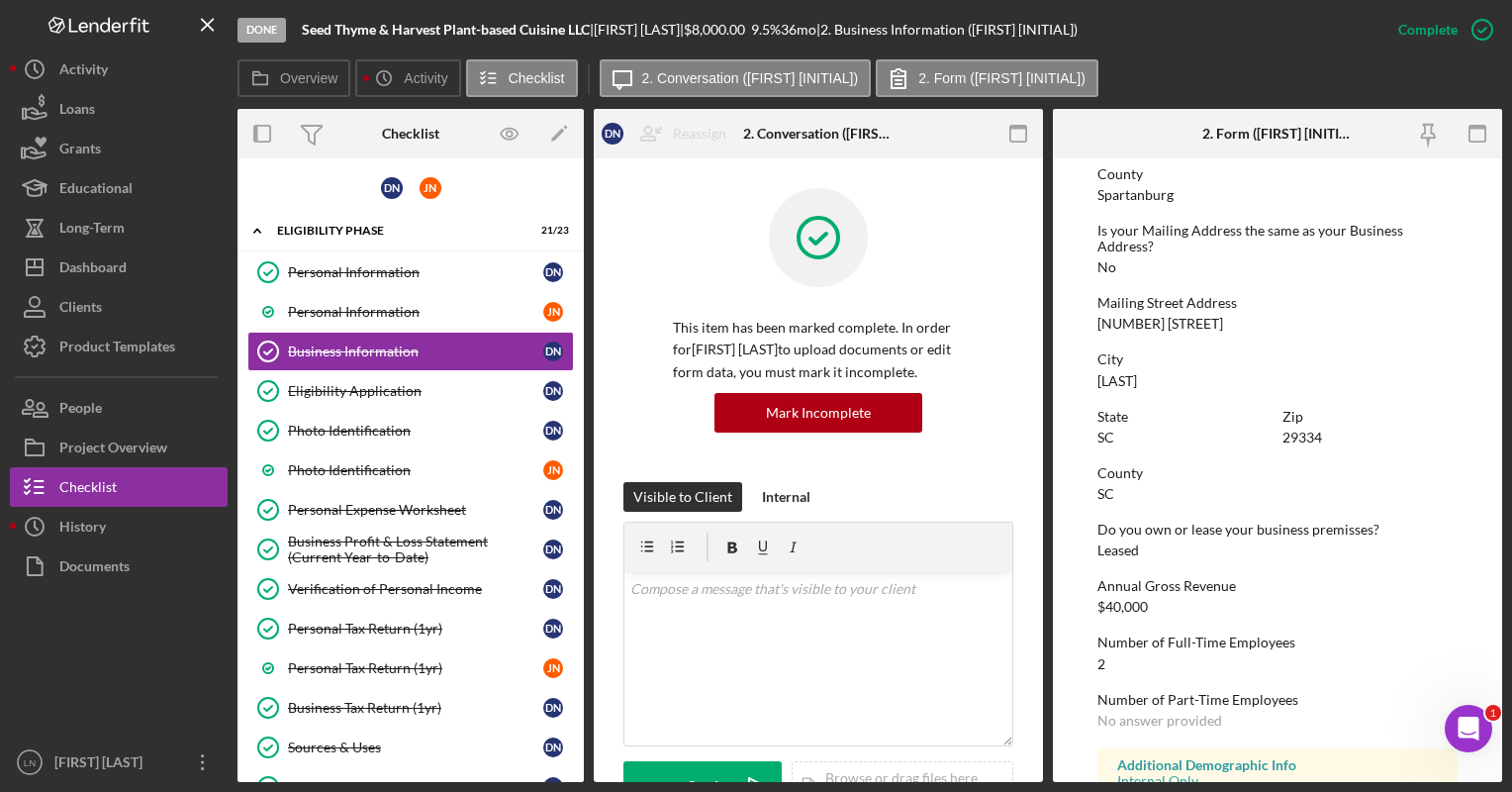 scroll, scrollTop: 1112, scrollLeft: 0, axis: vertical 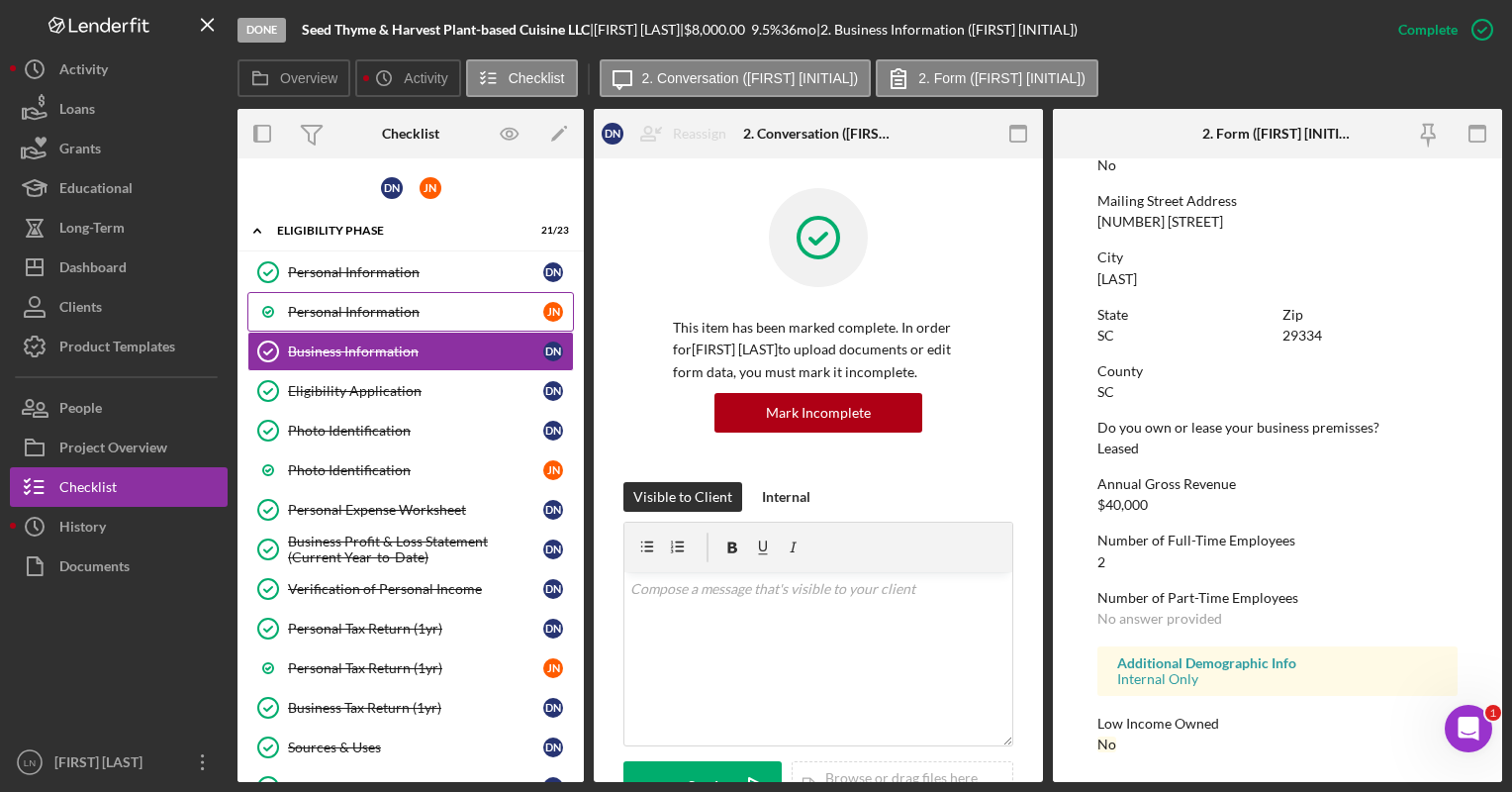 click on "Personal Information J N" at bounding box center [411, 312] 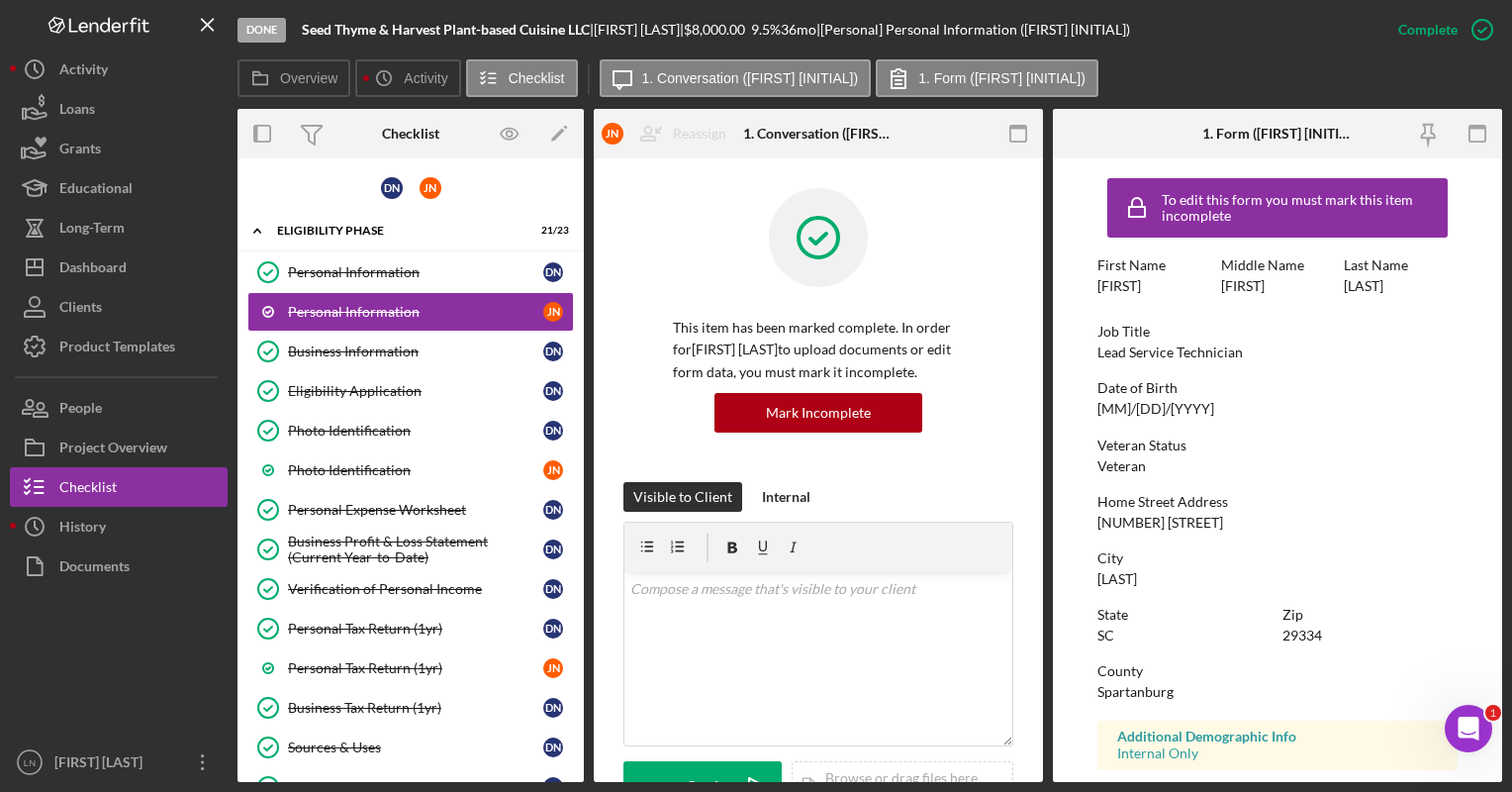 scroll, scrollTop: 300, scrollLeft: 0, axis: vertical 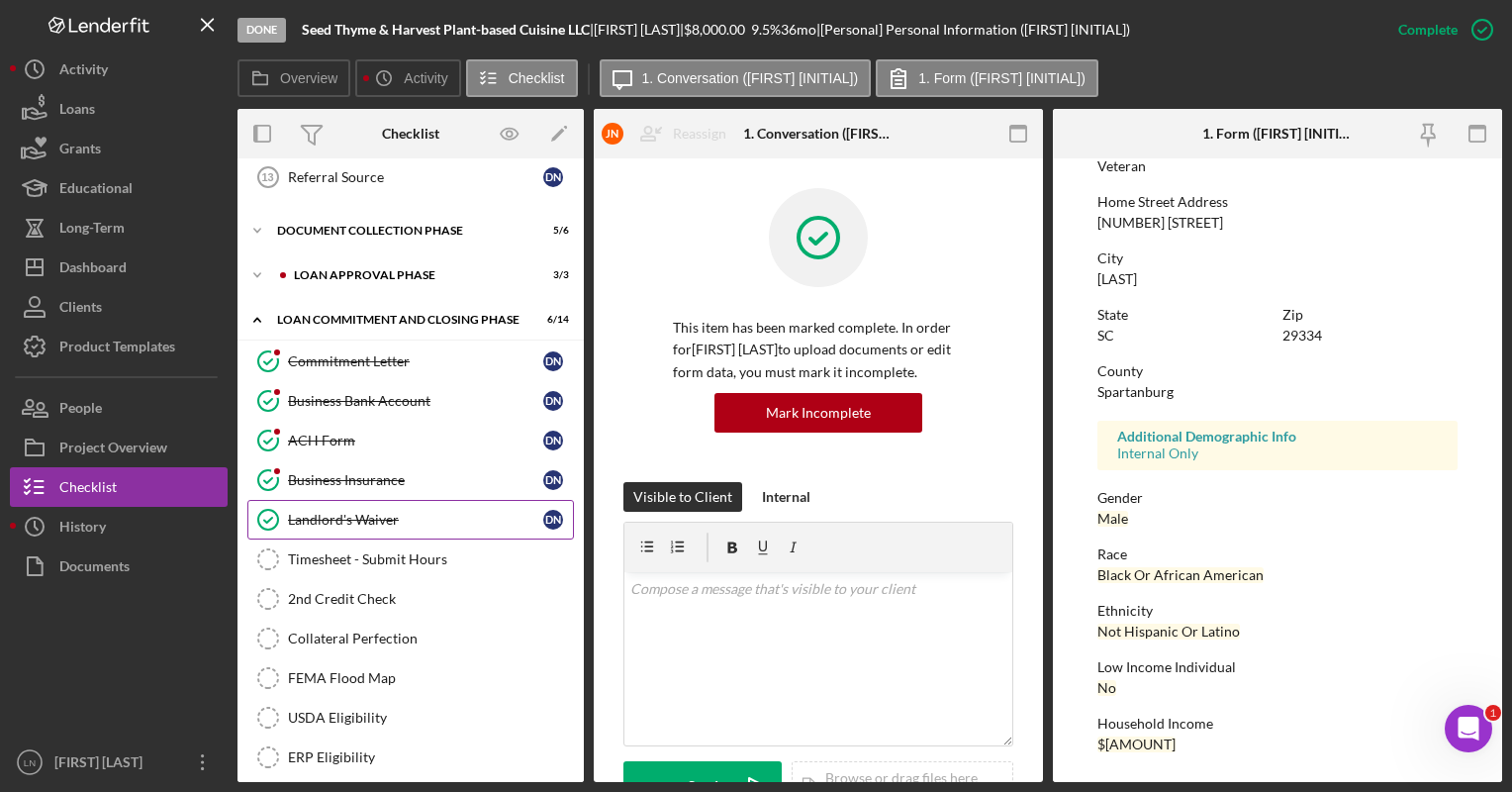 click on "Landlord's Waiver Landlord's Waiver D N" at bounding box center [411, 520] 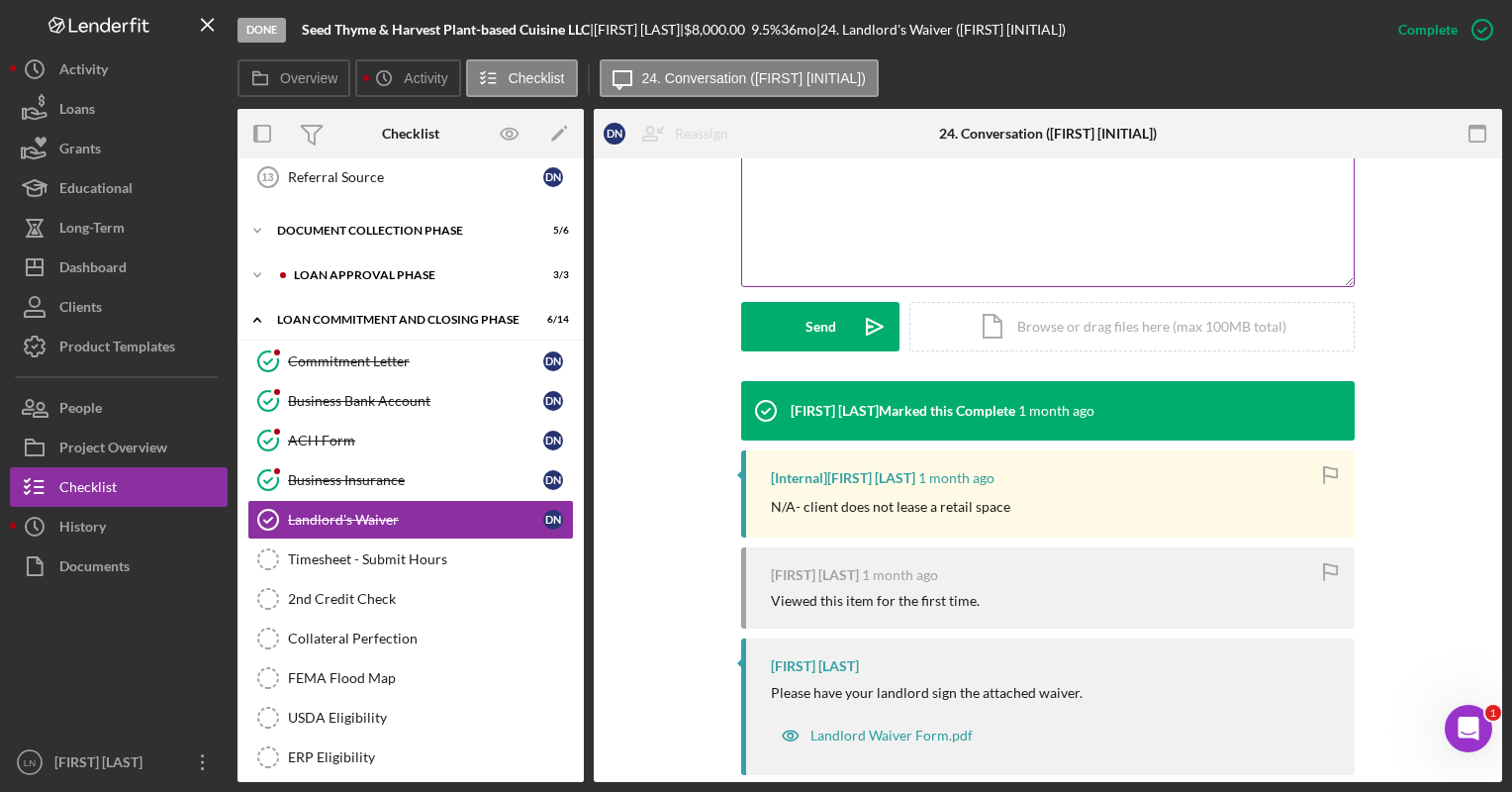 scroll, scrollTop: 468, scrollLeft: 0, axis: vertical 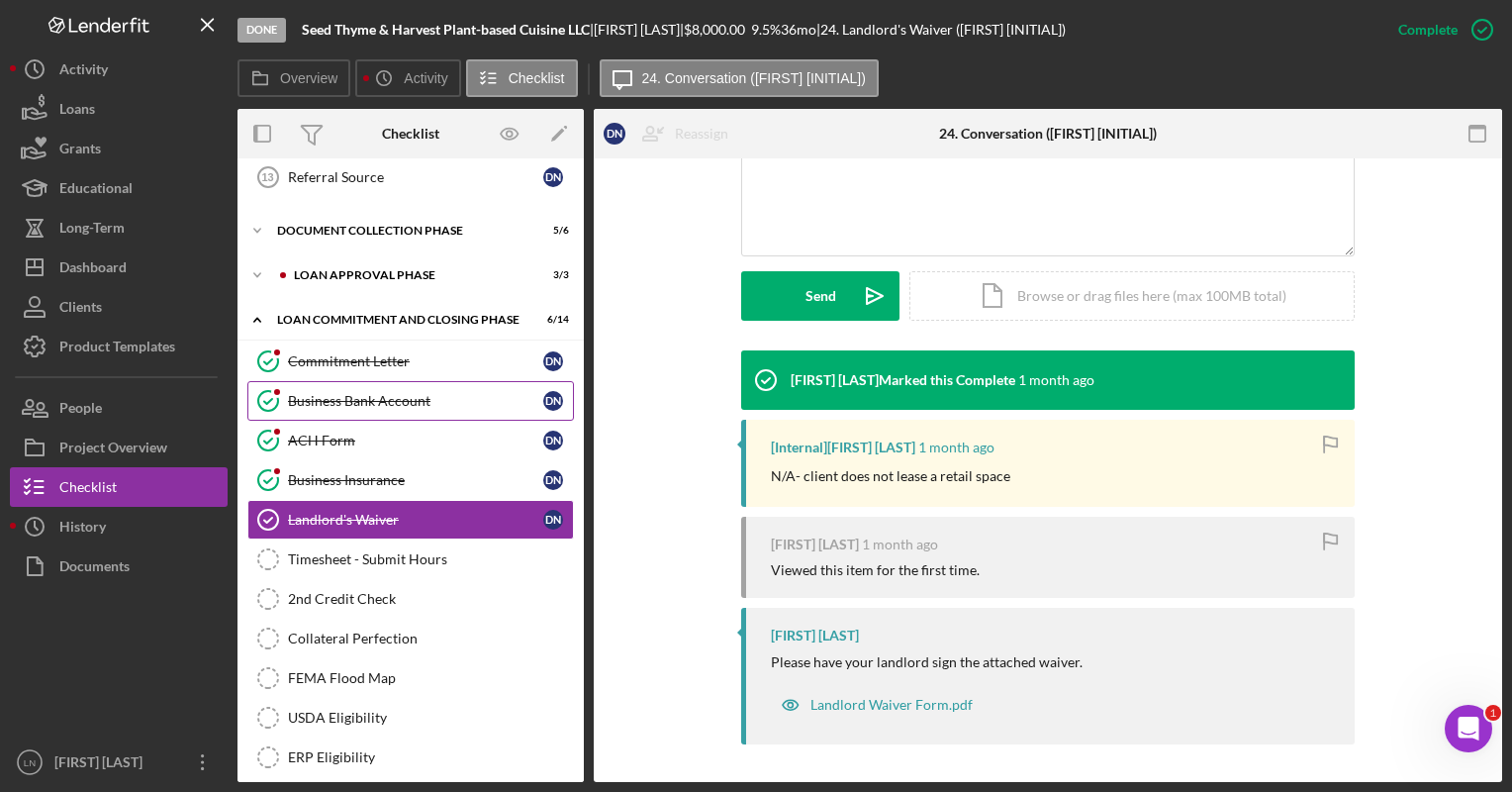 click on "Business Bank Account Business Bank Account D N" at bounding box center (411, 401) 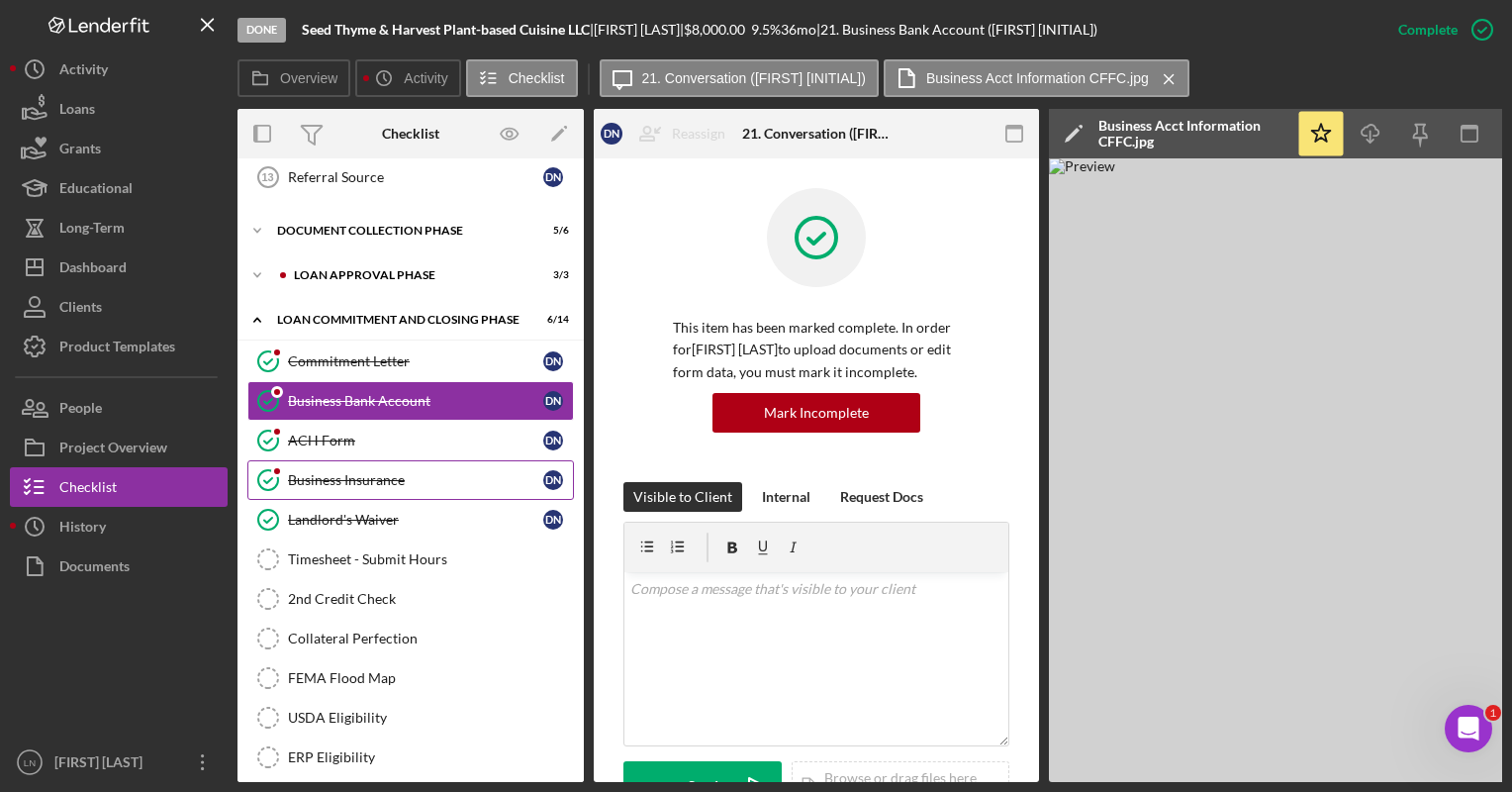 click on "Business Insurance" at bounding box center (416, 480) 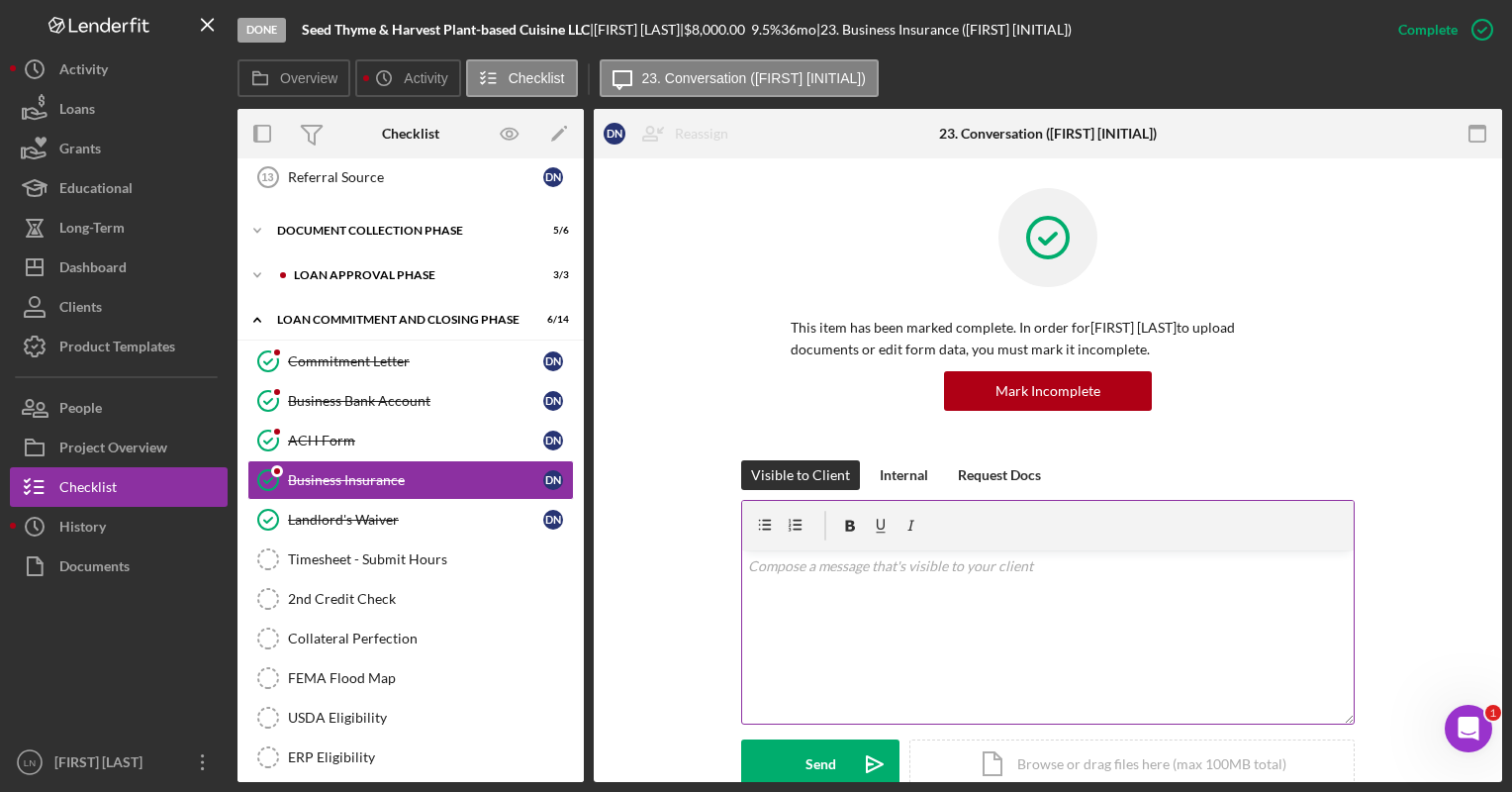 scroll, scrollTop: 416, scrollLeft: 0, axis: vertical 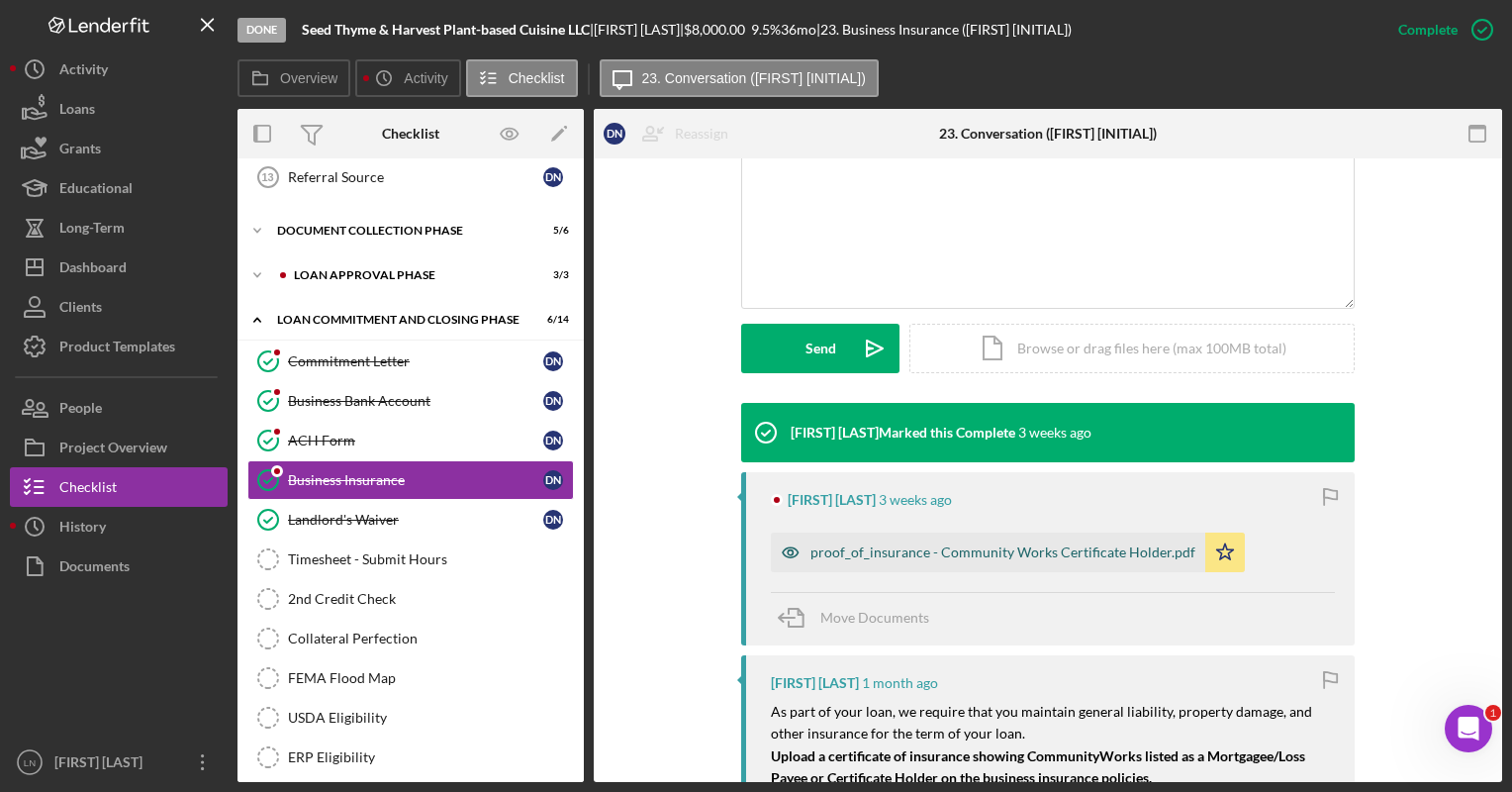 click on "proof_of_insurance - Community Works Certificate Holder.pdf" at bounding box center [1002, 552] 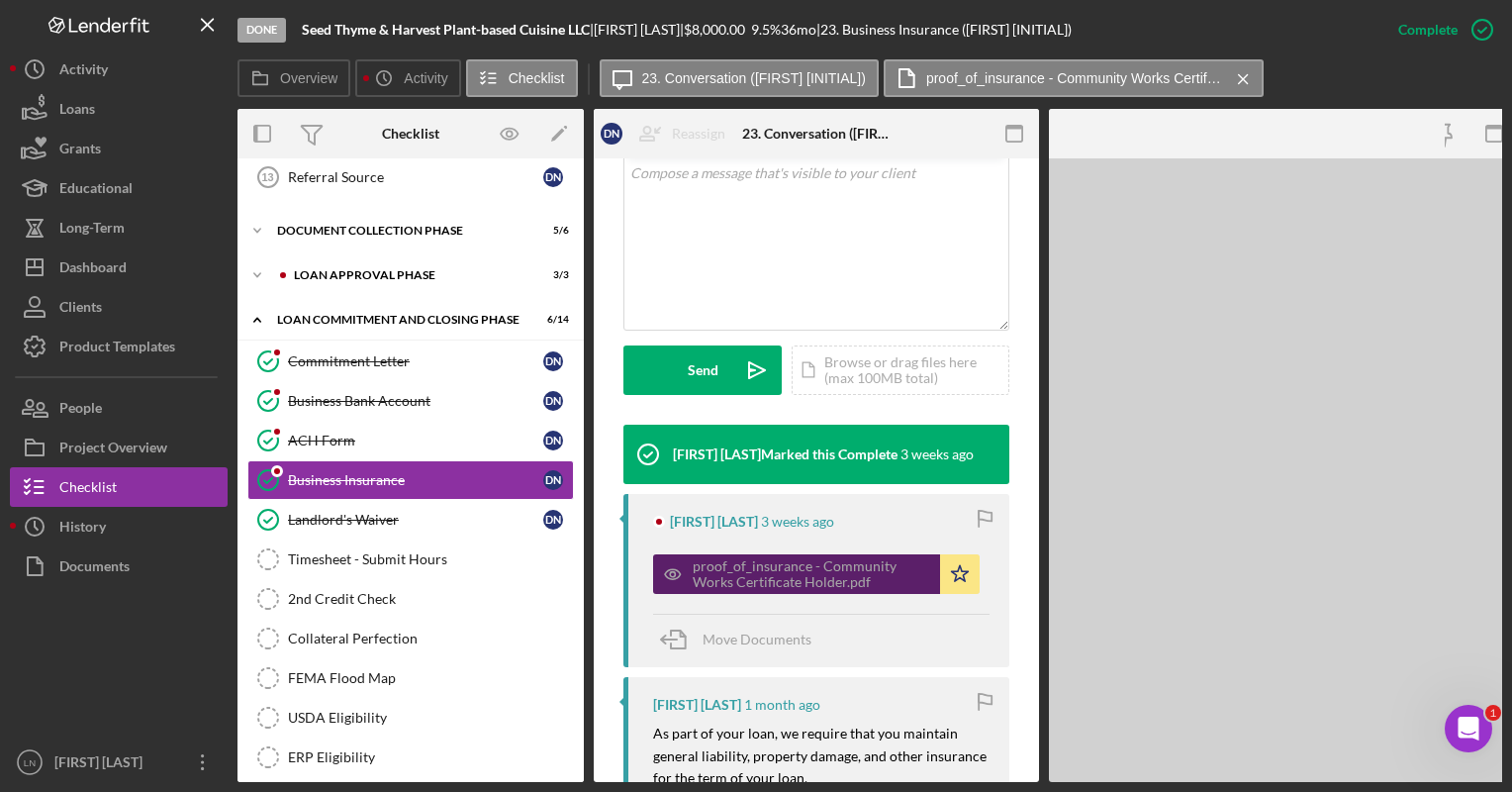 scroll, scrollTop: 438, scrollLeft: 0, axis: vertical 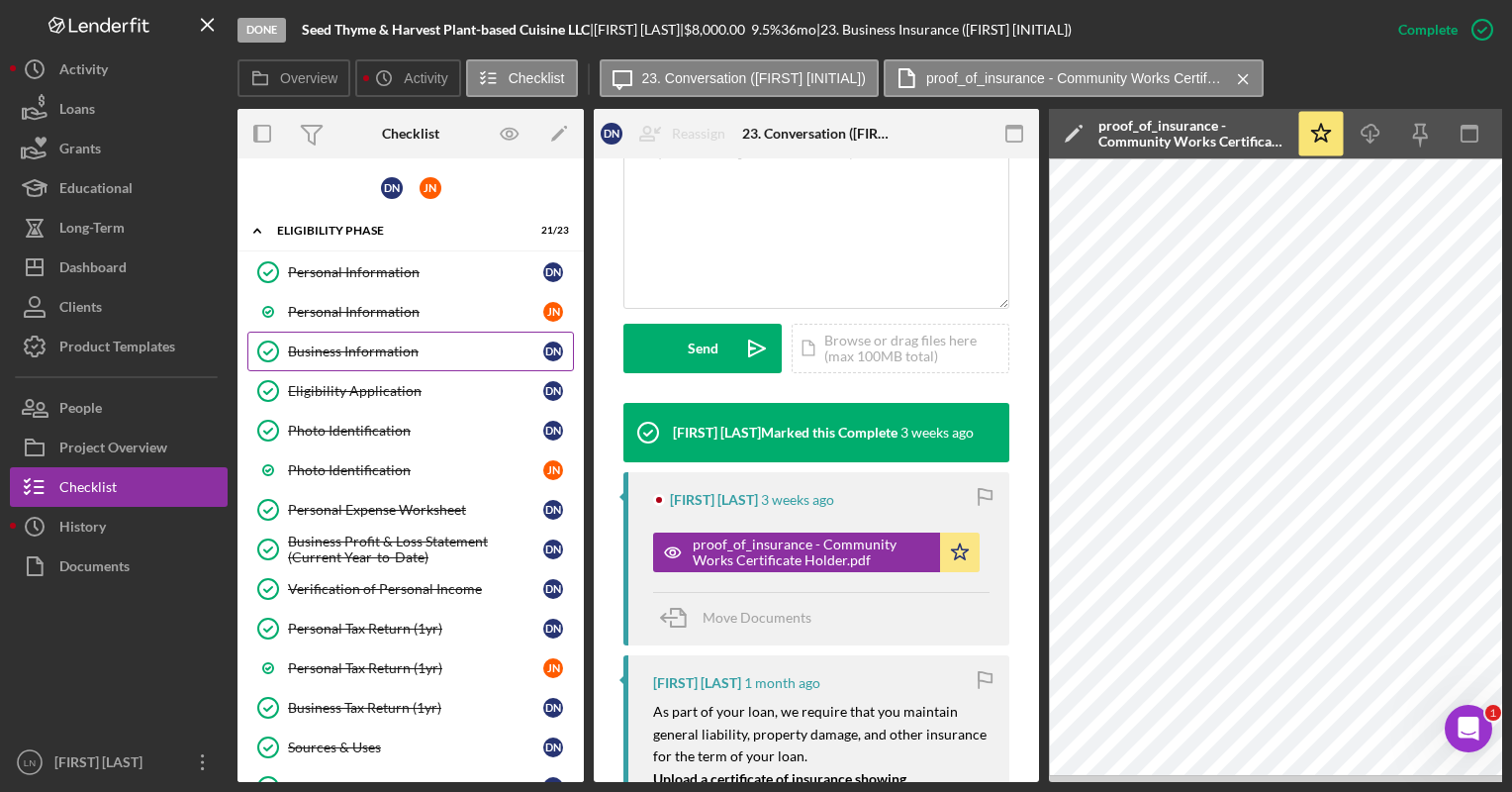 click on "Business Information" at bounding box center [416, 351] 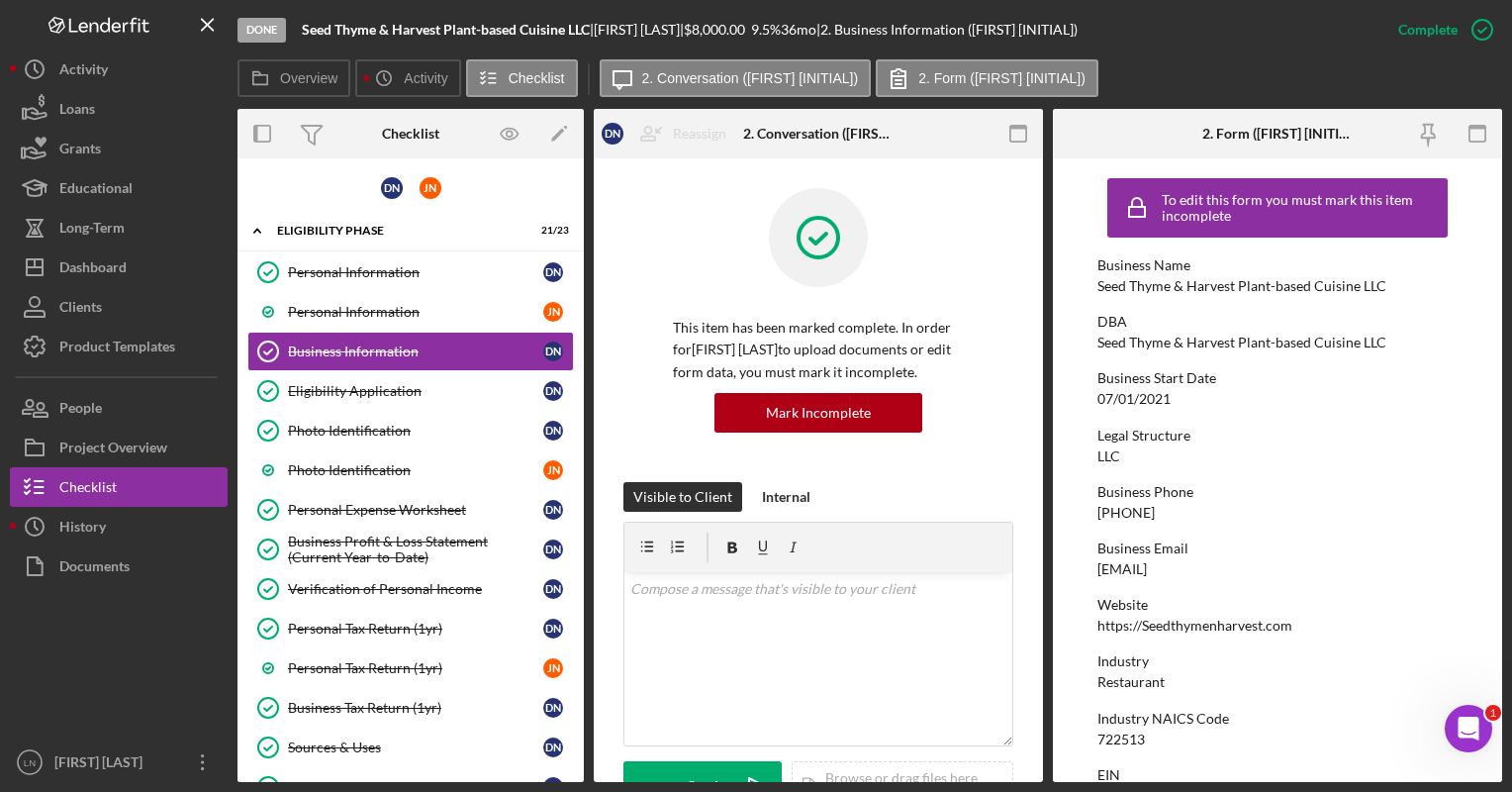 click on "722513" at bounding box center (1121, 740) 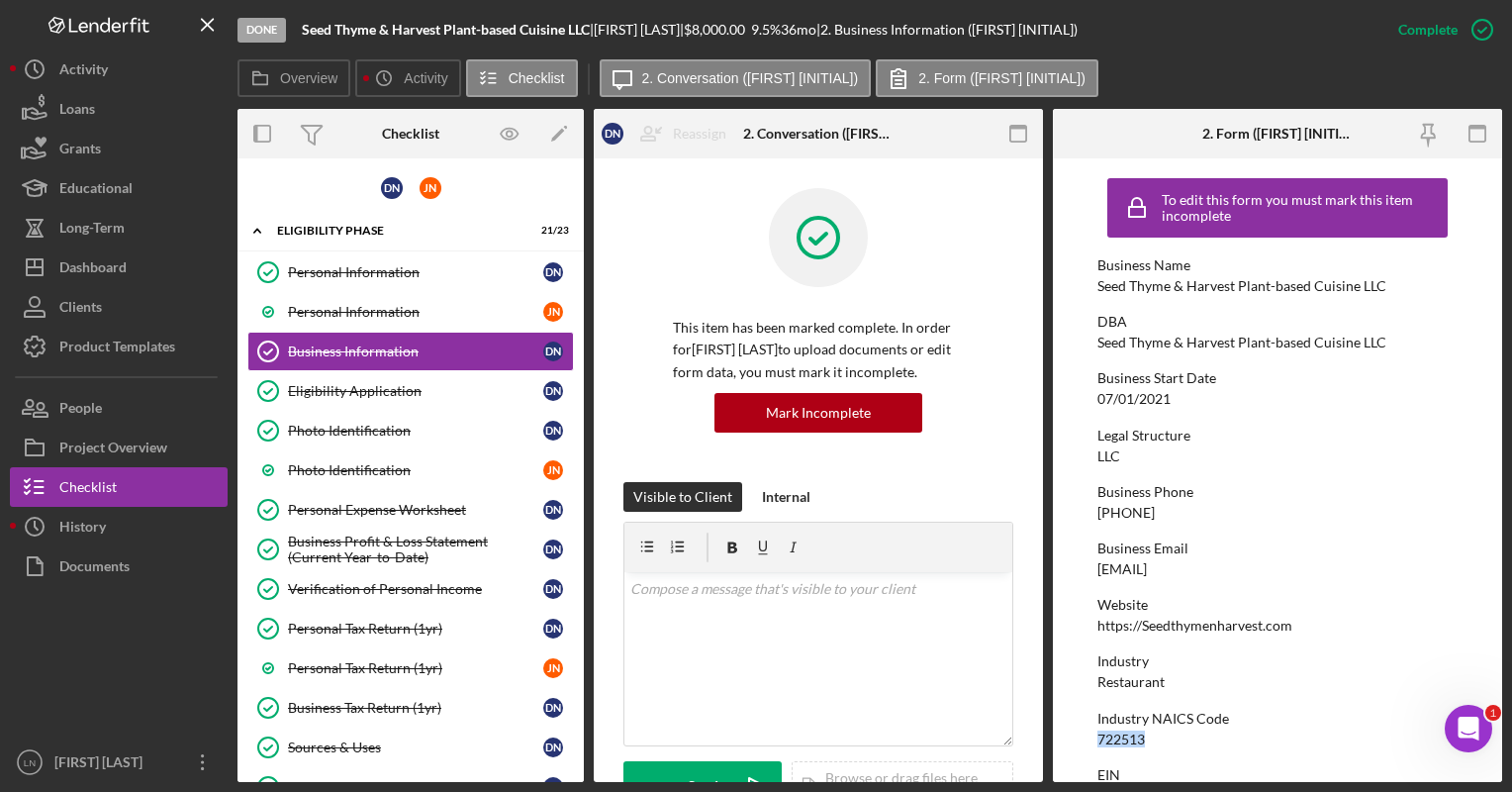 click on "722513" at bounding box center [1121, 740] 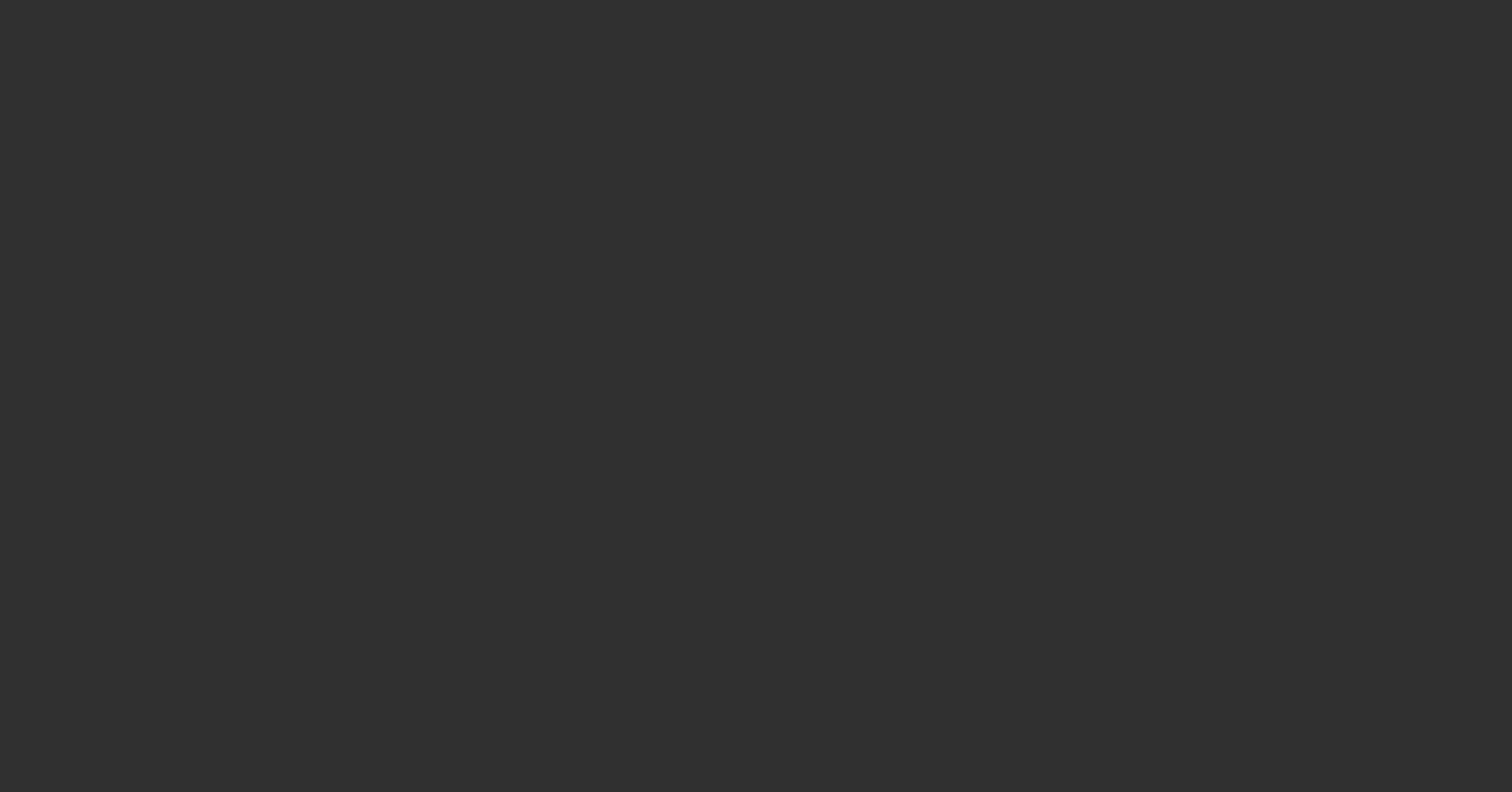 scroll, scrollTop: 0, scrollLeft: 0, axis: both 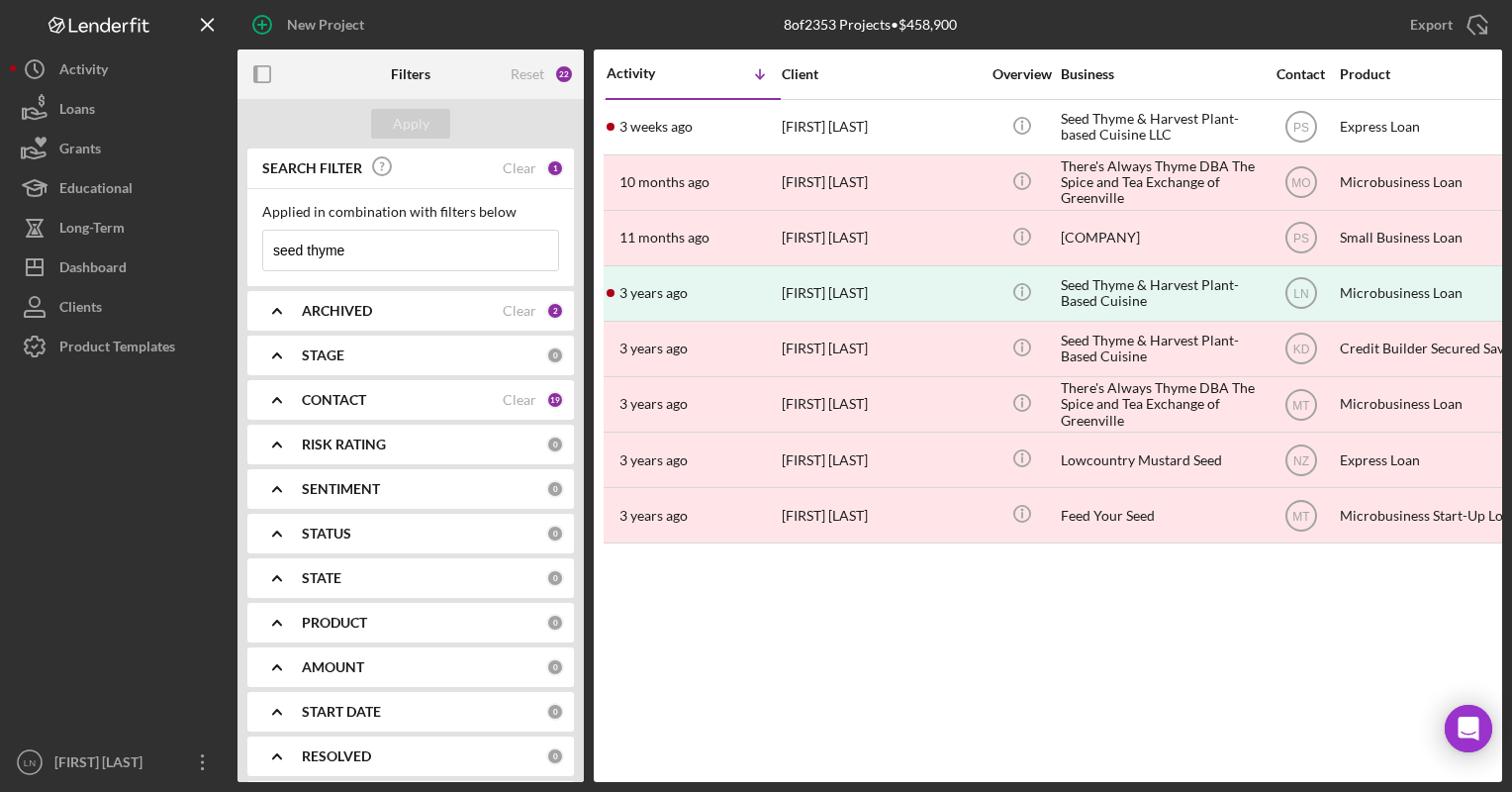 click on "seed thyme" at bounding box center (411, 250) 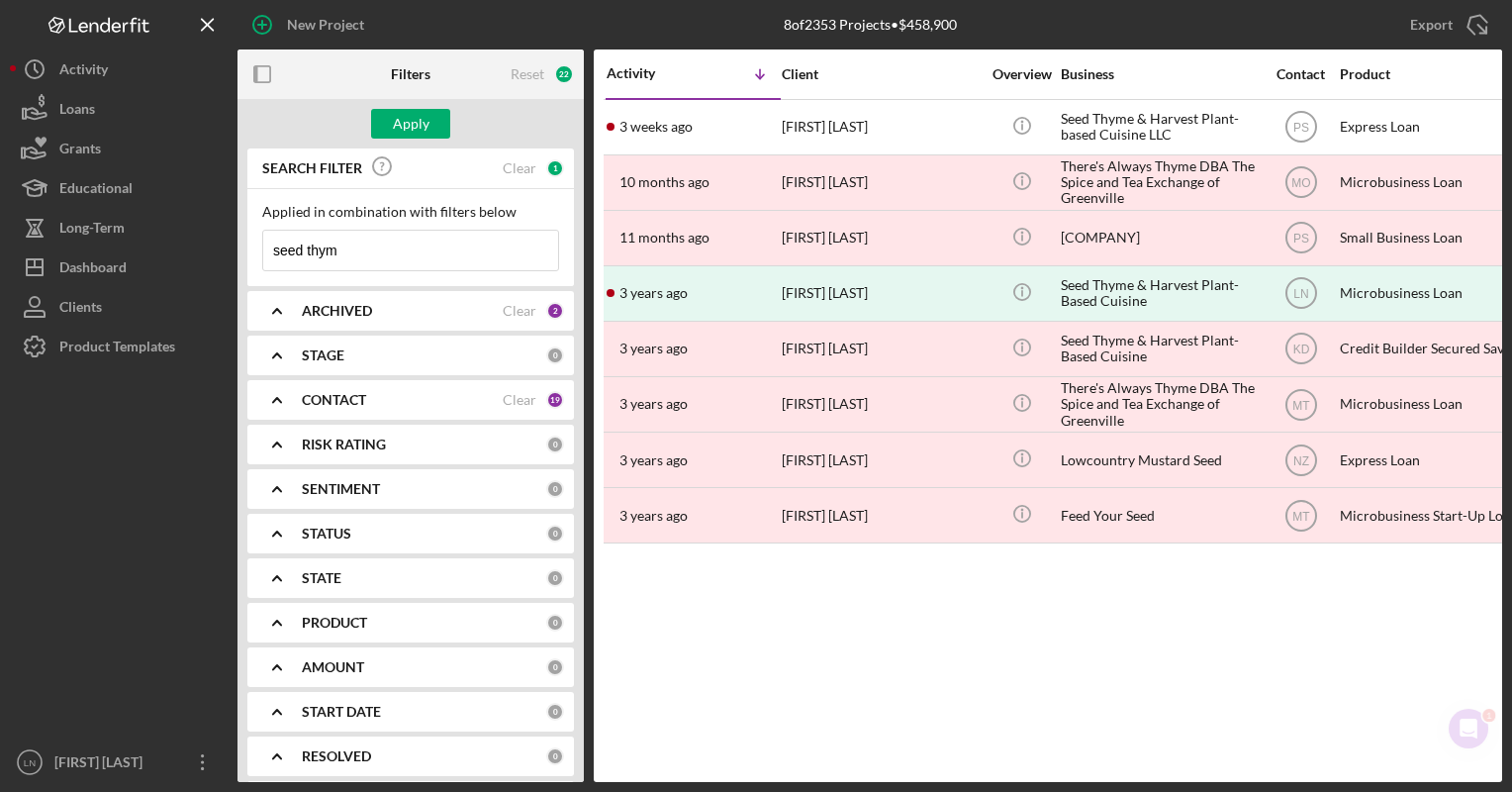 scroll, scrollTop: 0, scrollLeft: 0, axis: both 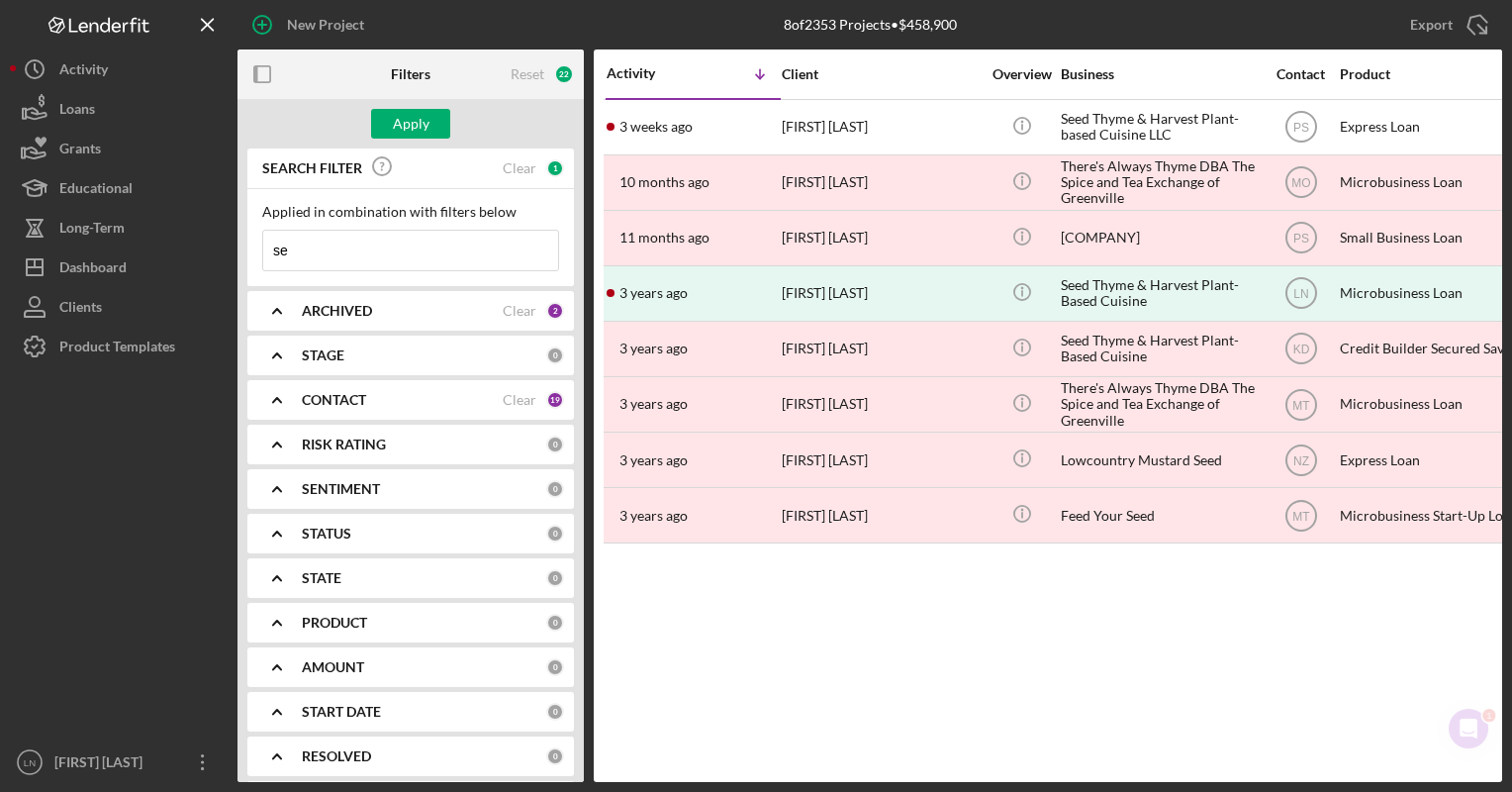 type on "s" 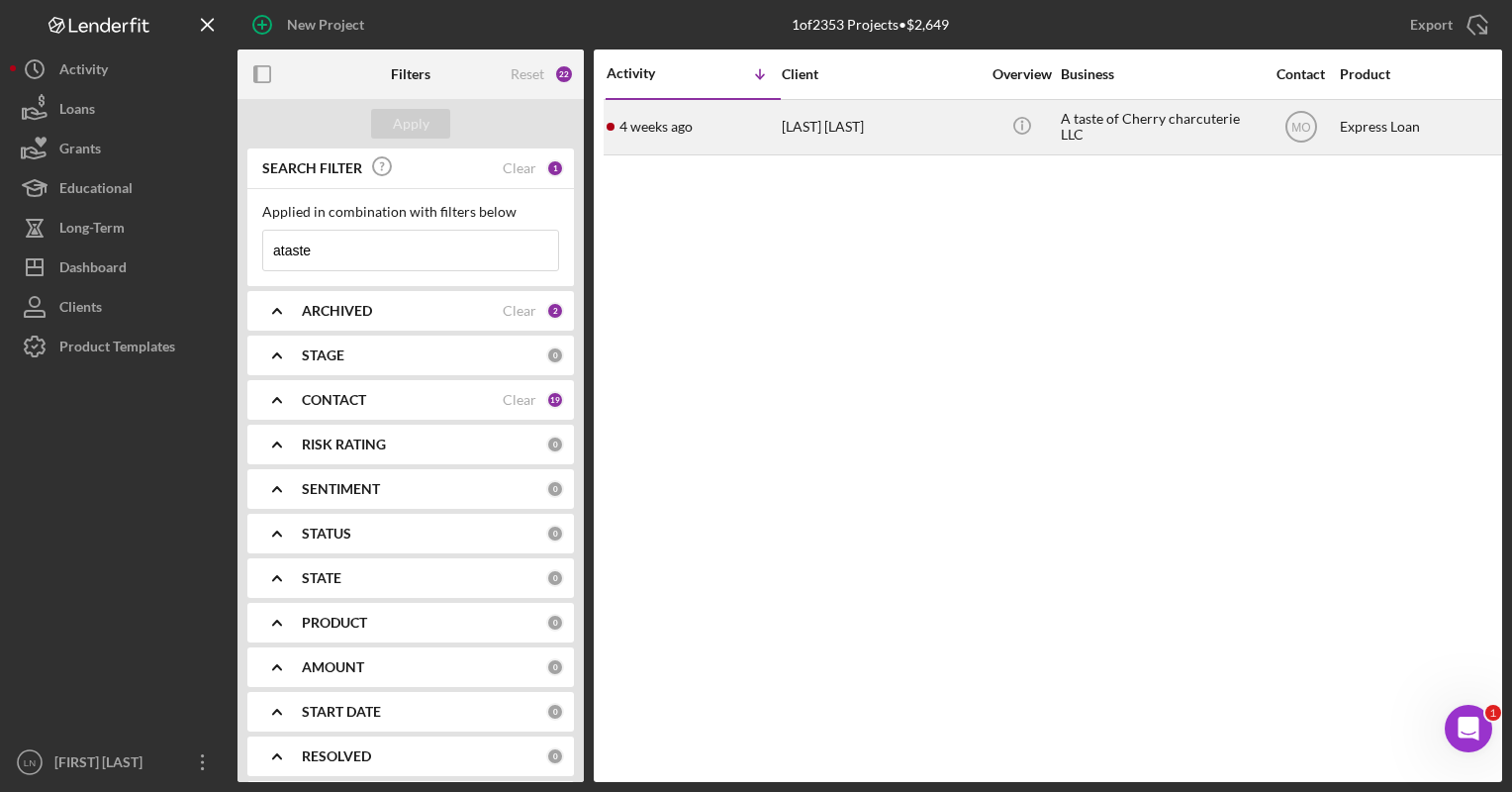 type on "ataste" 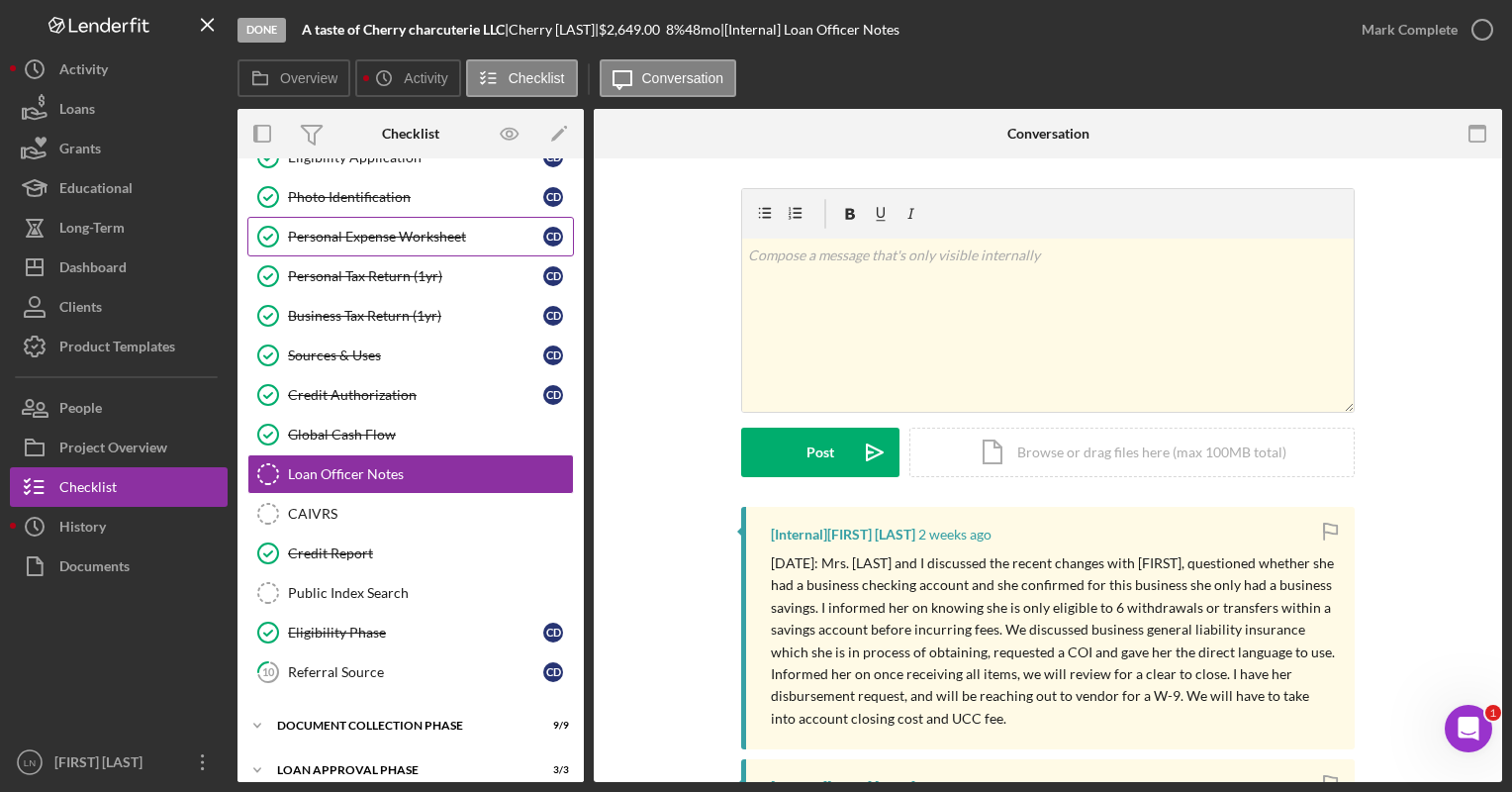 scroll, scrollTop: 0, scrollLeft: 0, axis: both 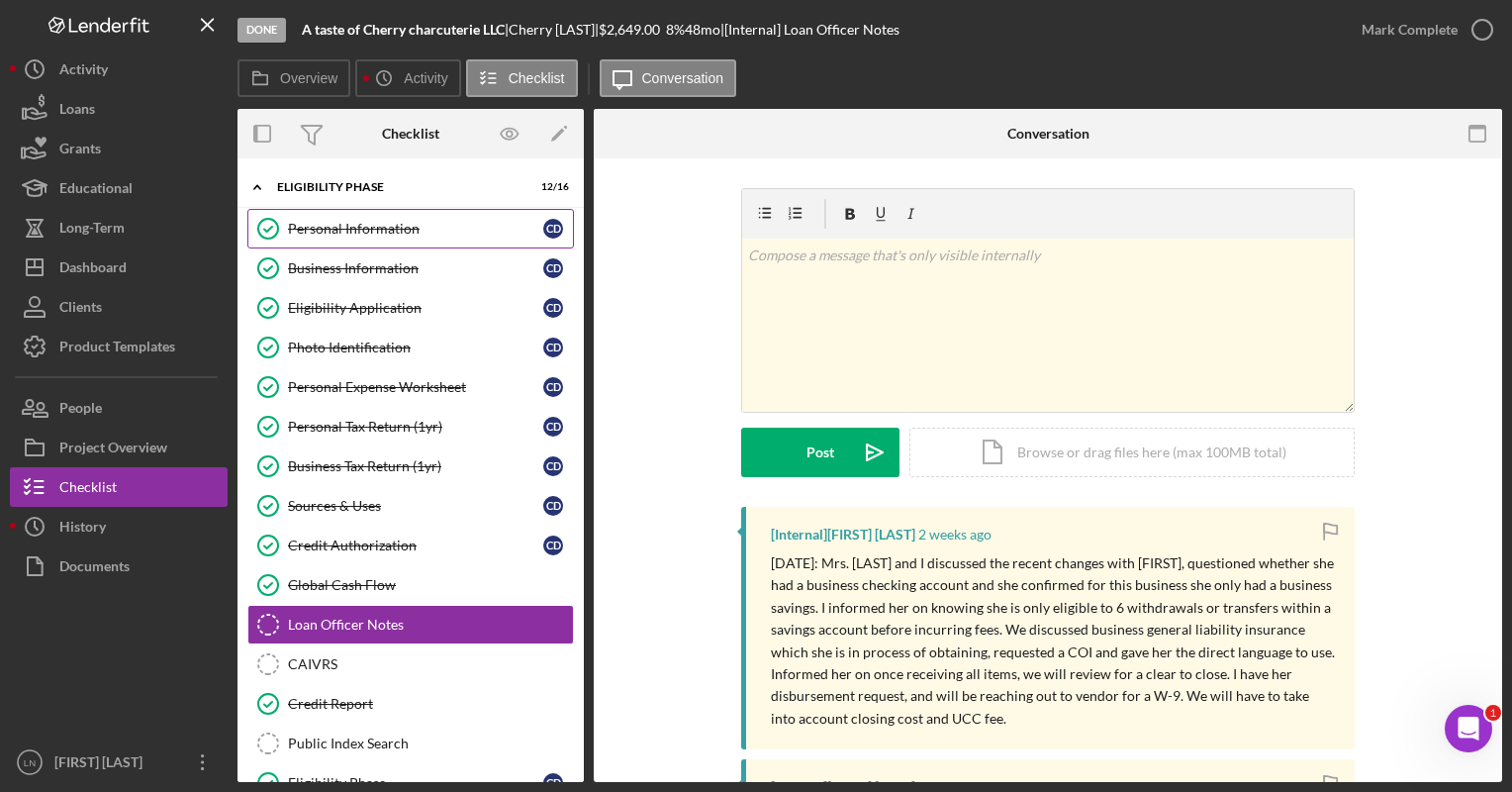 click on "Personal Information" at bounding box center (416, 229) 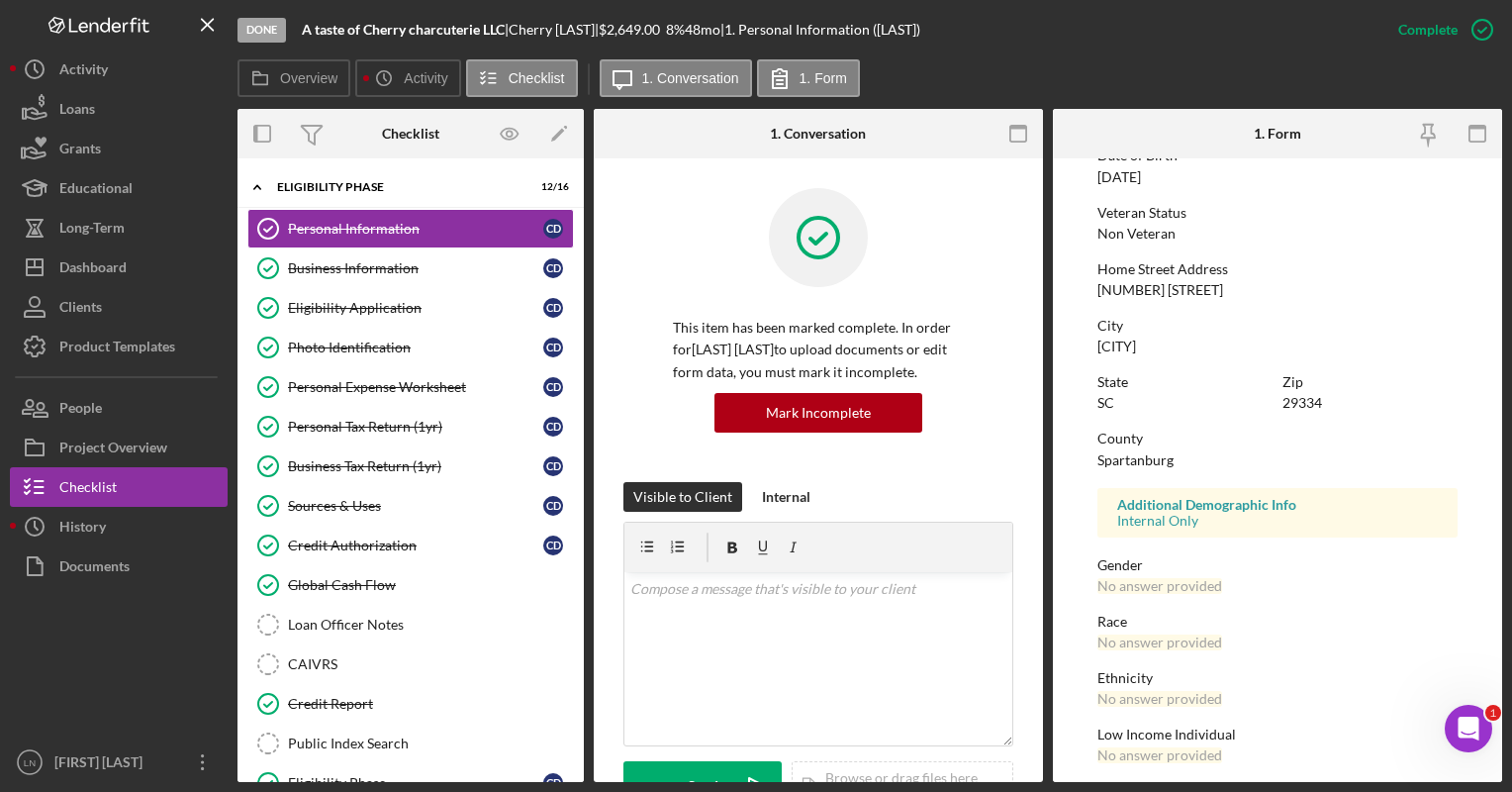 scroll, scrollTop: 316, scrollLeft: 0, axis: vertical 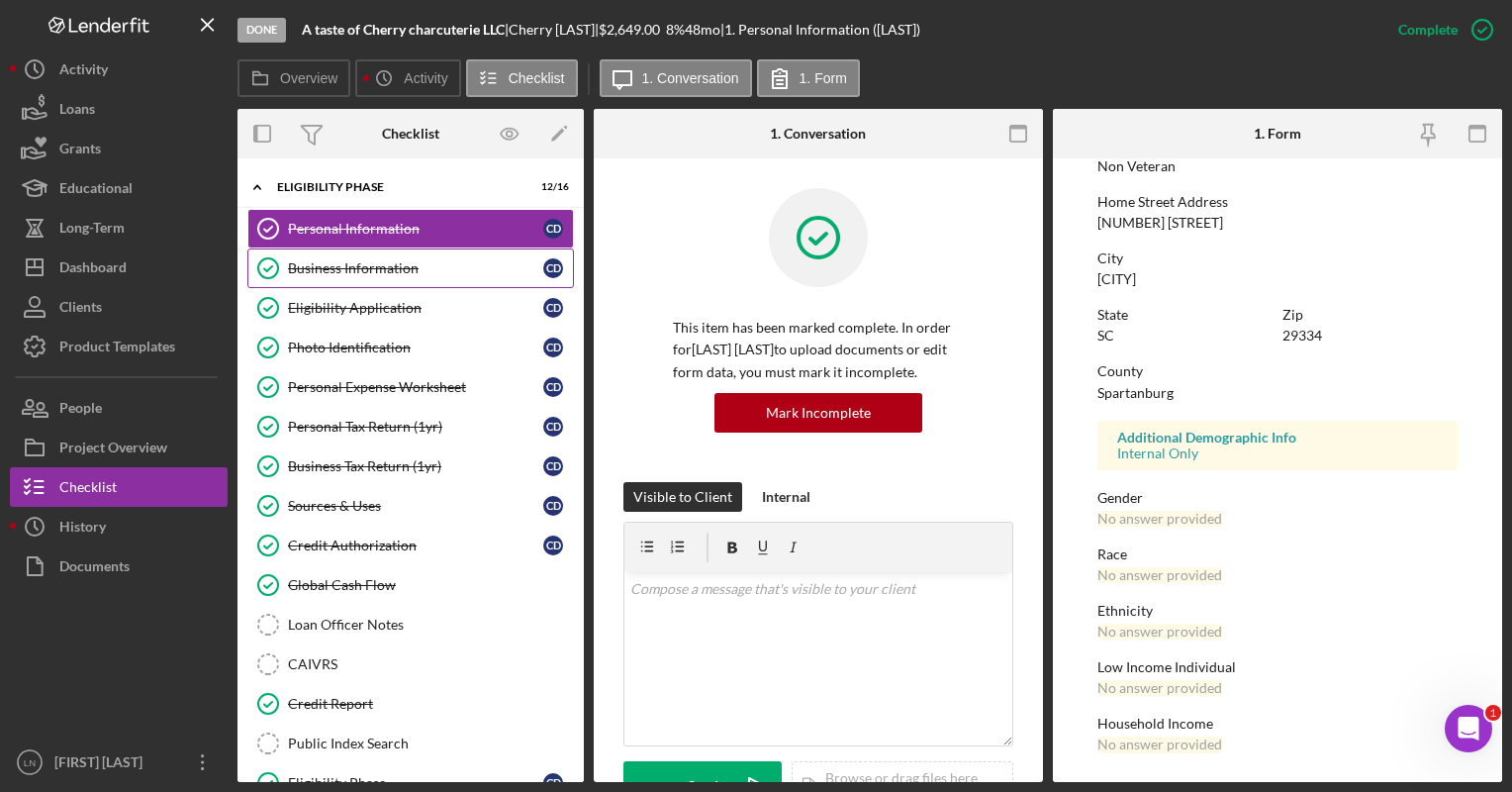click on "Business Information" at bounding box center [416, 268] 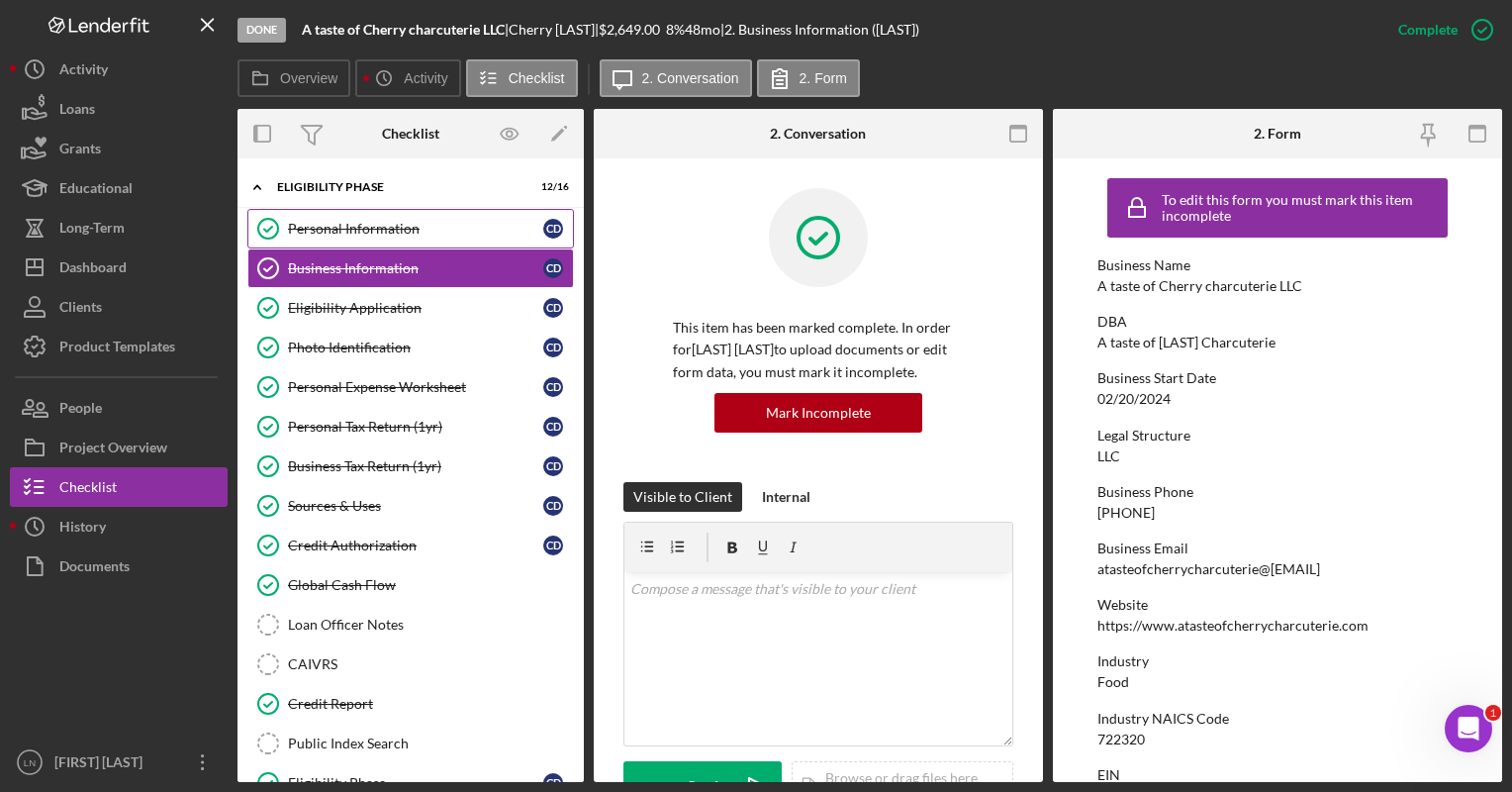 click on "Personal Information" at bounding box center (416, 229) 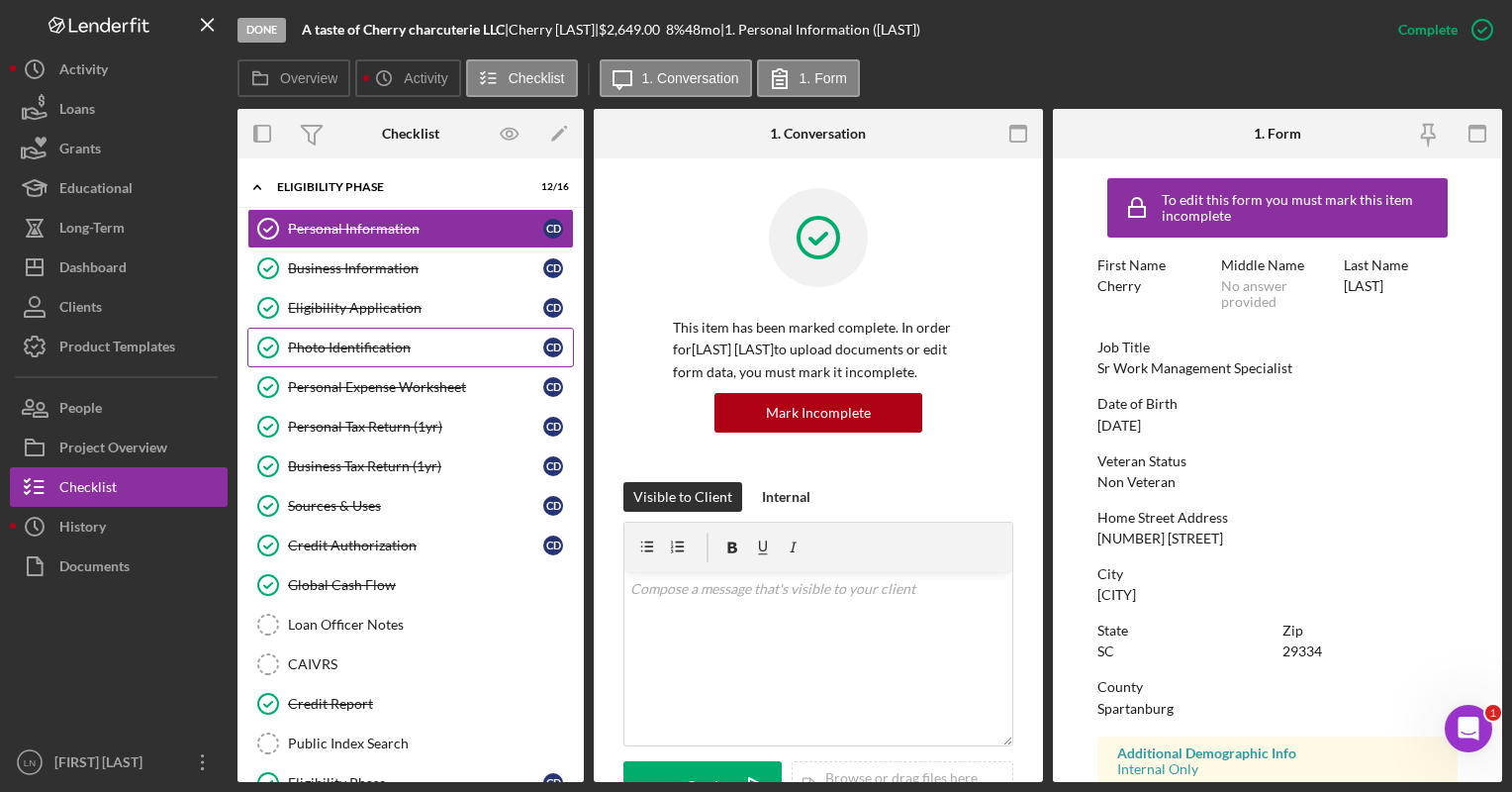click on "Photo Identification" at bounding box center [416, 347] 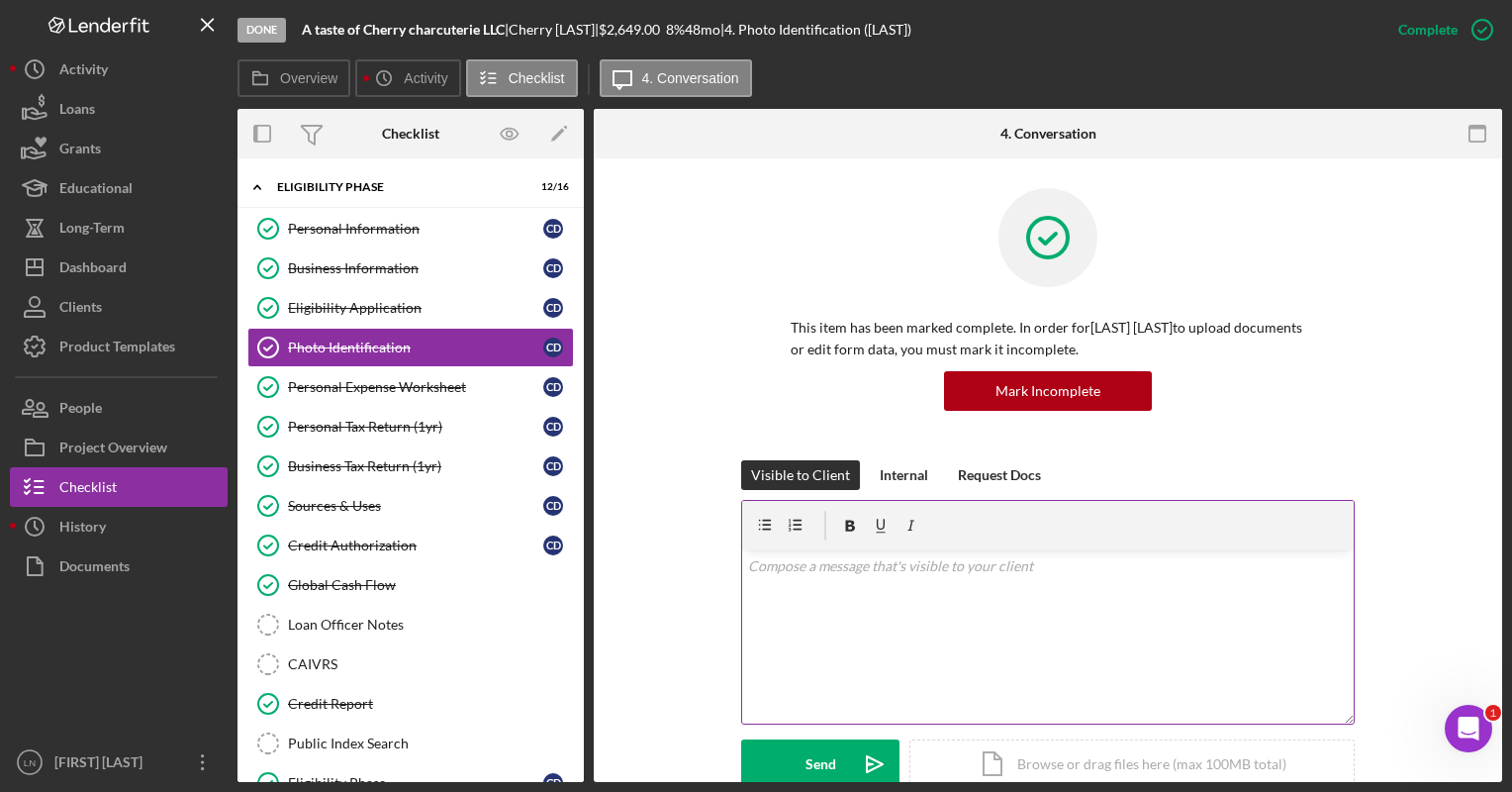 scroll, scrollTop: 325, scrollLeft: 0, axis: vertical 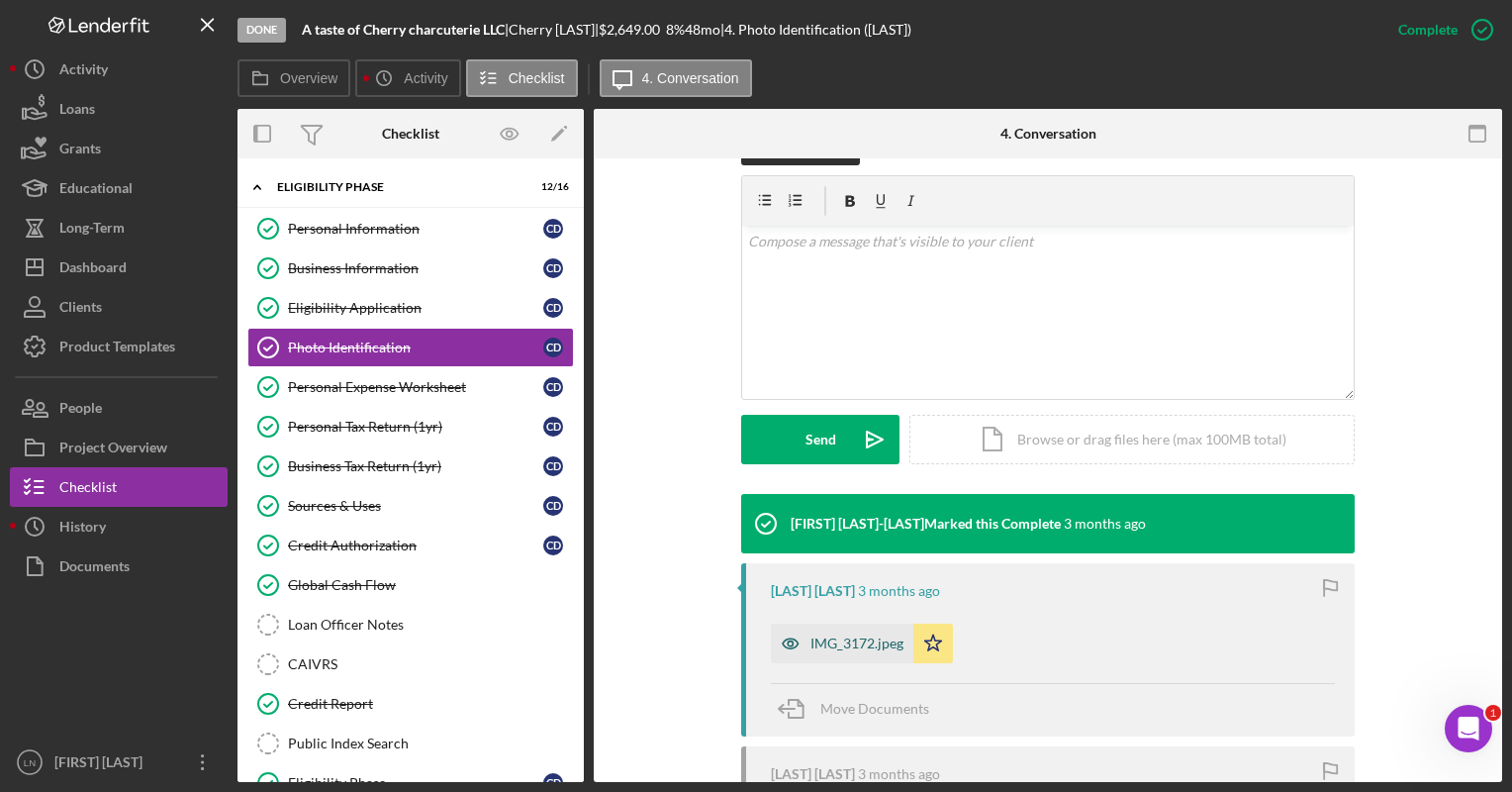 click on "IMG_3172.jpeg" at bounding box center [857, 644] 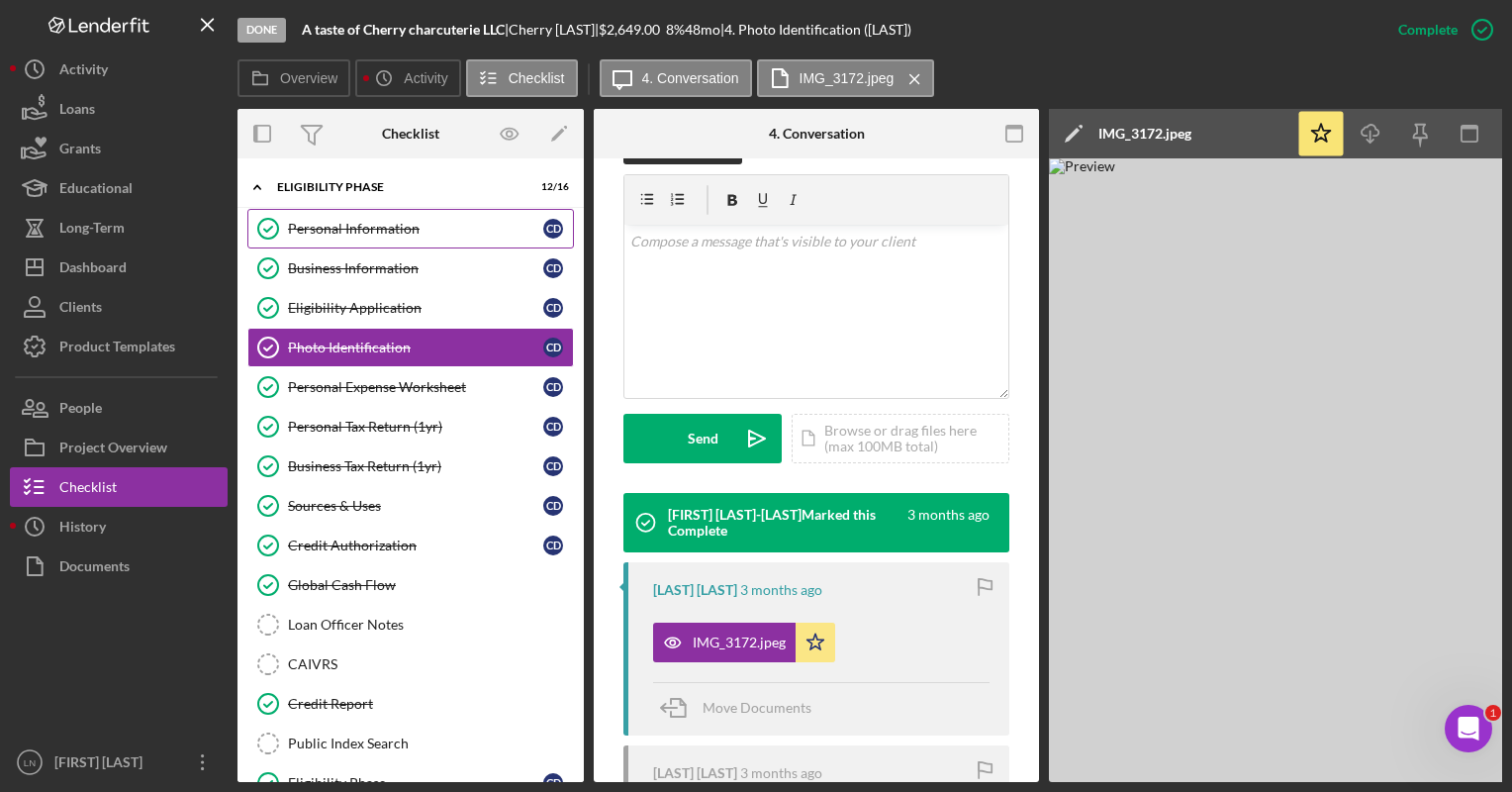 click on "Personal Information Personal Information C D" at bounding box center [411, 229] 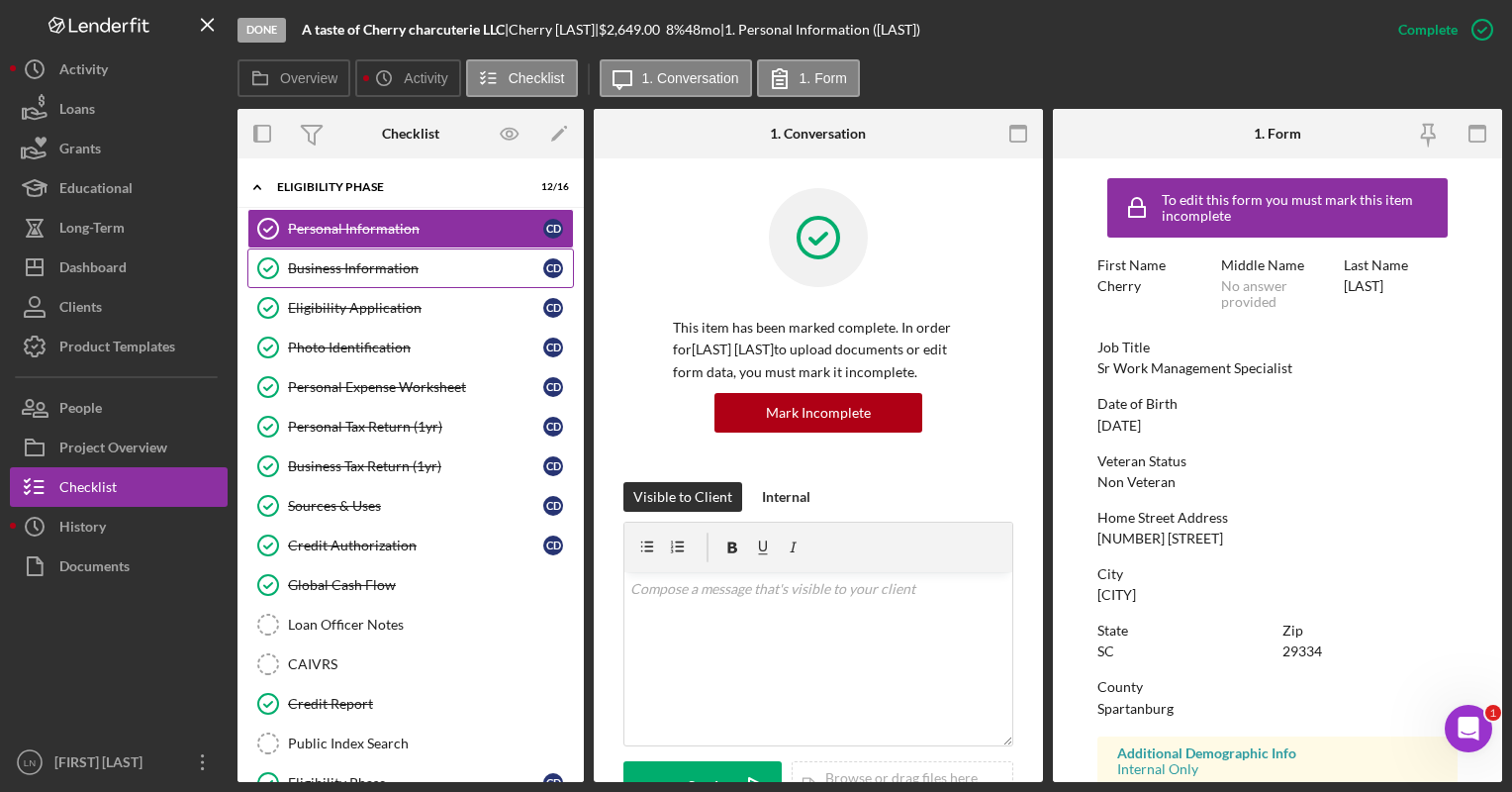 click on "Business Information Business Information C D" at bounding box center [411, 268] 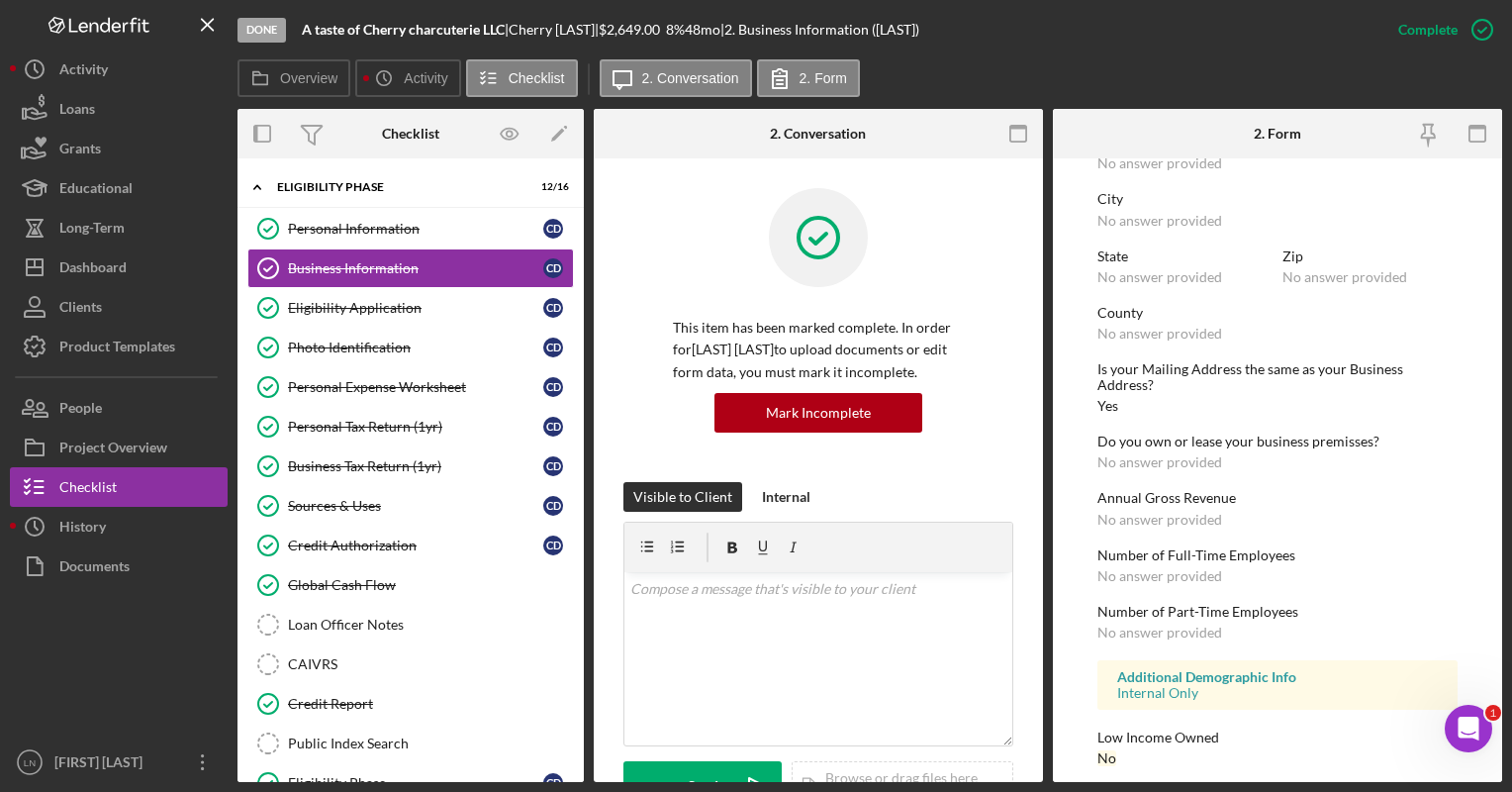 scroll, scrollTop: 885, scrollLeft: 0, axis: vertical 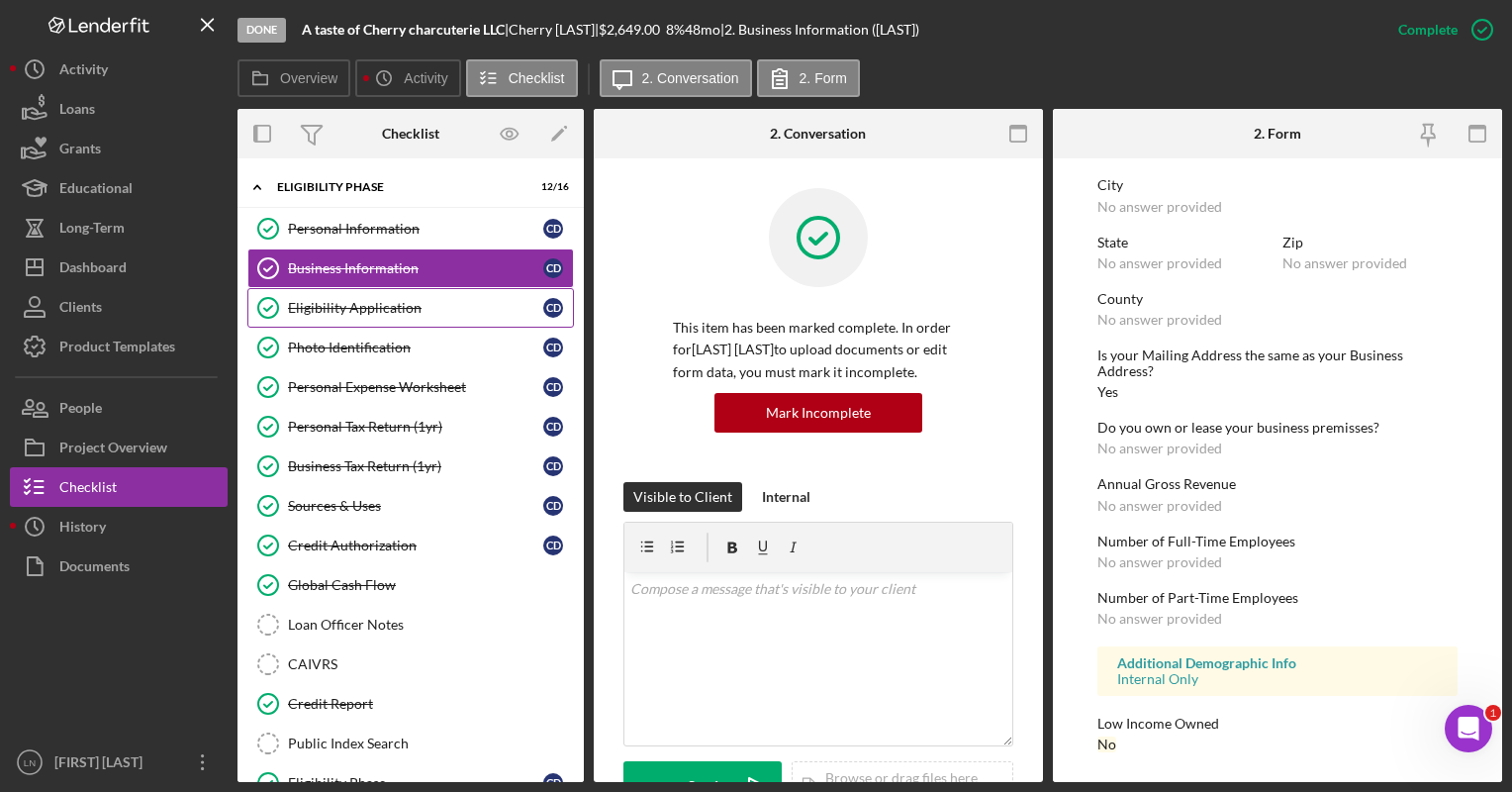 click on "Eligibility Application" at bounding box center [416, 308] 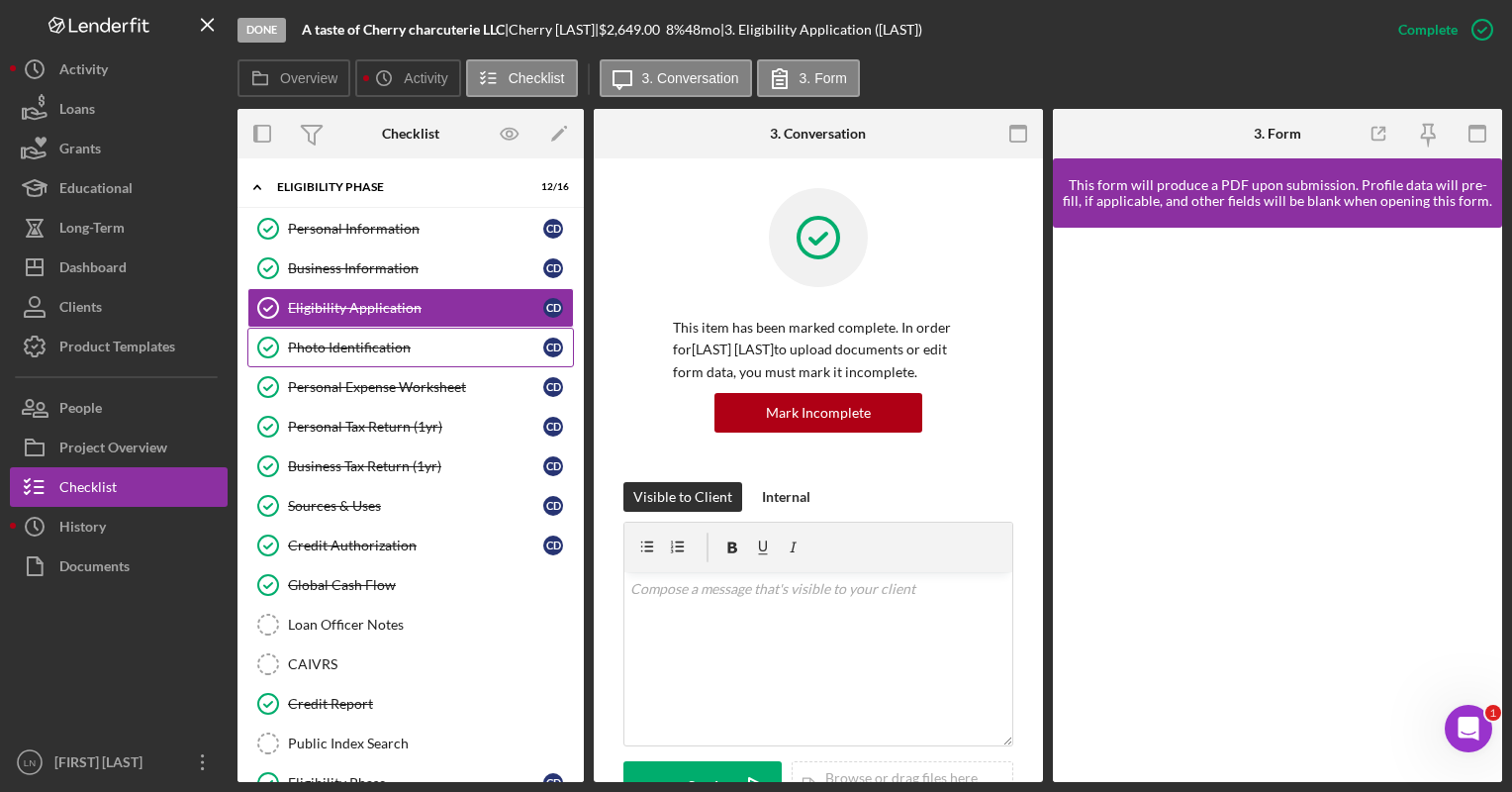 click on "Photo Identification" at bounding box center (416, 347) 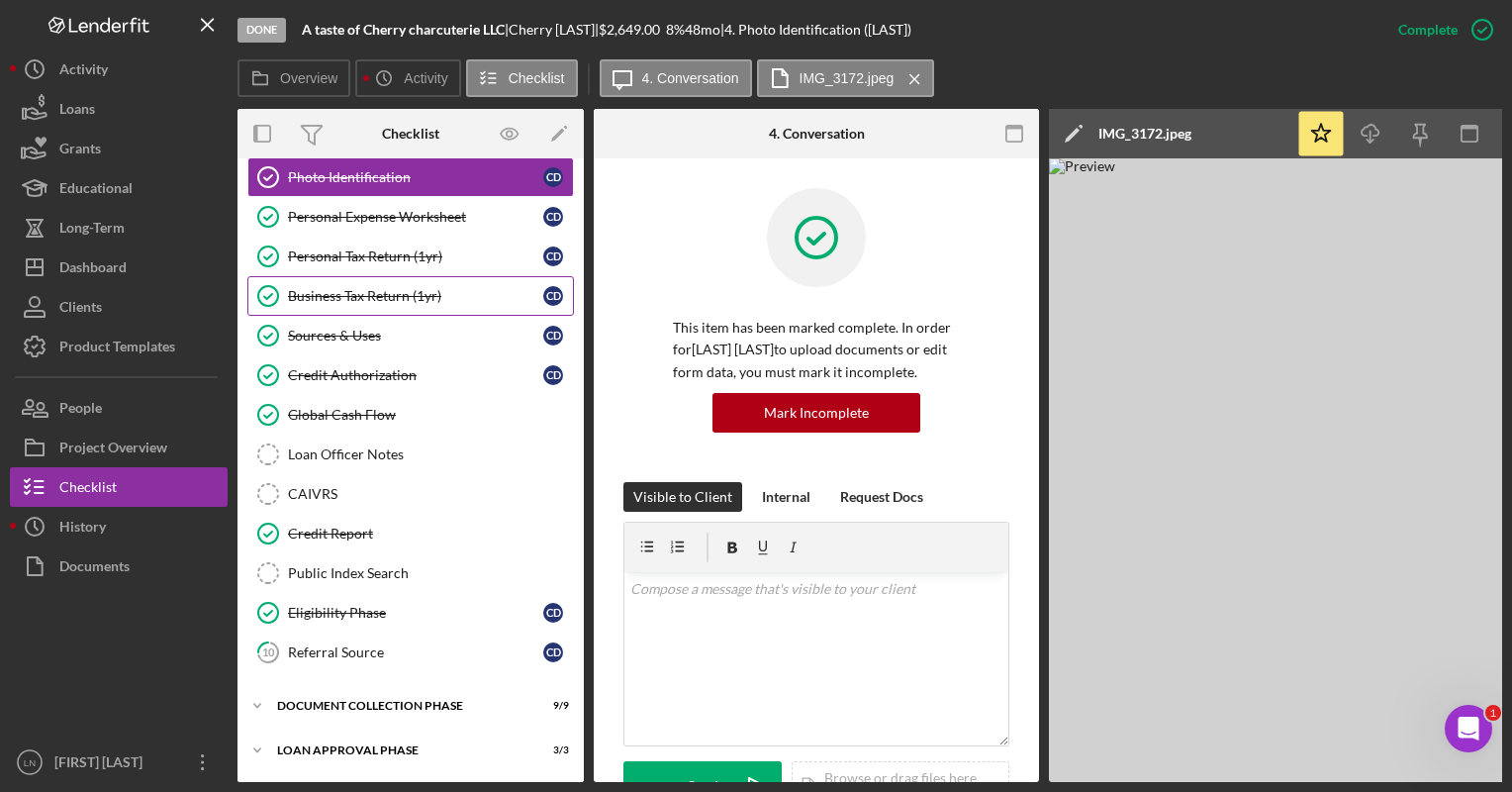 scroll, scrollTop: 212, scrollLeft: 0, axis: vertical 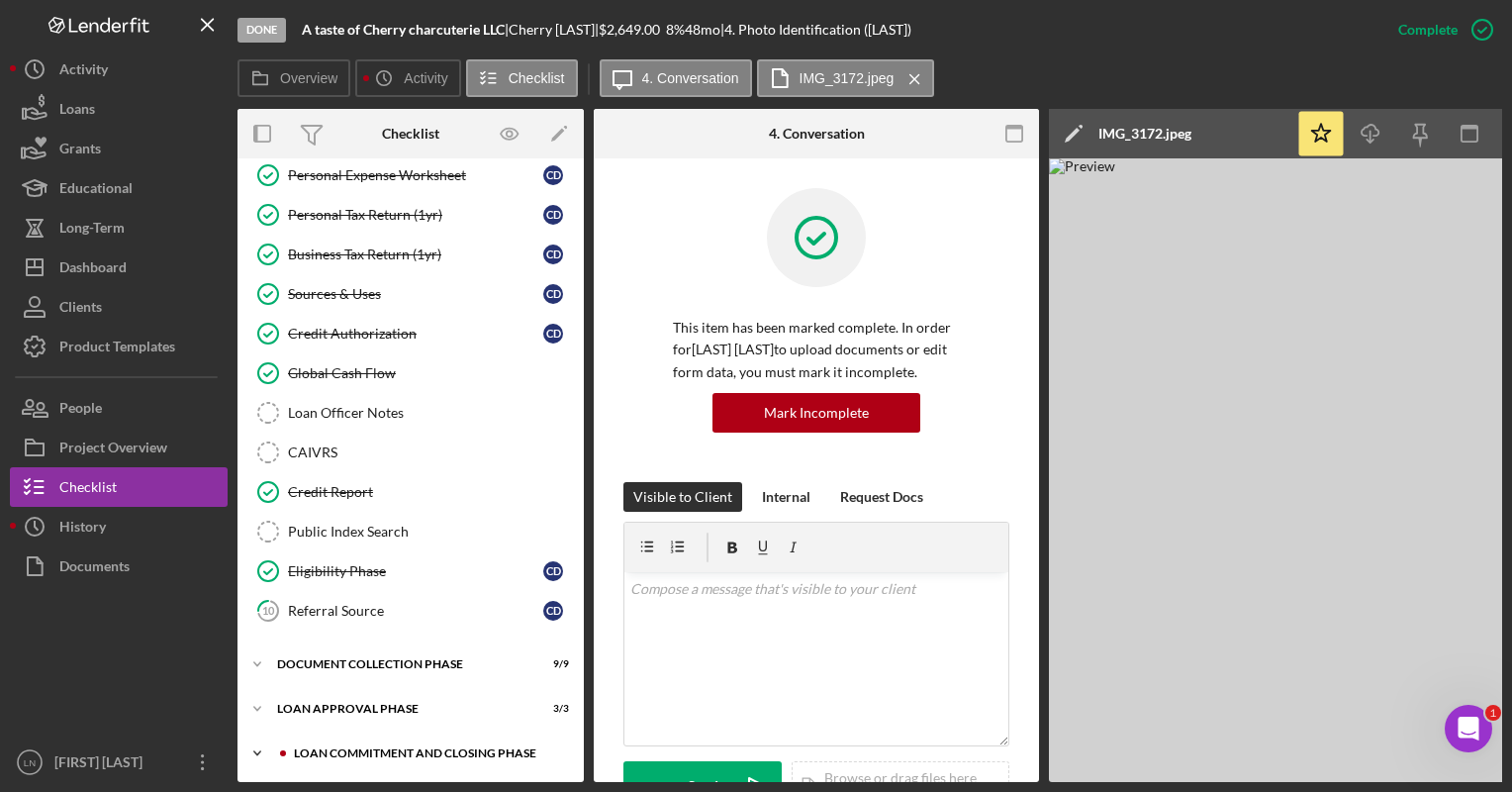 click on "Icon/Expander Loan Commitment and Closing Phase 5 / 14" at bounding box center [411, 753] 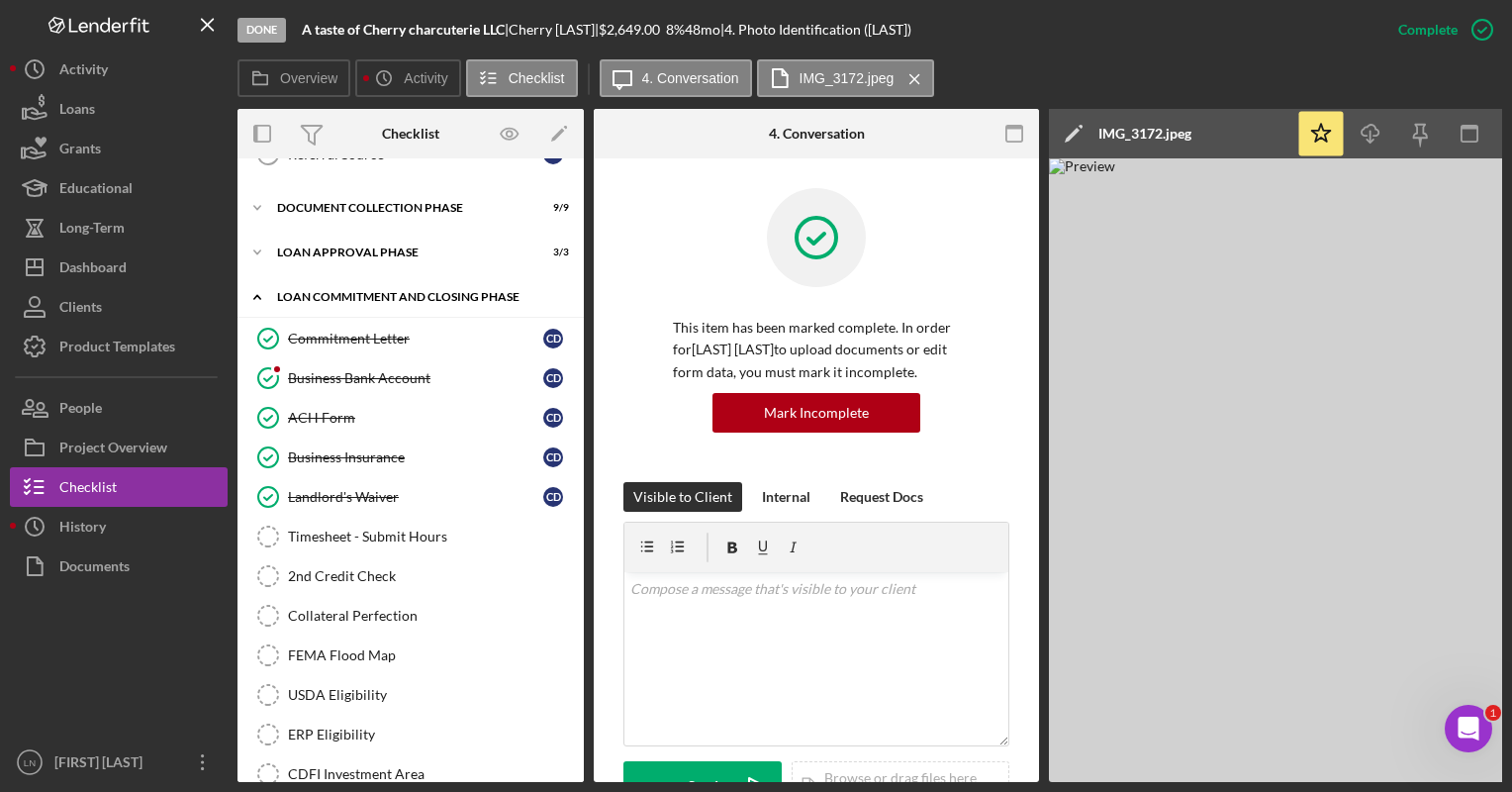 scroll, scrollTop: 772, scrollLeft: 0, axis: vertical 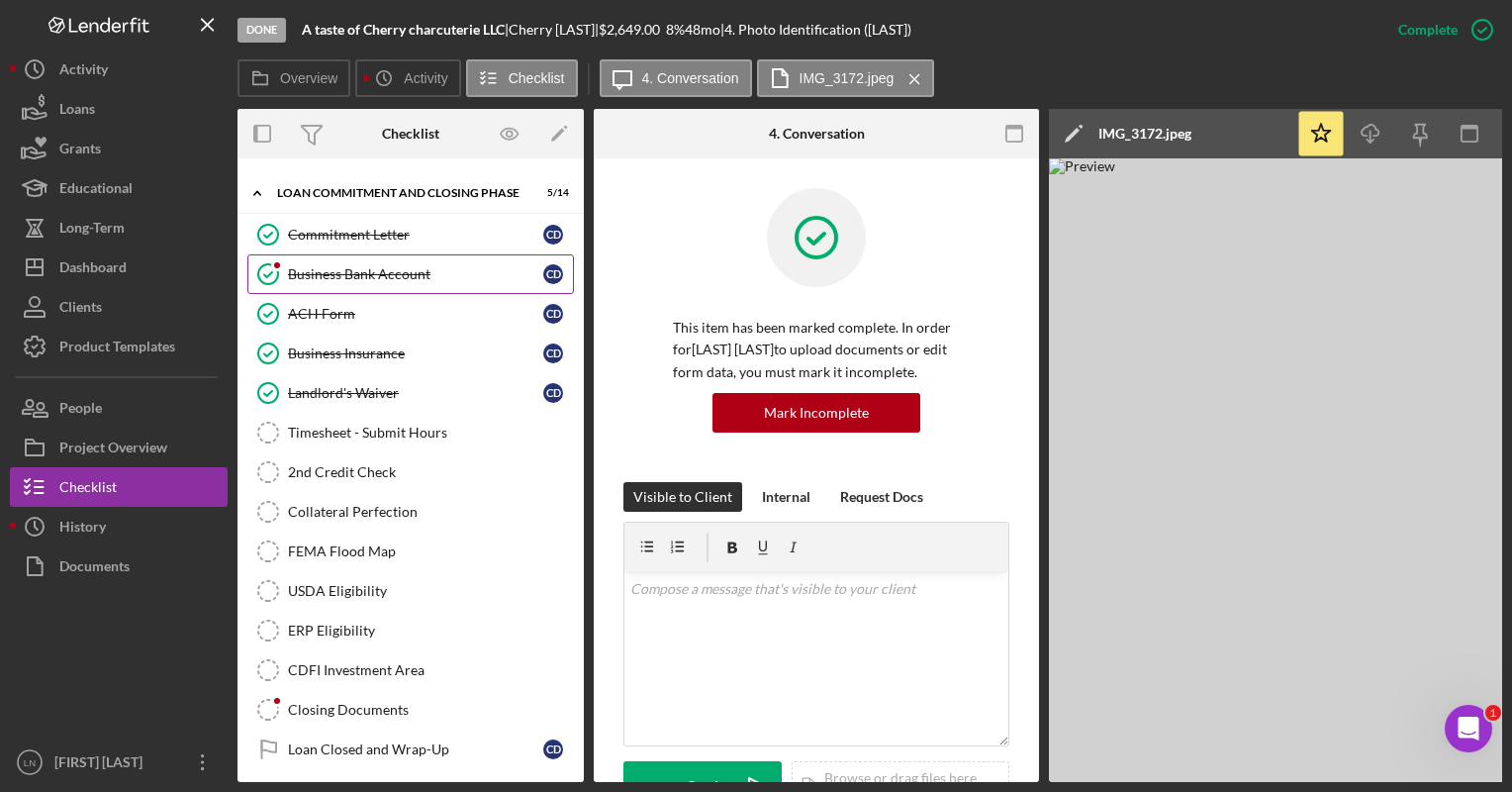 click on "Business Bank Account" at bounding box center (416, 274) 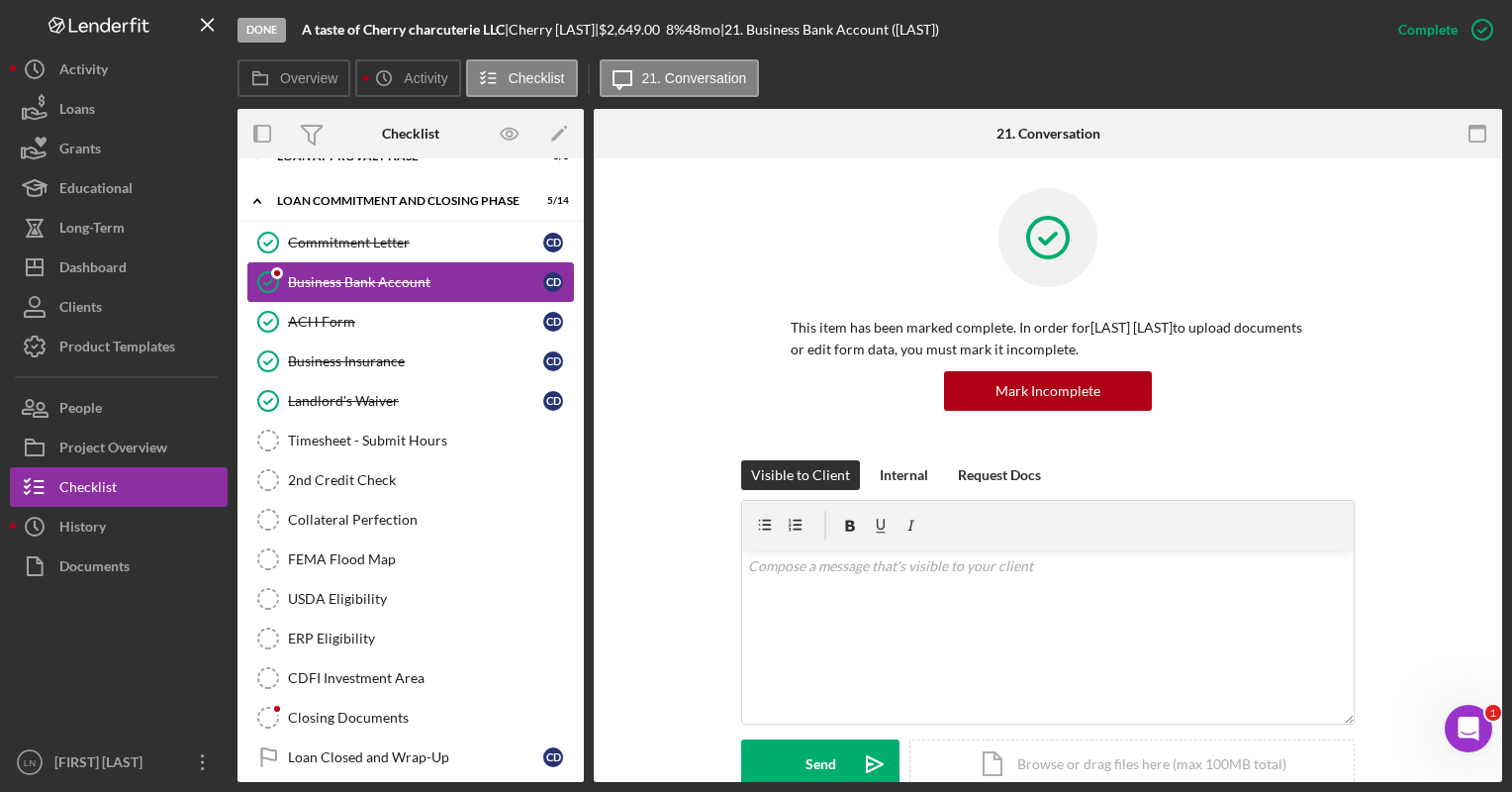 scroll, scrollTop: 766, scrollLeft: 0, axis: vertical 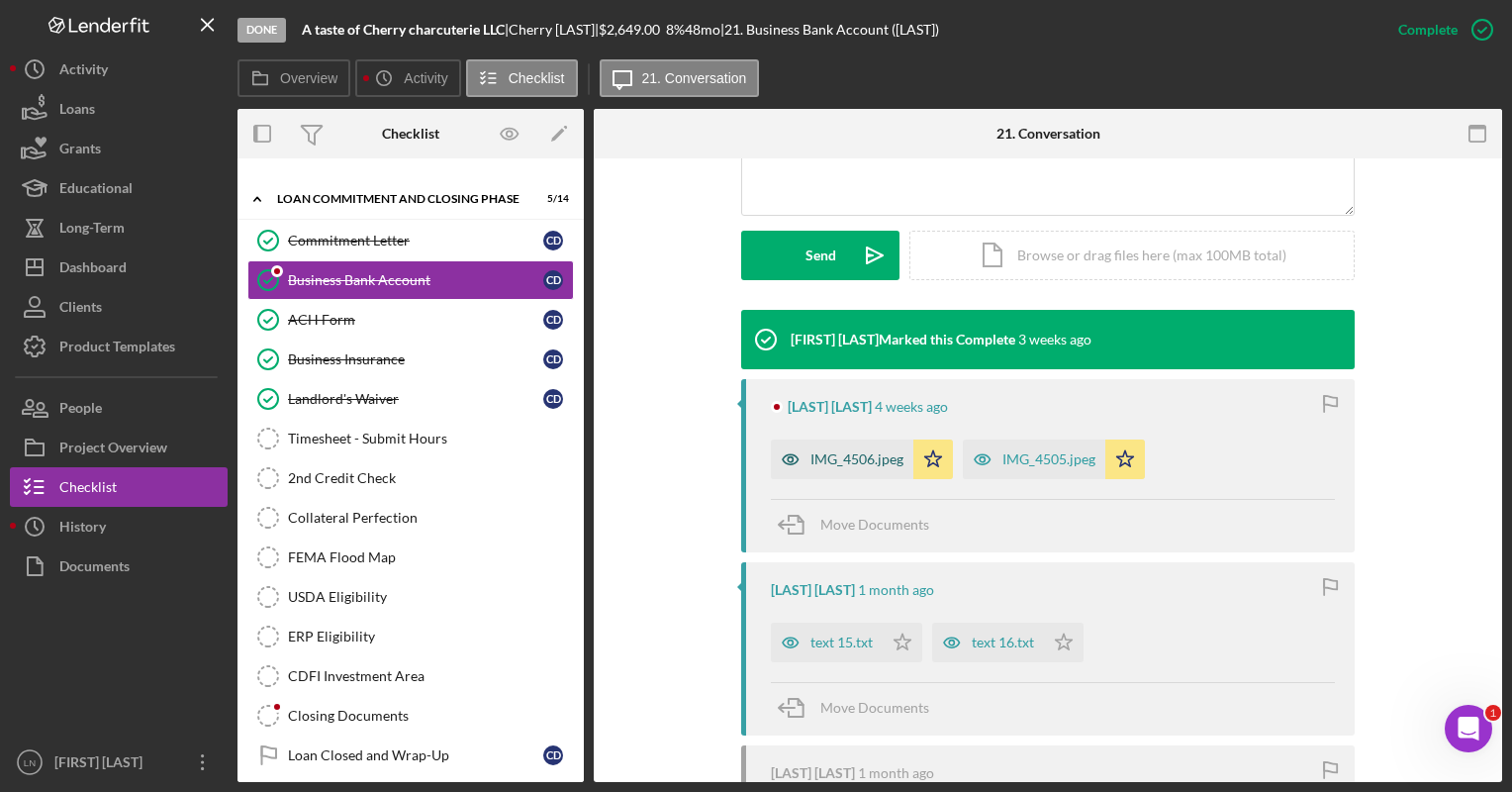 click on "IMG_4506.jpeg" at bounding box center [857, 459] 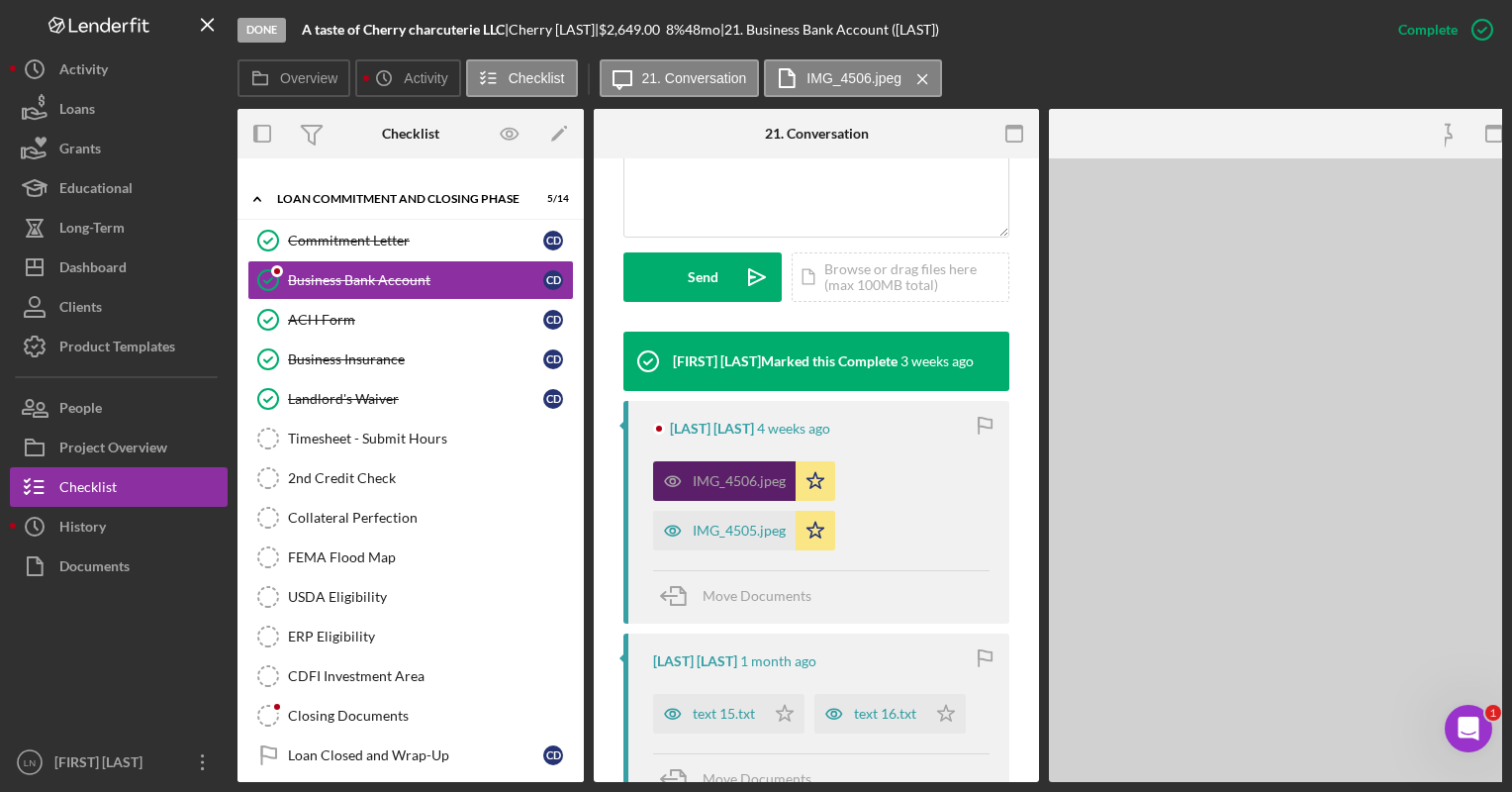 scroll, scrollTop: 531, scrollLeft: 0, axis: vertical 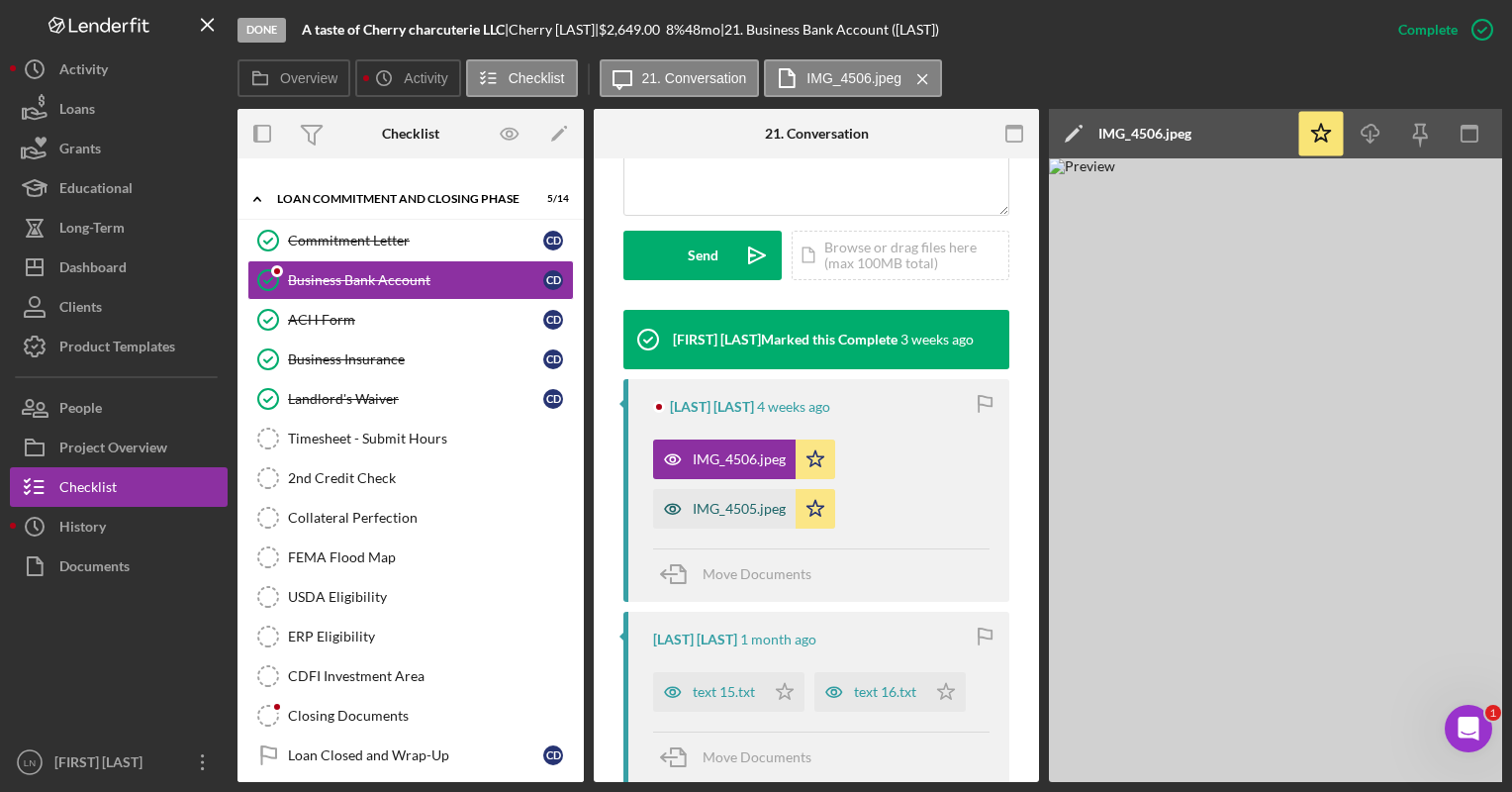 click on "IMG_4505.jpeg" at bounding box center (739, 509) 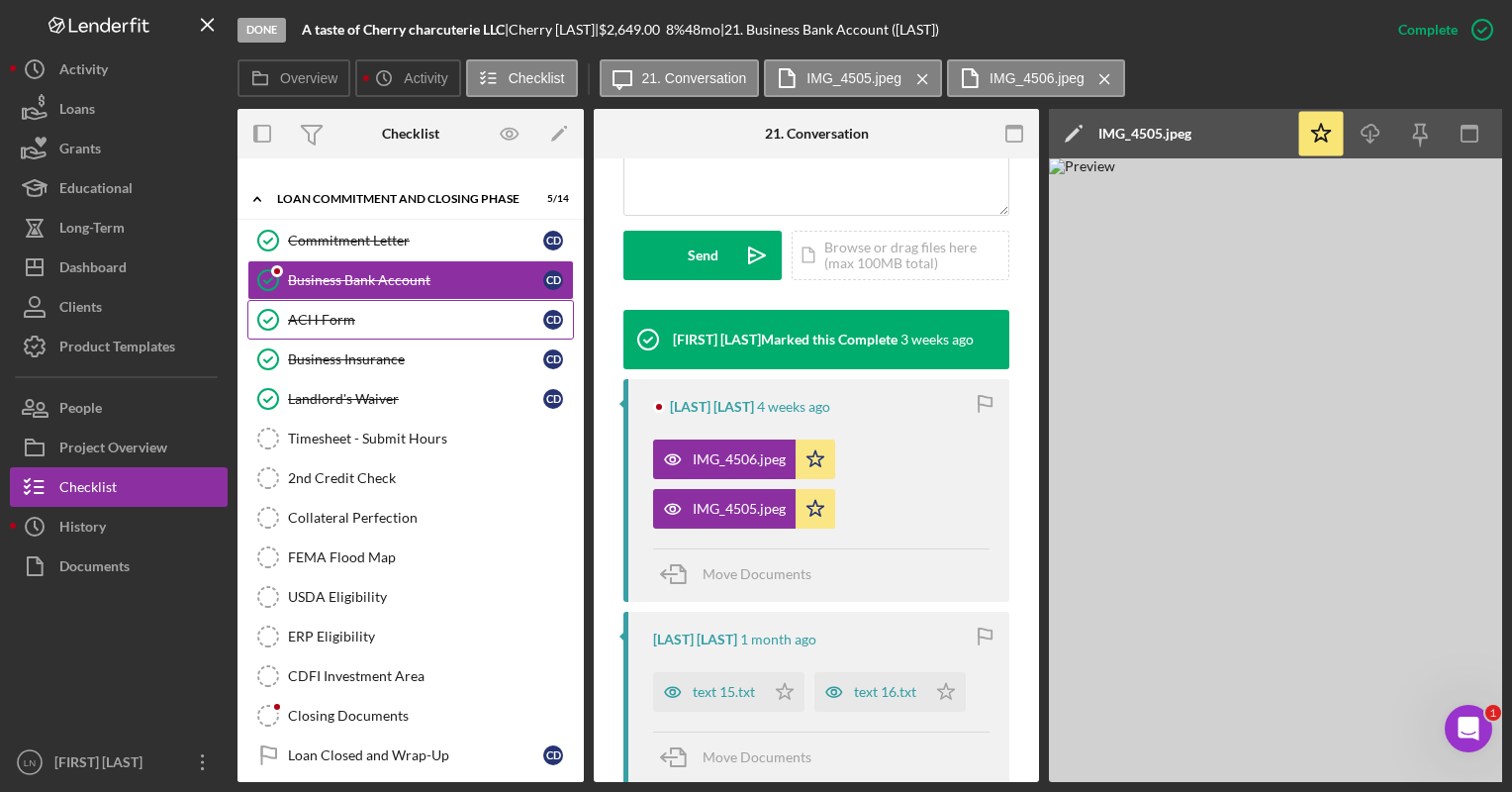 click on "ACH Form  ACH Form  C D" at bounding box center [411, 320] 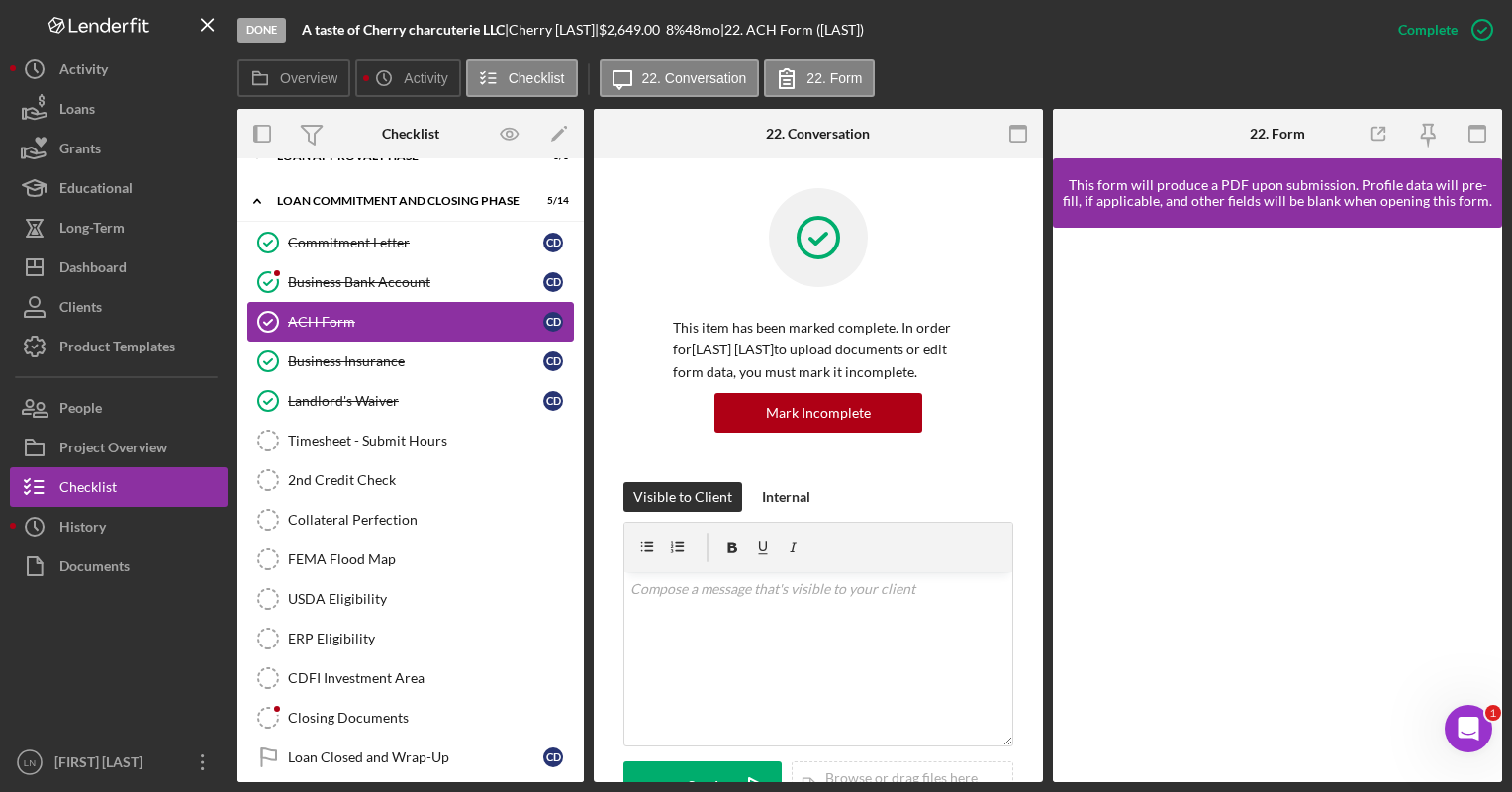 scroll, scrollTop: 766, scrollLeft: 0, axis: vertical 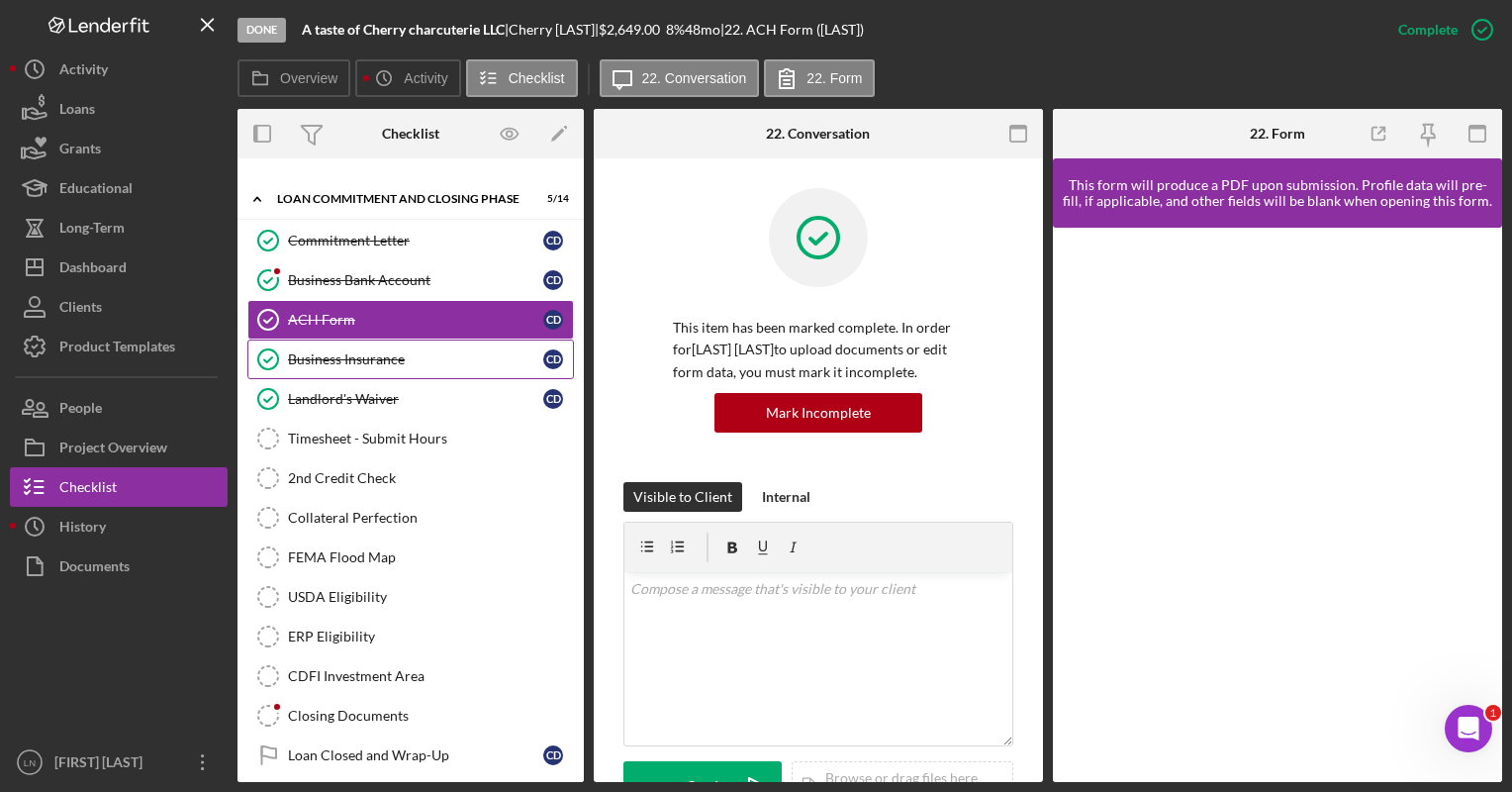 click on "Business Insurance" at bounding box center [416, 359] 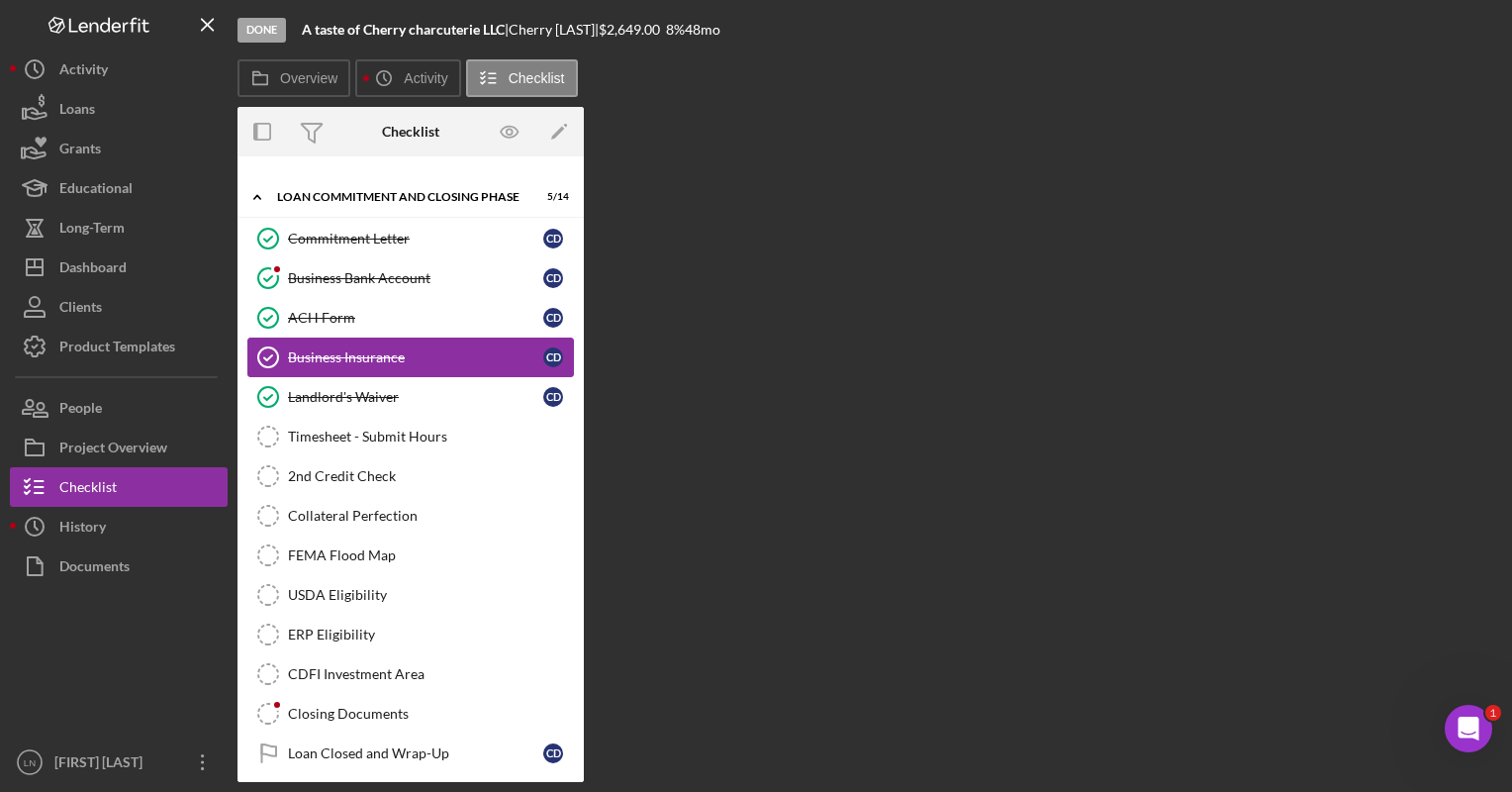 scroll, scrollTop: 766, scrollLeft: 0, axis: vertical 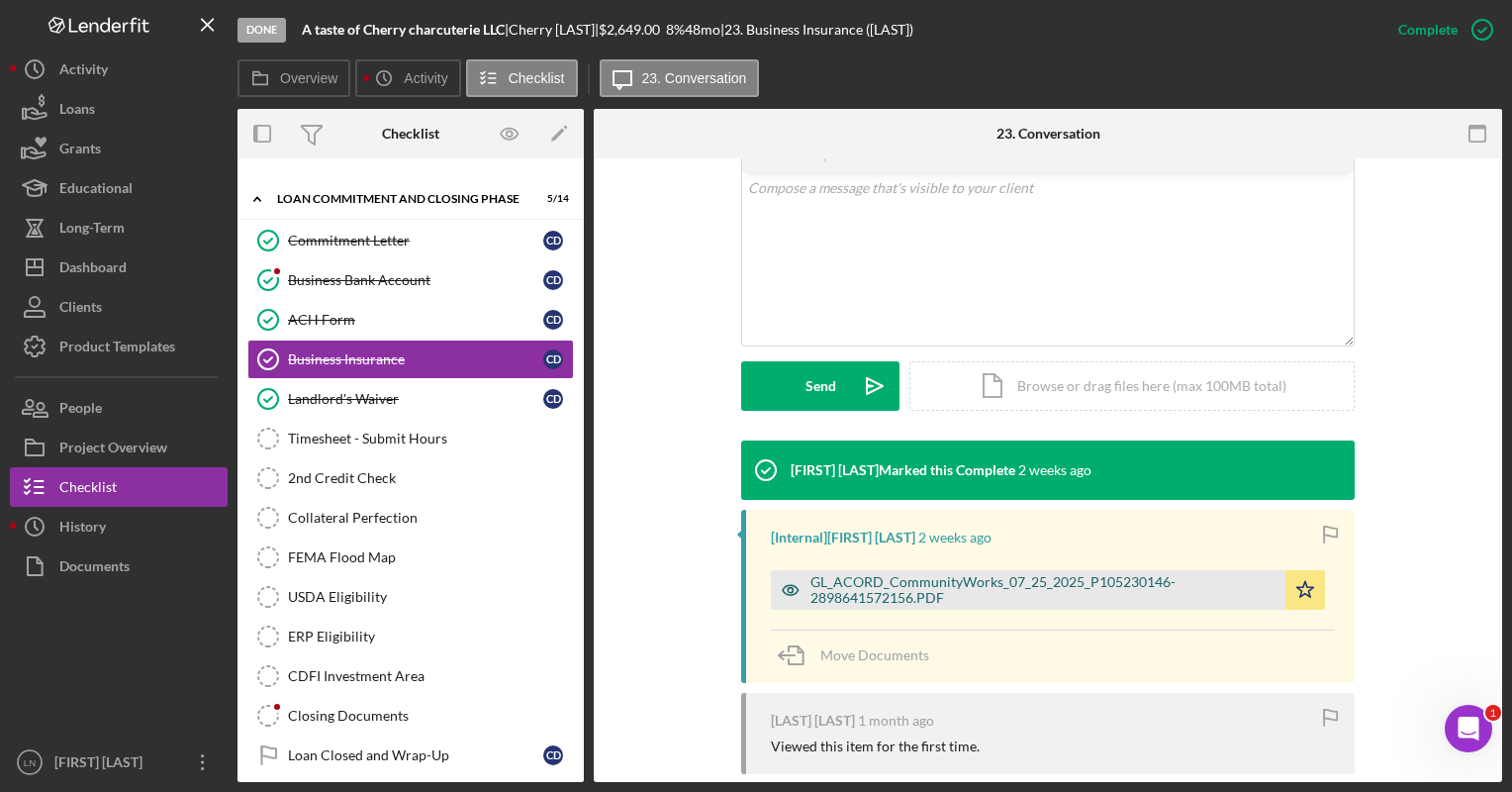 click on "GL_ACORD_CommunityWorks_07_25_2025_P105230146-2898641572156.PDF" at bounding box center [1043, 590] 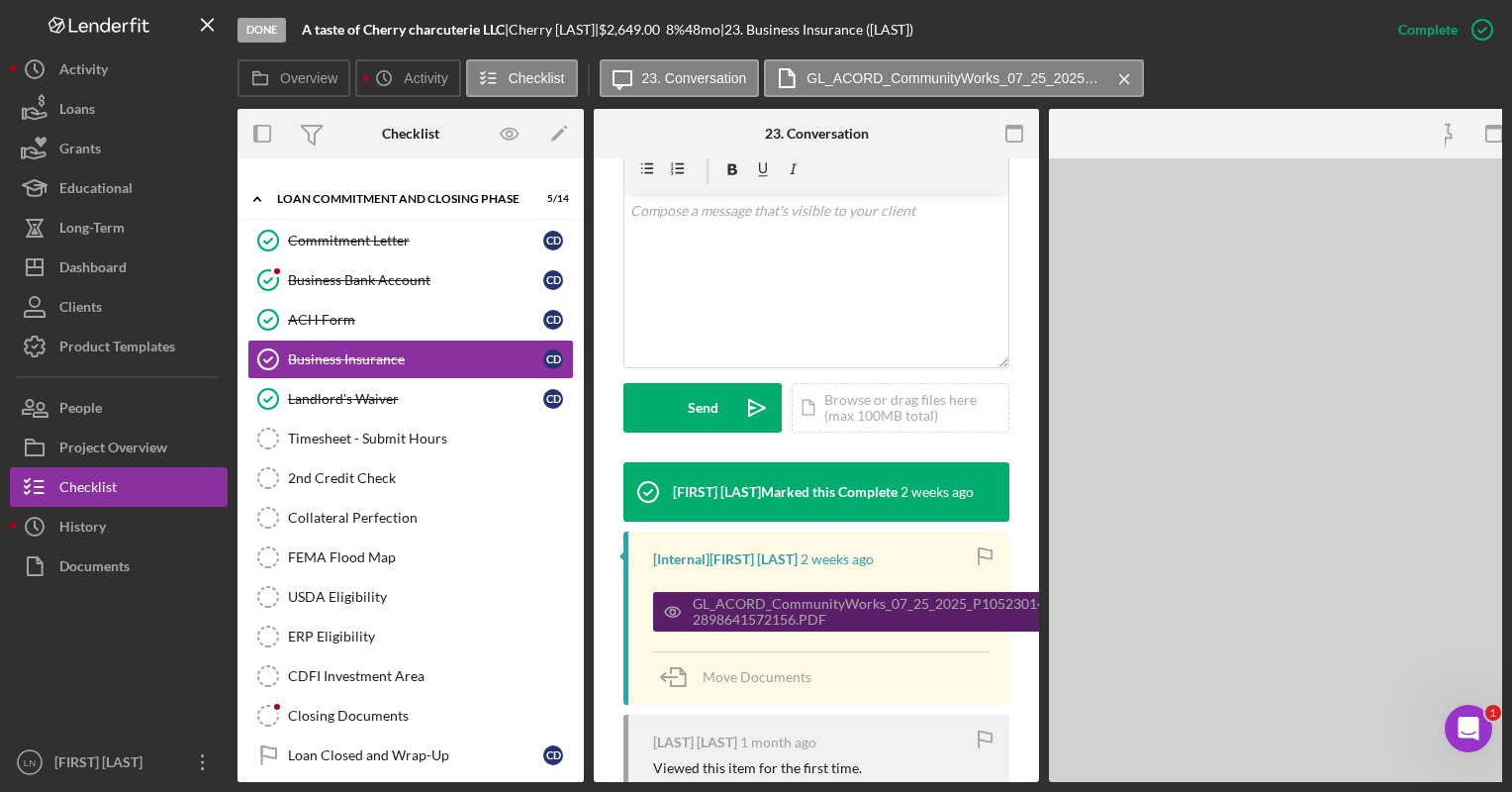 scroll, scrollTop: 400, scrollLeft: 0, axis: vertical 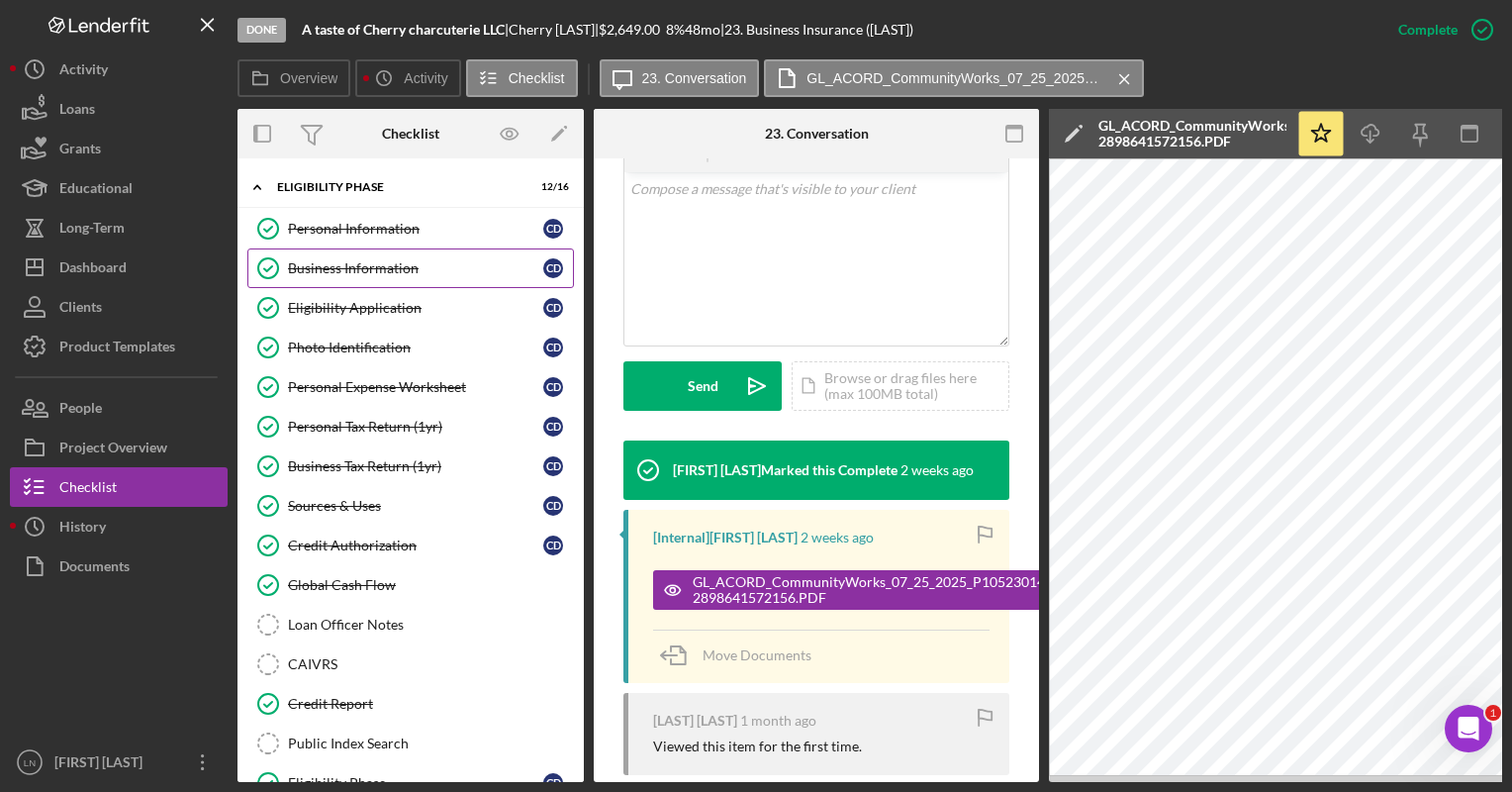 click on "Business Information Business Information C D" at bounding box center (411, 268) 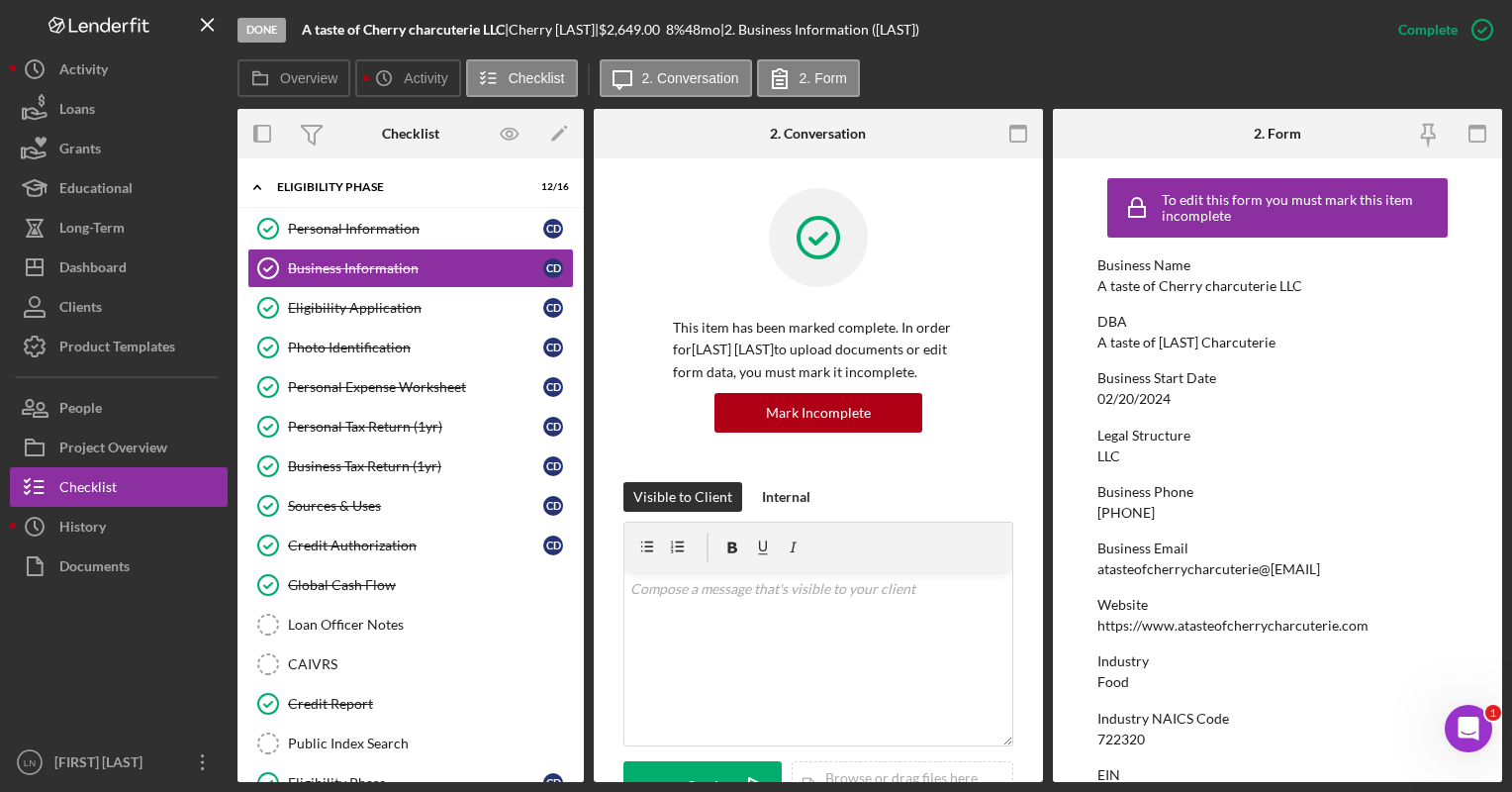 click on "722320" at bounding box center (1121, 740) 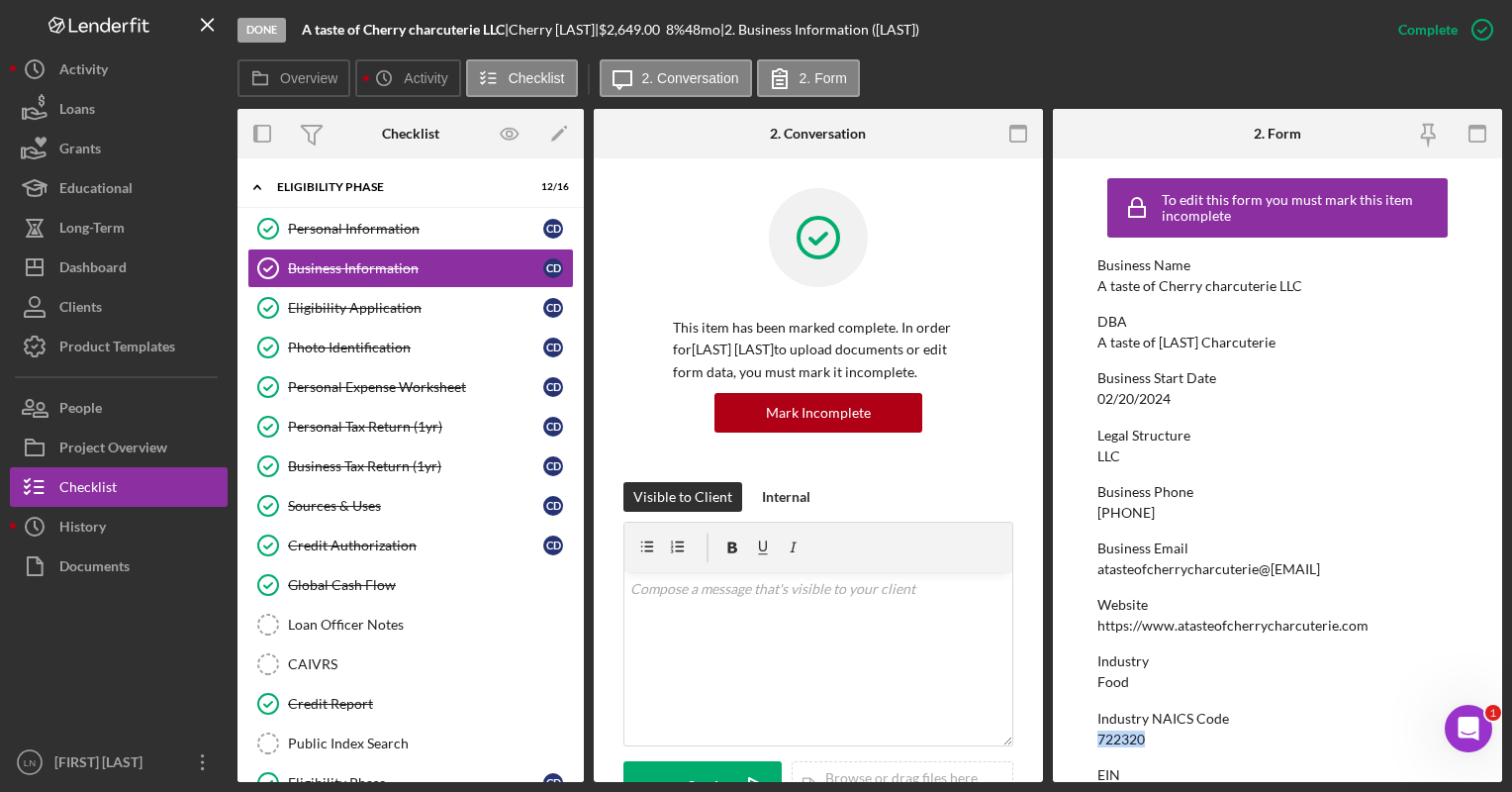 click on "722320" at bounding box center [1121, 740] 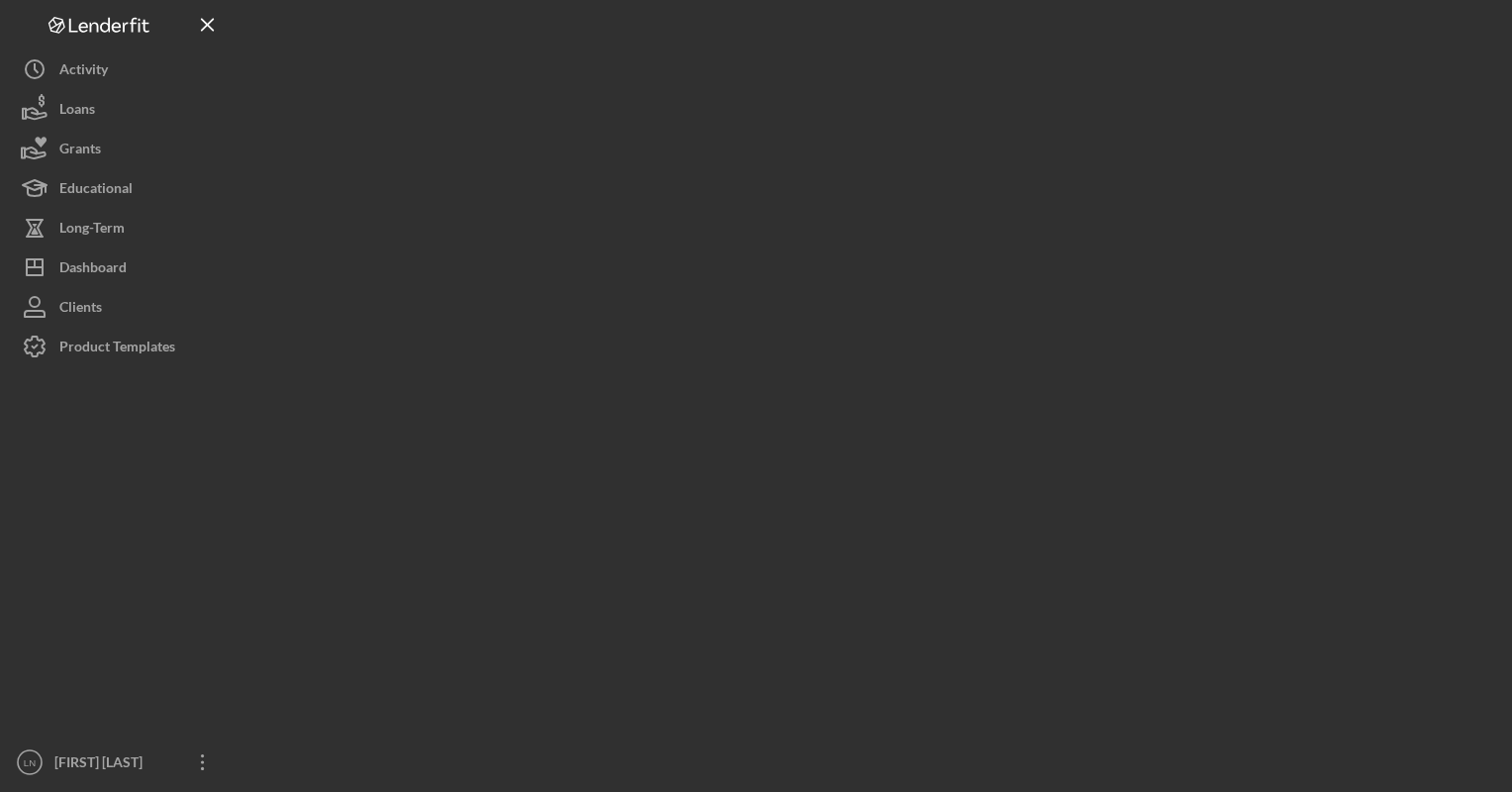 scroll, scrollTop: 0, scrollLeft: 0, axis: both 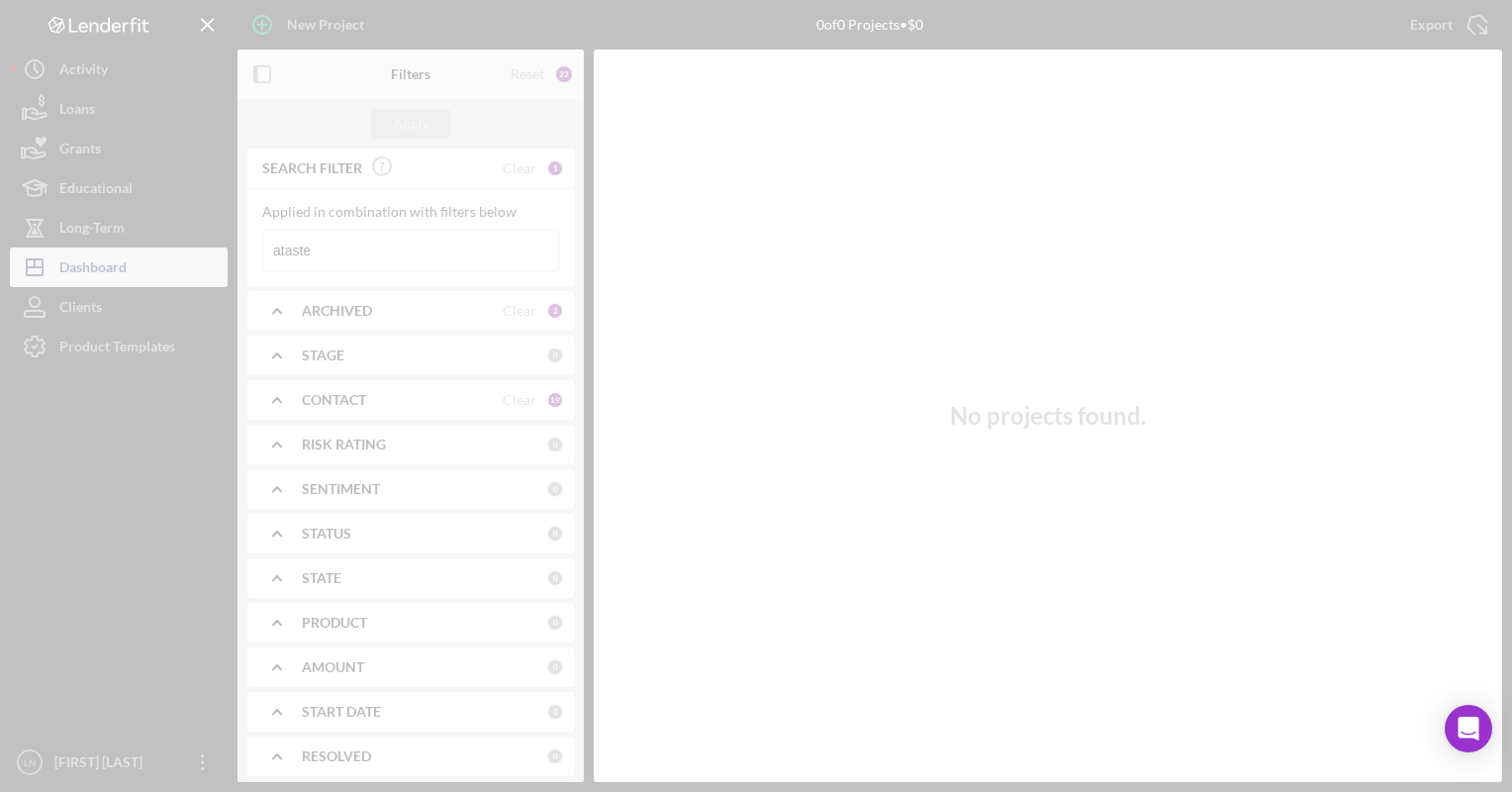 click at bounding box center [756, 396] 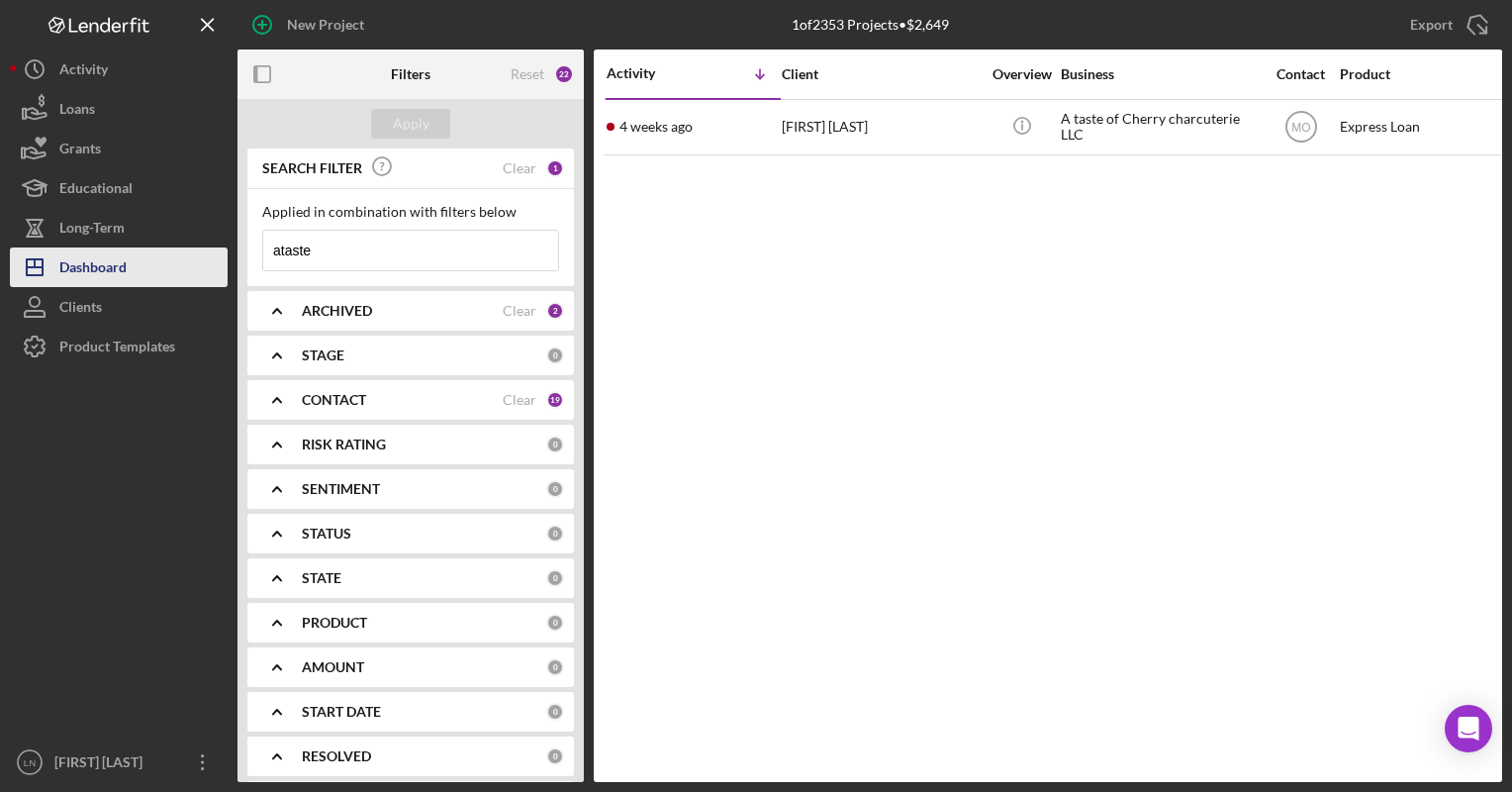 click on "Dashboard" at bounding box center [93, 269] 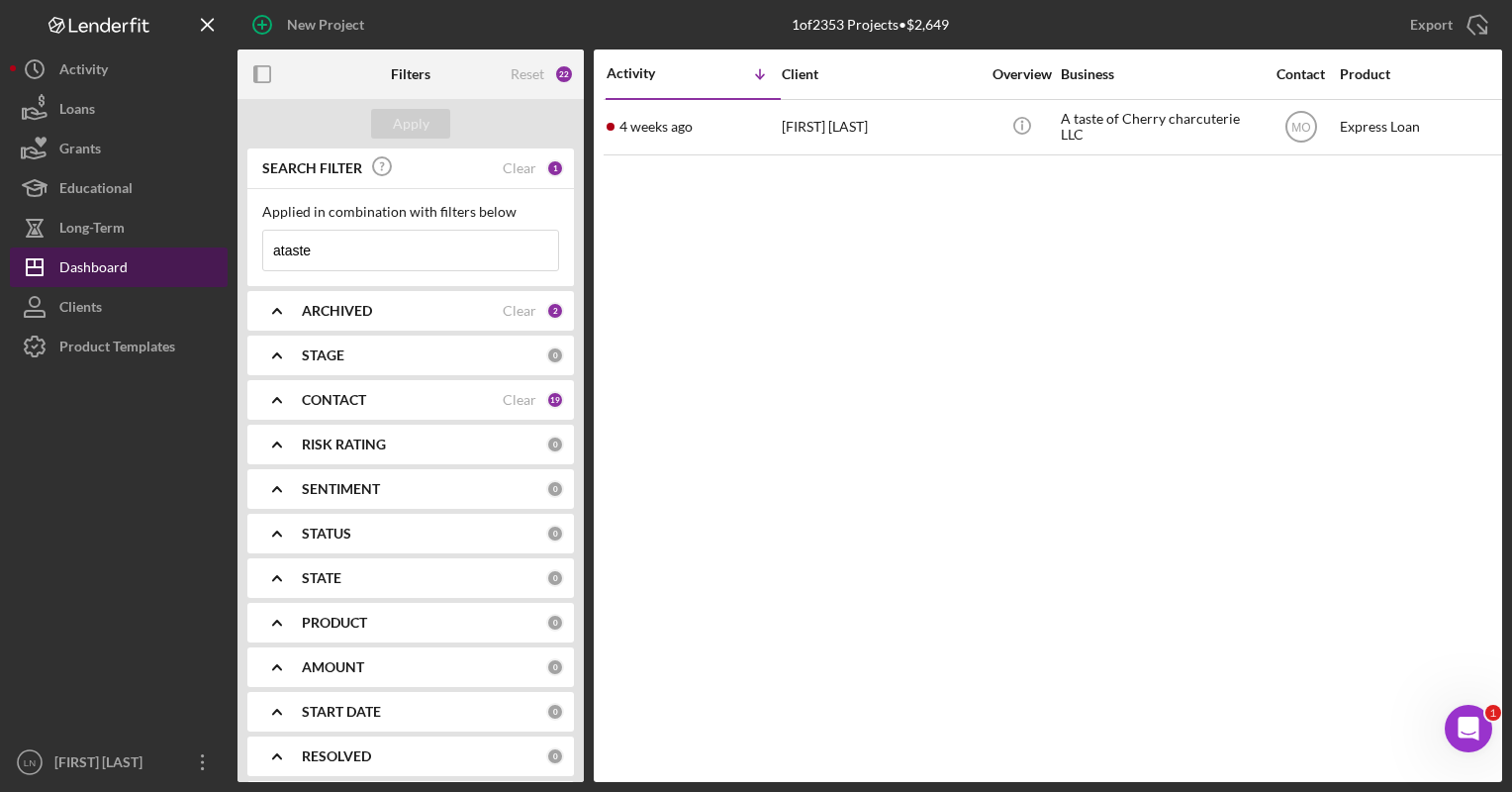 scroll, scrollTop: 0, scrollLeft: 0, axis: both 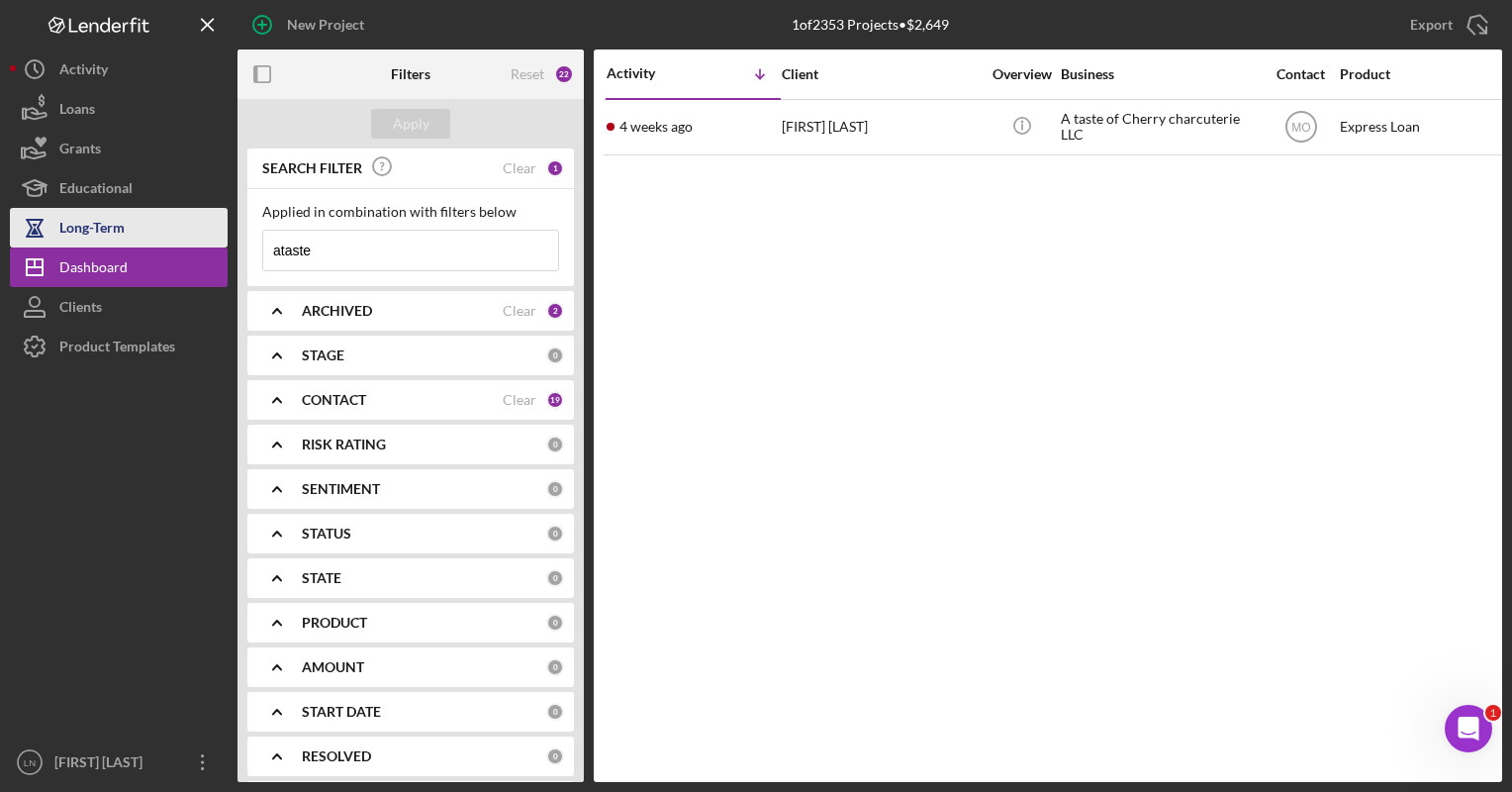 drag, startPoint x: 368, startPoint y: 252, endPoint x: 119, endPoint y: 242, distance: 249.20072 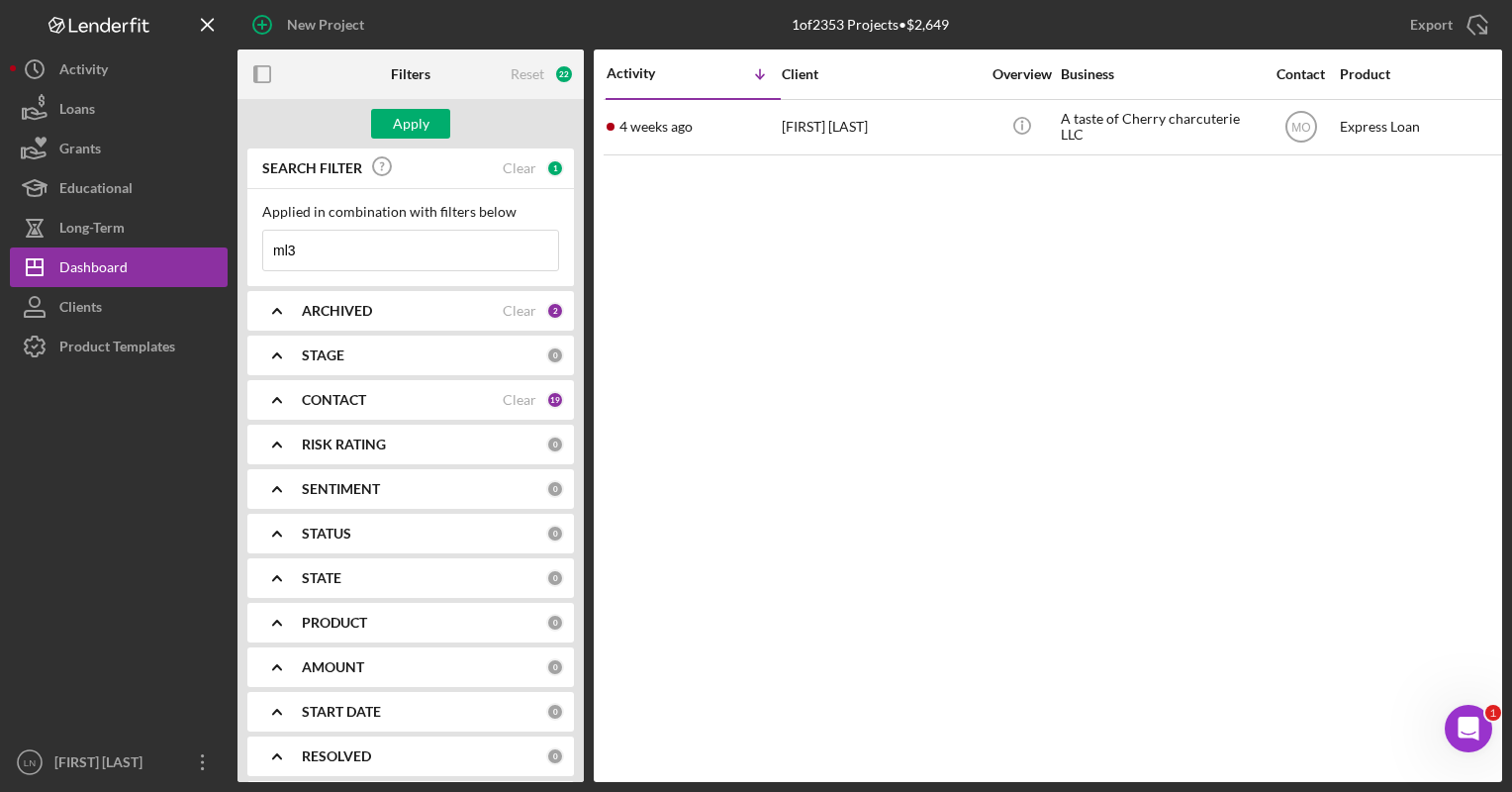 type on "ml3 logistics" 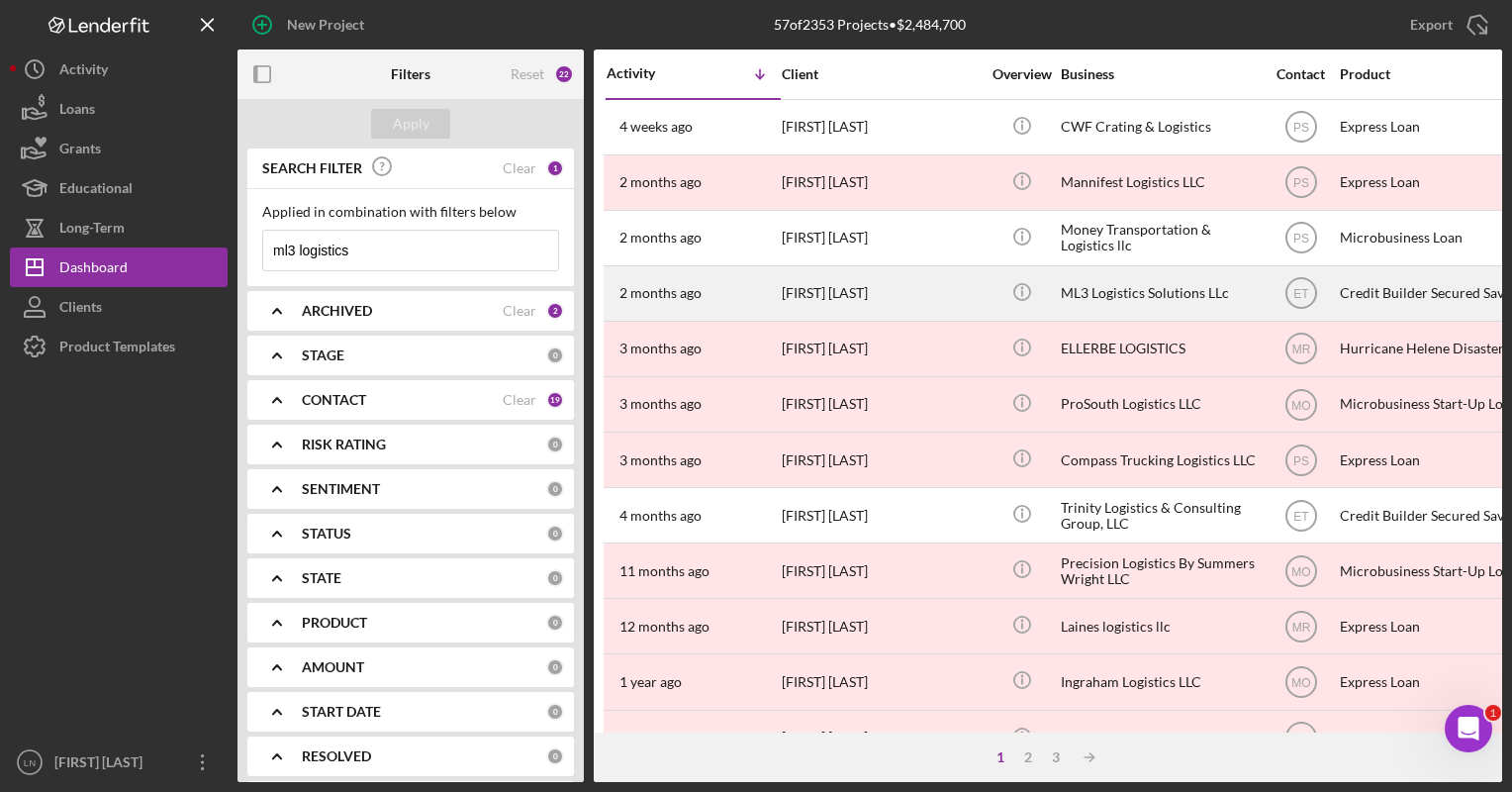 click on "ML3 Logistics Solutions LLc" at bounding box center [1160, 293] 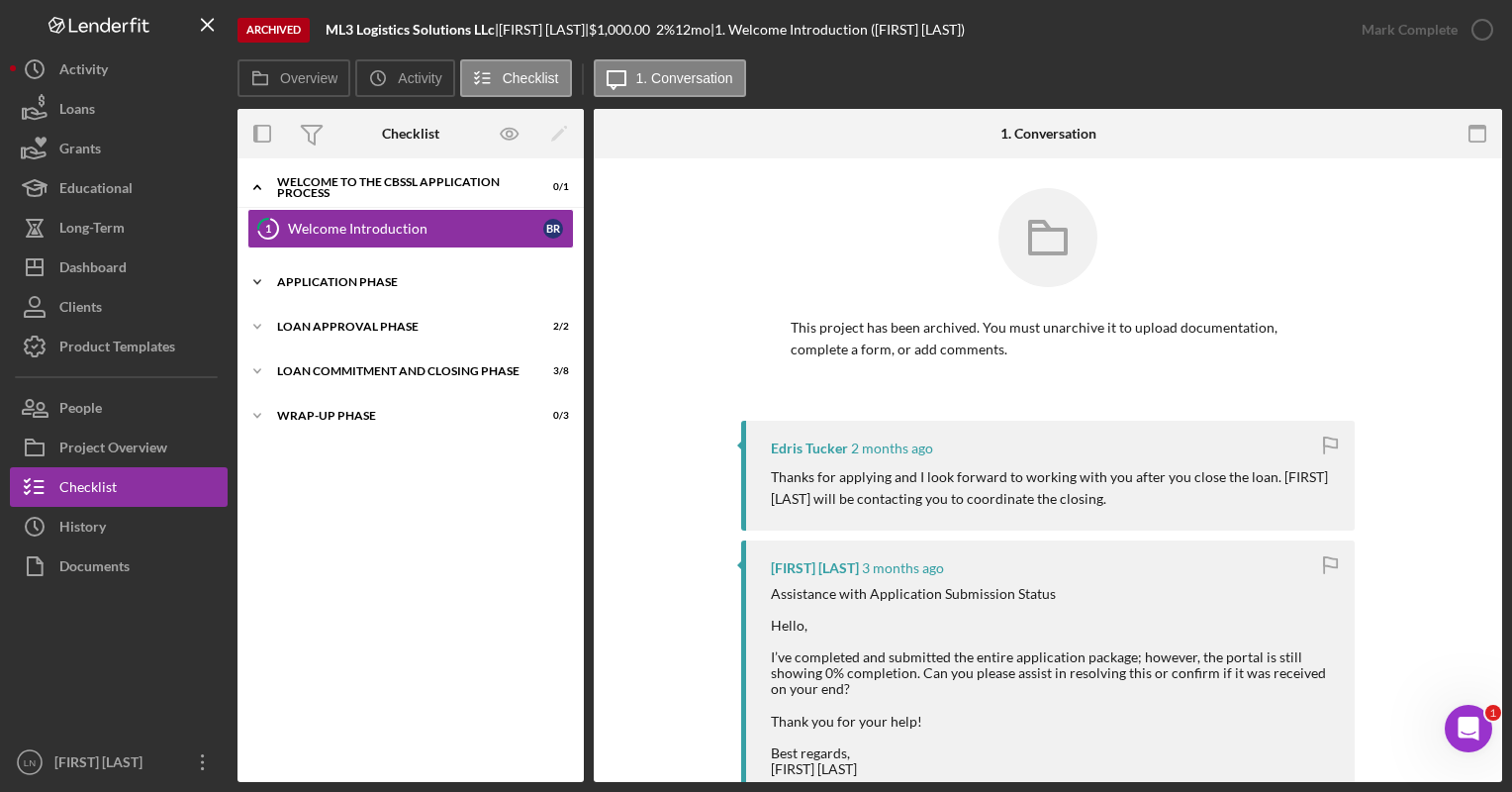 click on "Icon/Expander Application Phase 12 / 12" at bounding box center (411, 282) 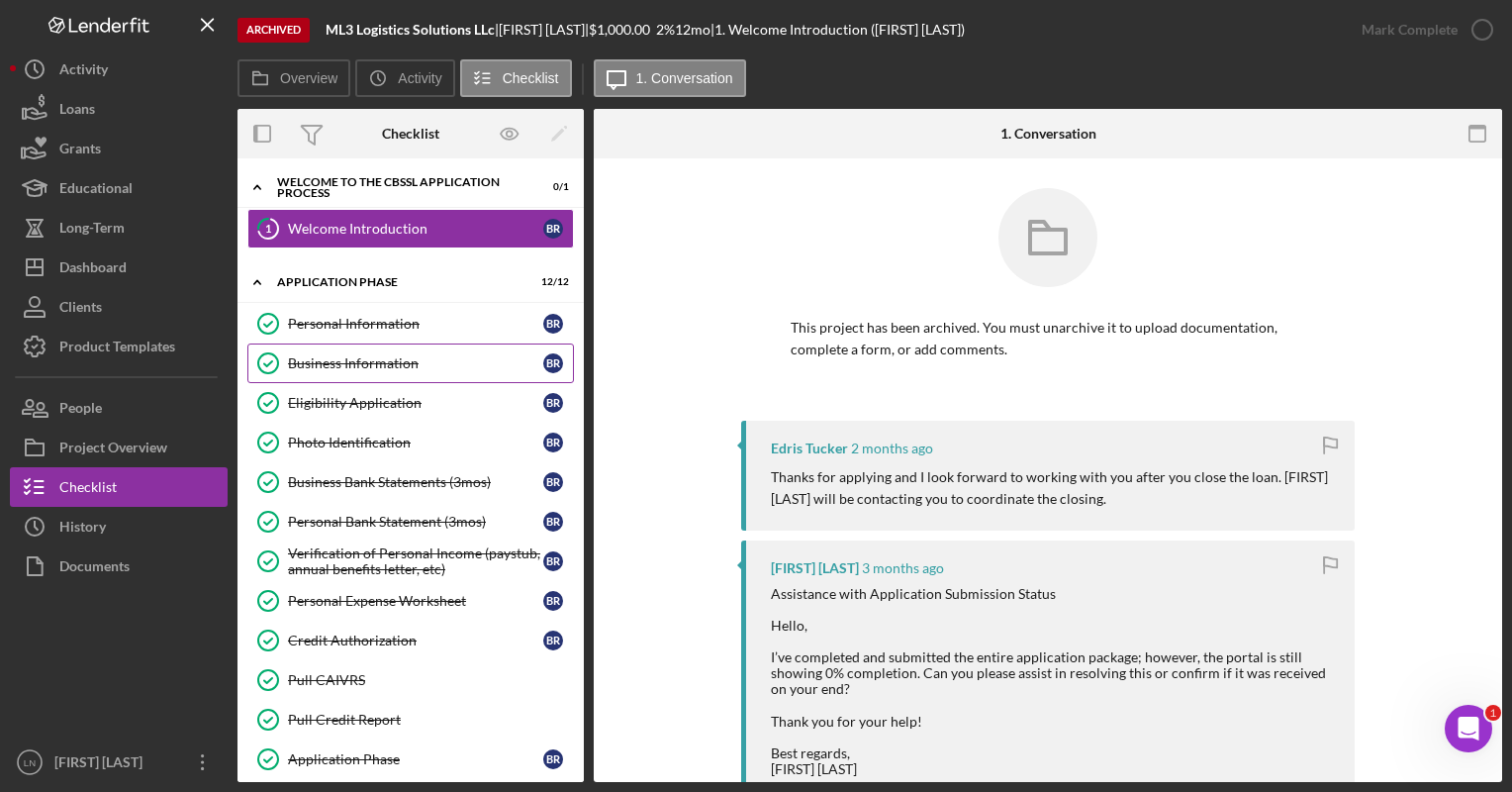 click on "Business Information Business Information B R" at bounding box center (411, 363) 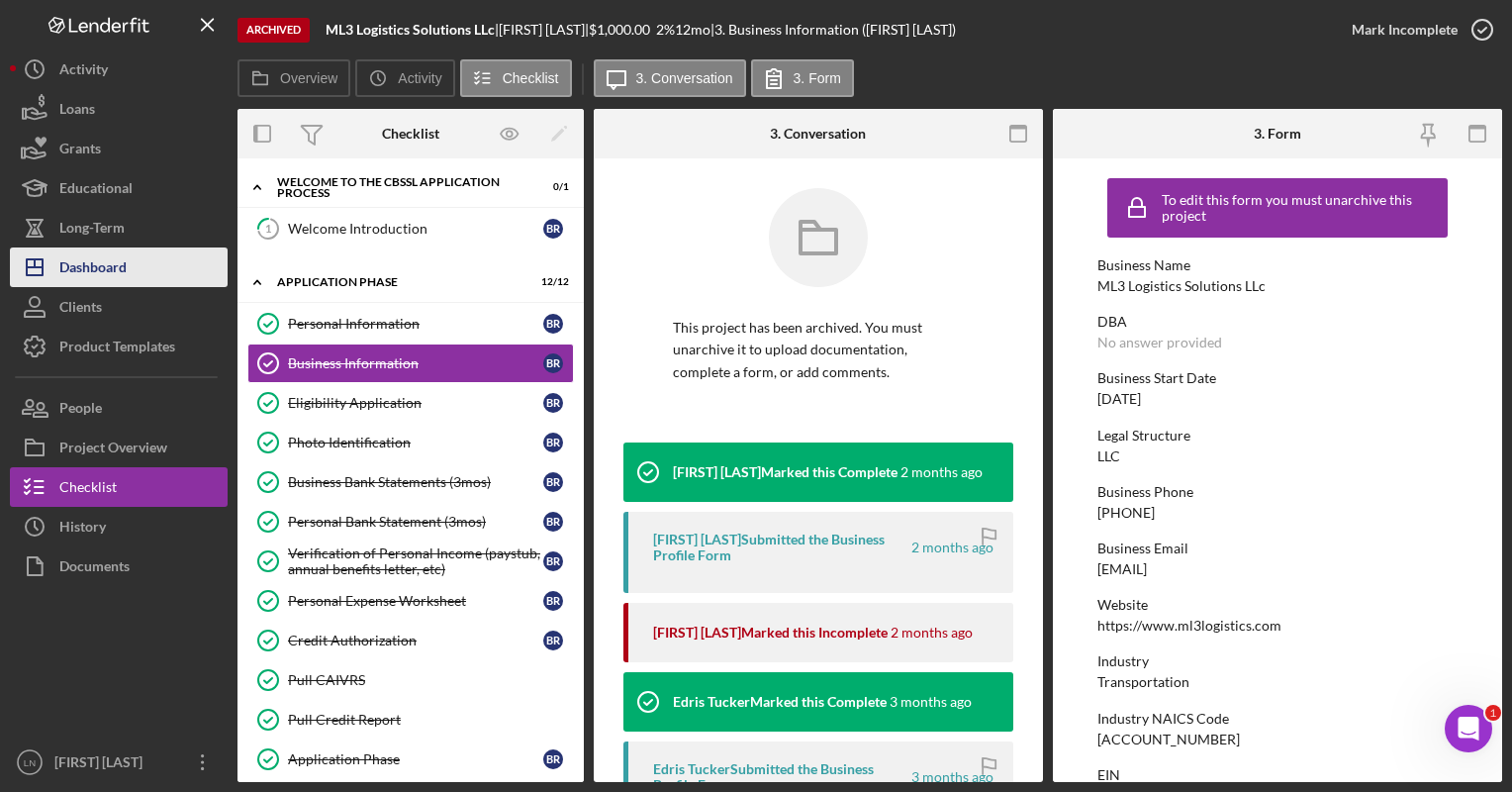 click on "Dashboard" at bounding box center (93, 269) 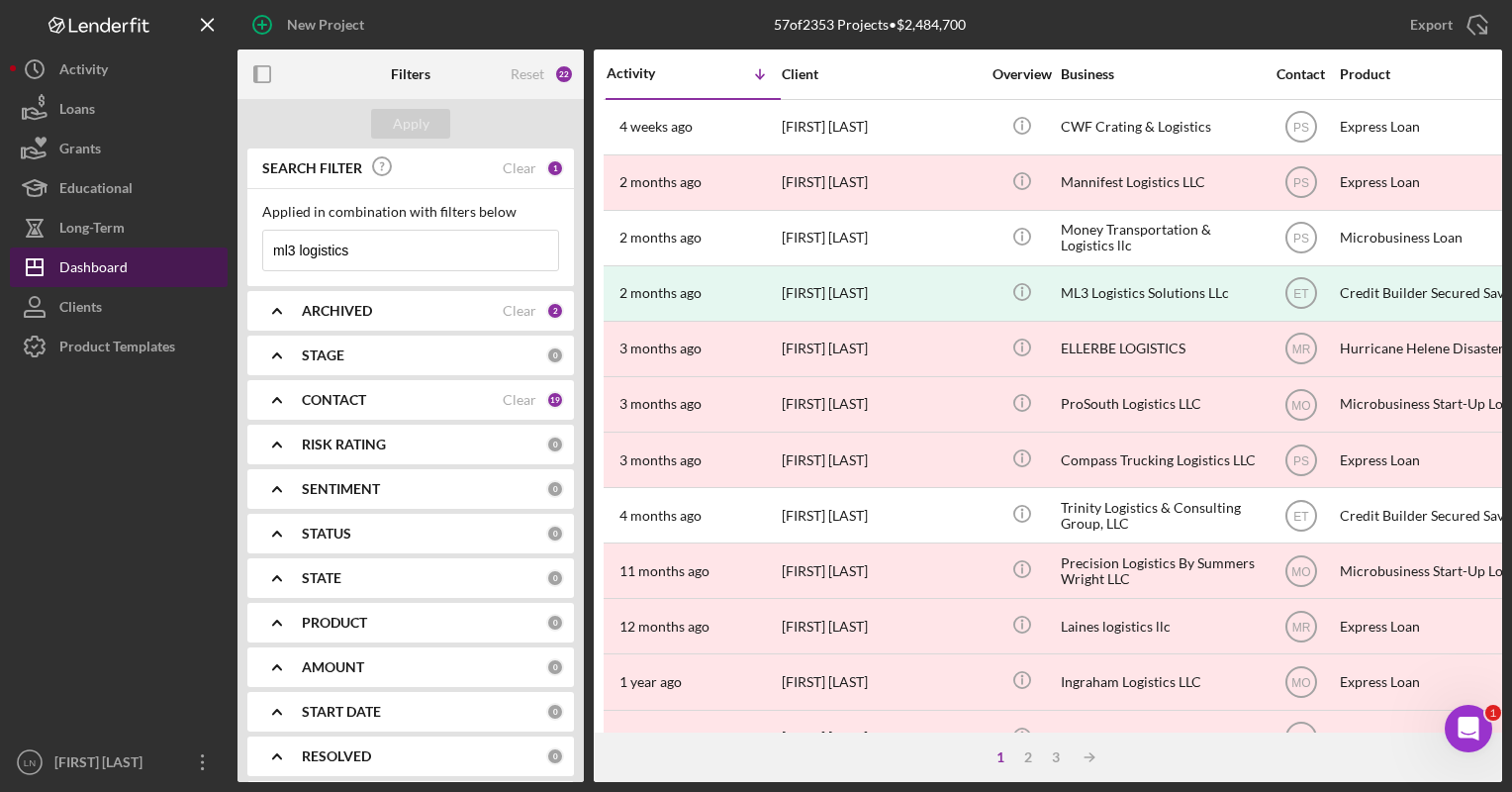 drag, startPoint x: 369, startPoint y: 249, endPoint x: 161, endPoint y: 249, distance: 208 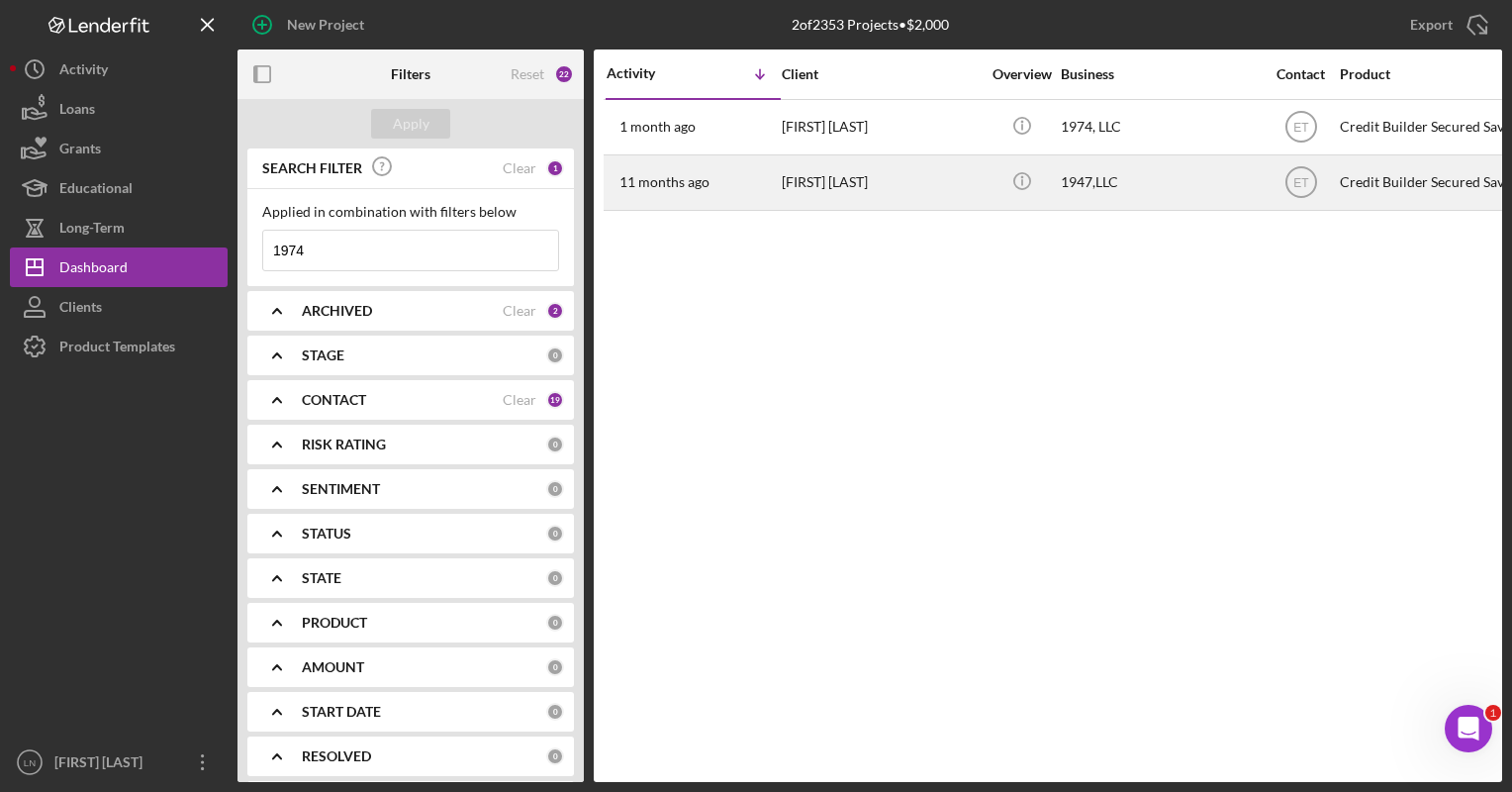 type on "1974" 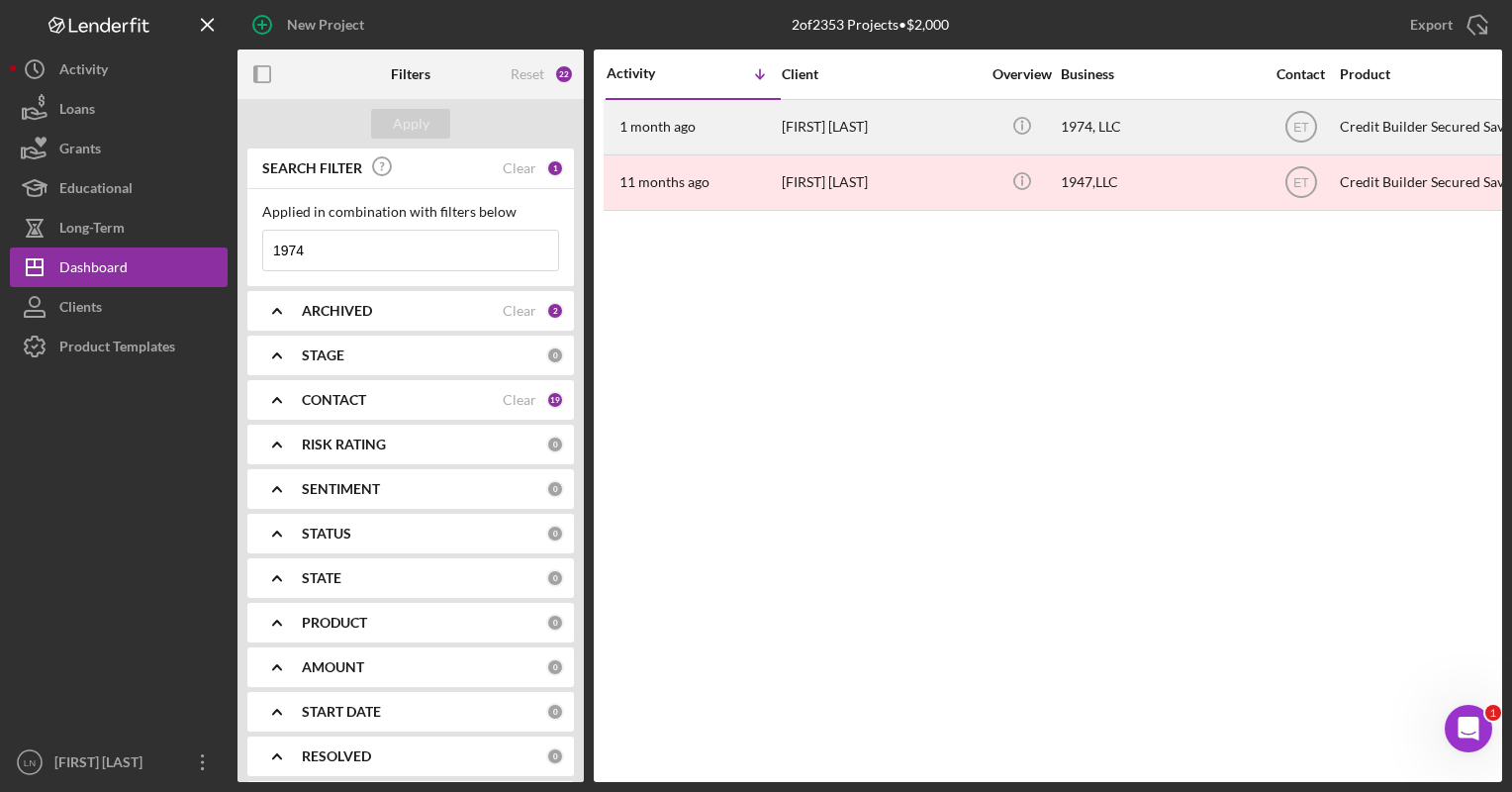 click on "Carrie Byers" at bounding box center (881, 127) 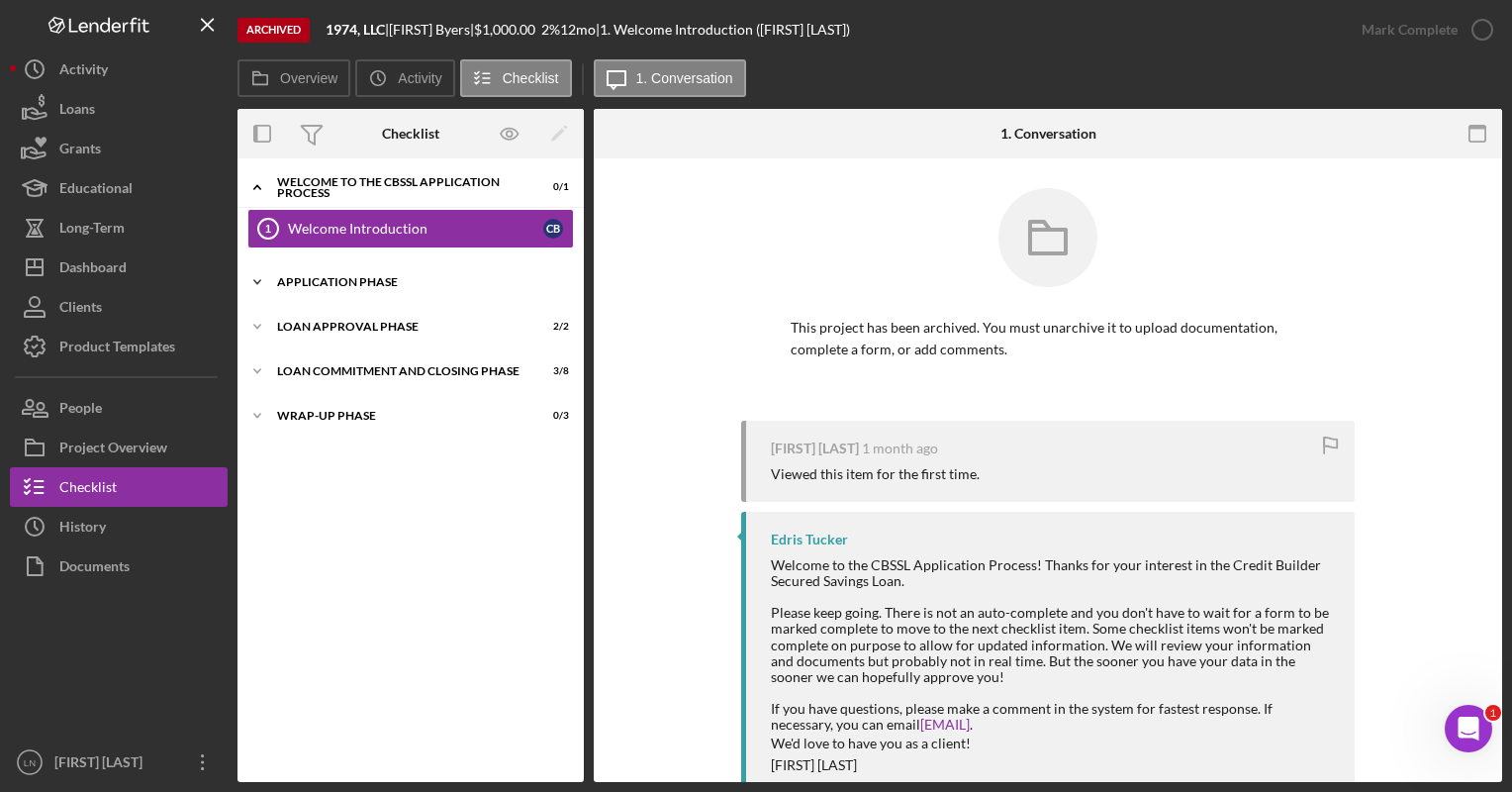 click on "Icon/Expander Application Phase 13 / 13" at bounding box center (411, 282) 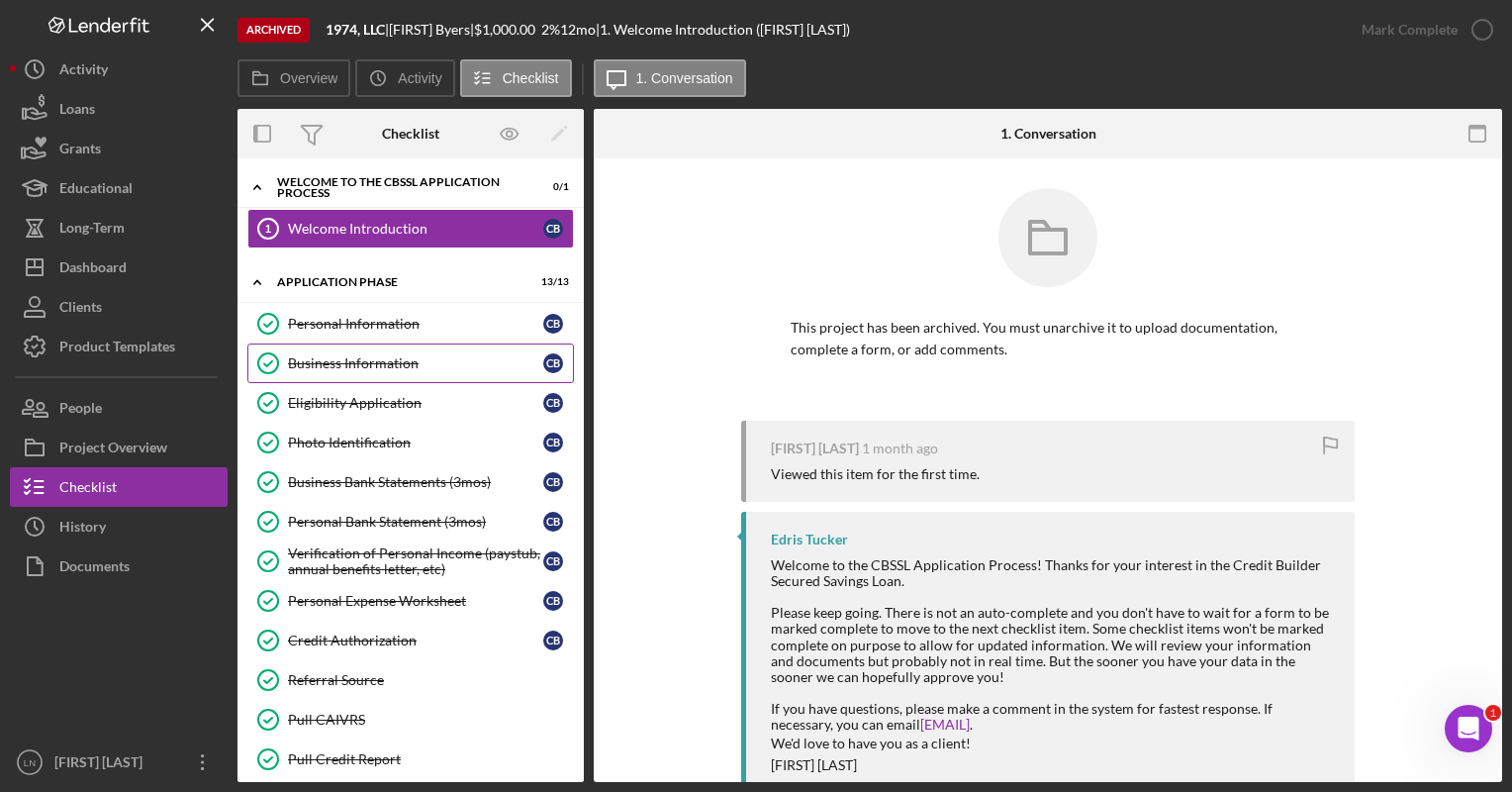 click on "Business Information Business Information C B" at bounding box center (411, 363) 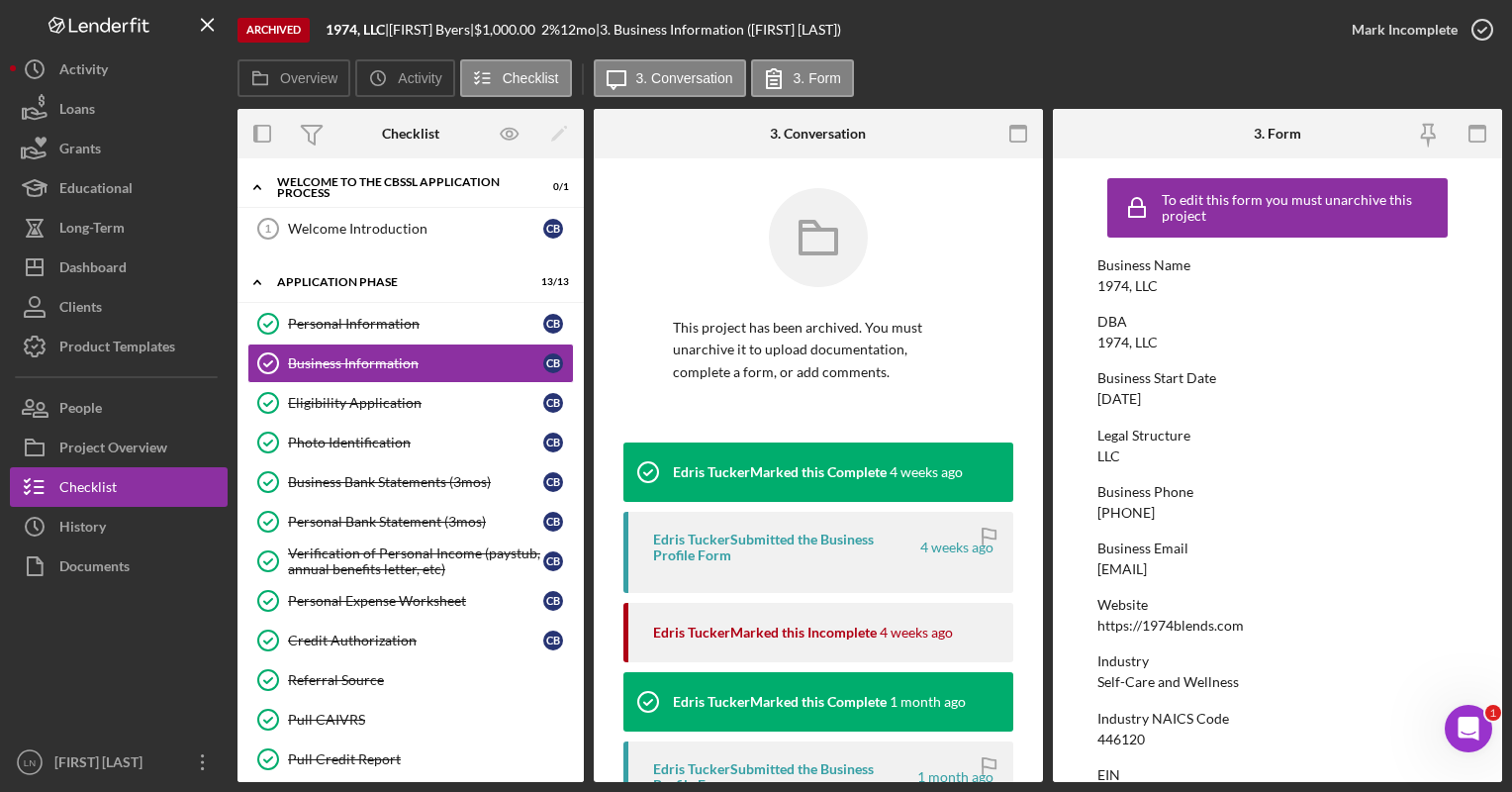 click on "446120" at bounding box center [1121, 740] 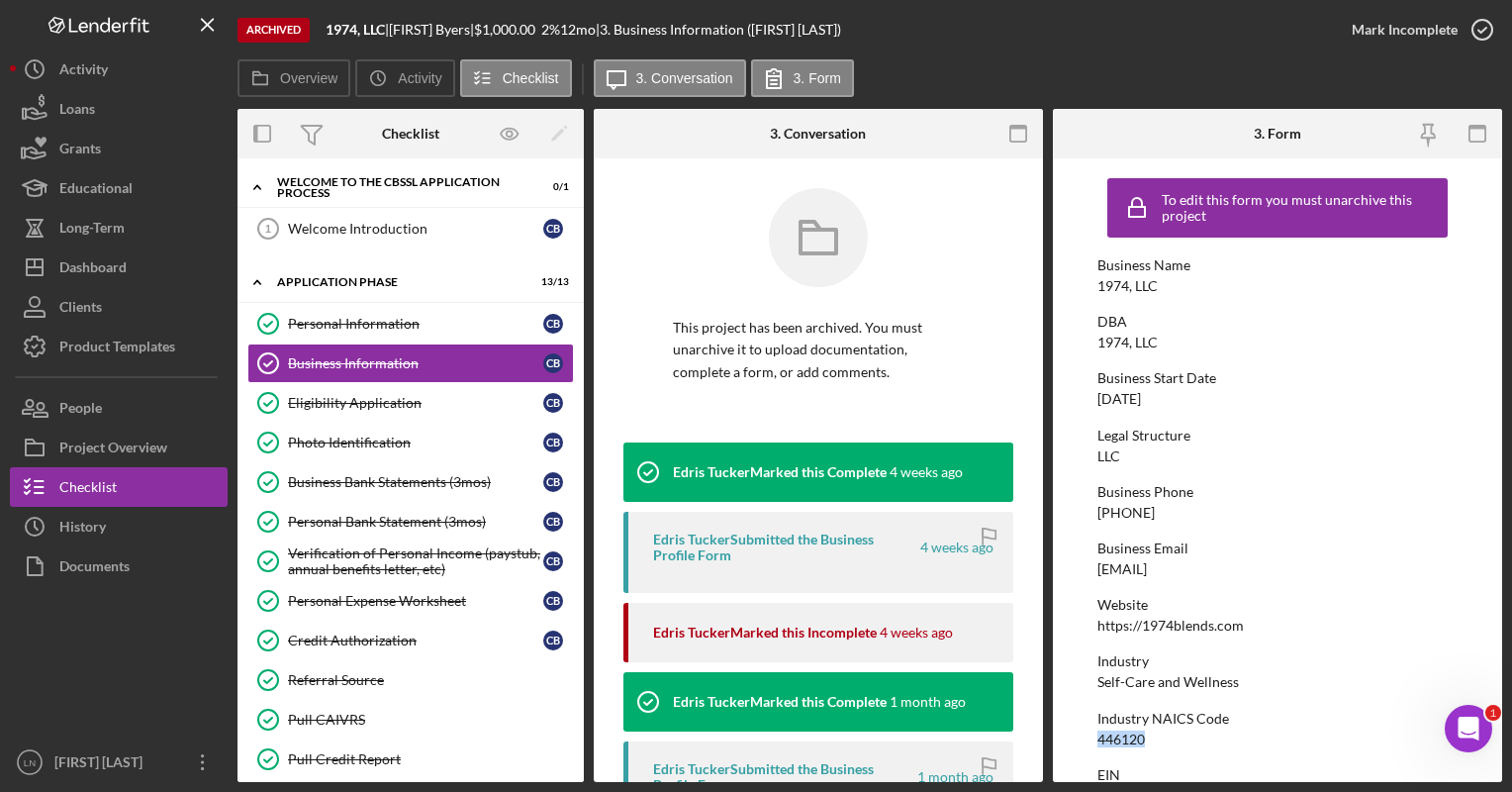 click on "446120" at bounding box center [1121, 740] 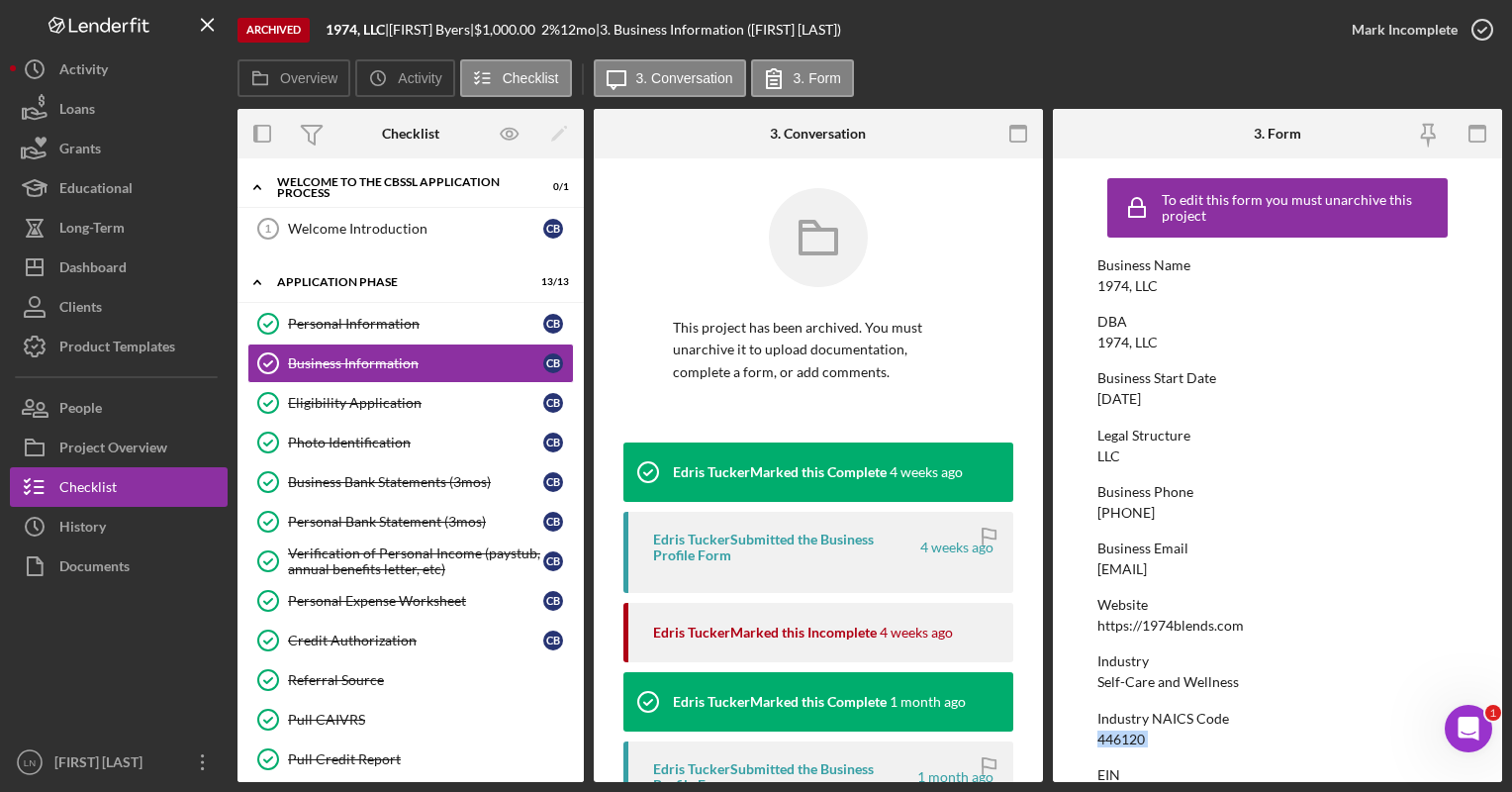 click on "446120" at bounding box center (1121, 740) 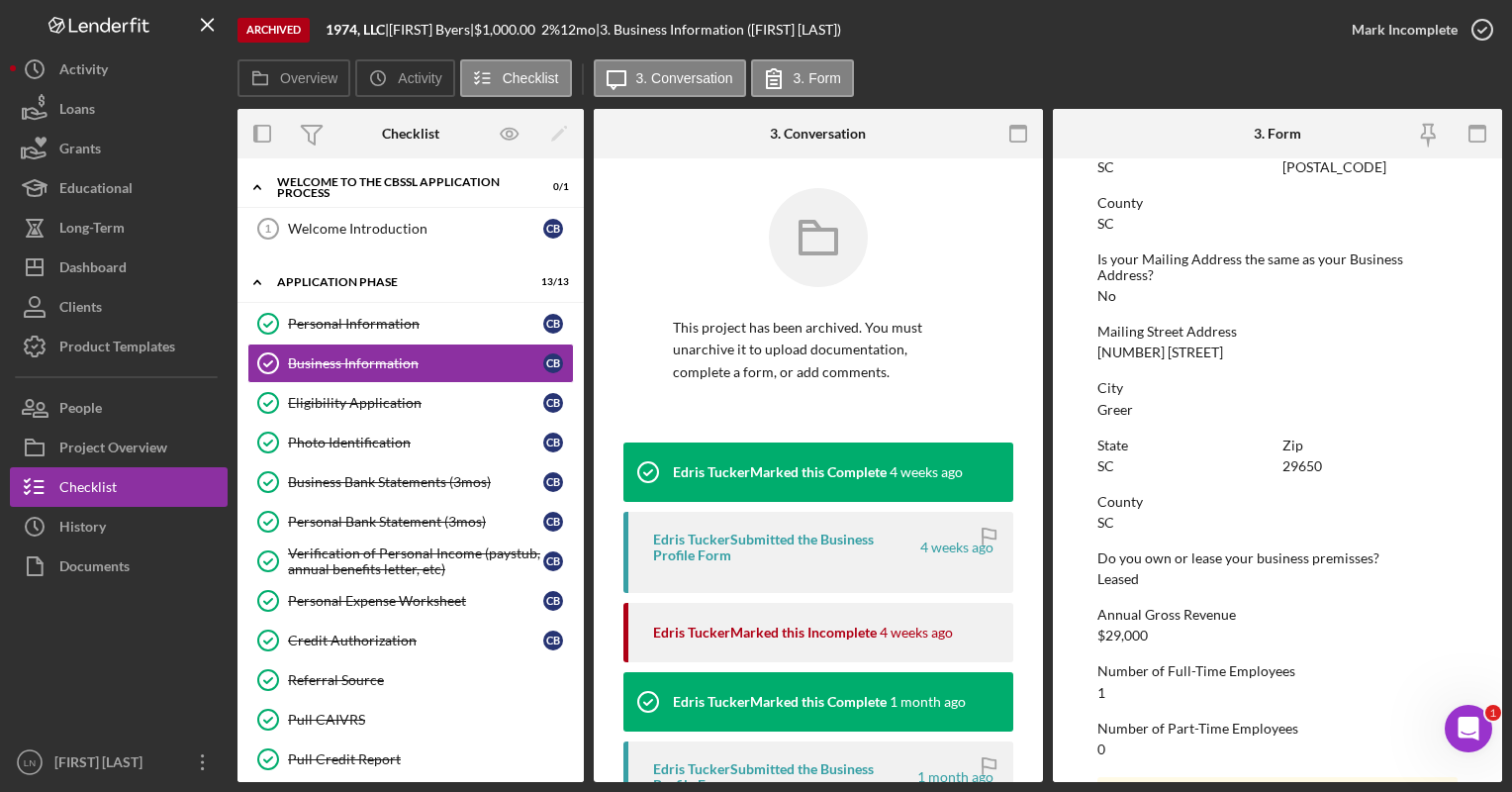 scroll, scrollTop: 1112, scrollLeft: 0, axis: vertical 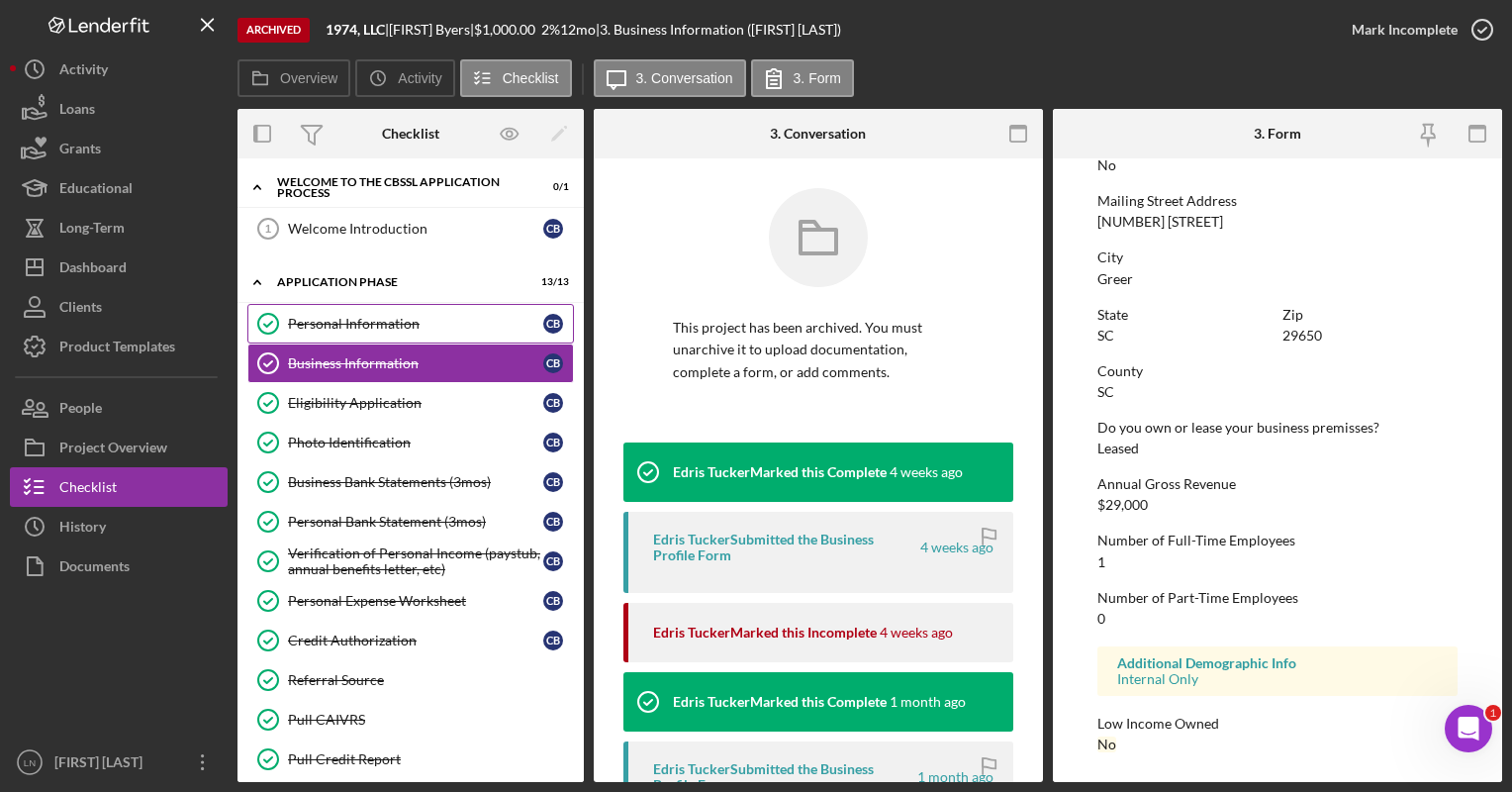 click on "Personal Information" at bounding box center (416, 324) 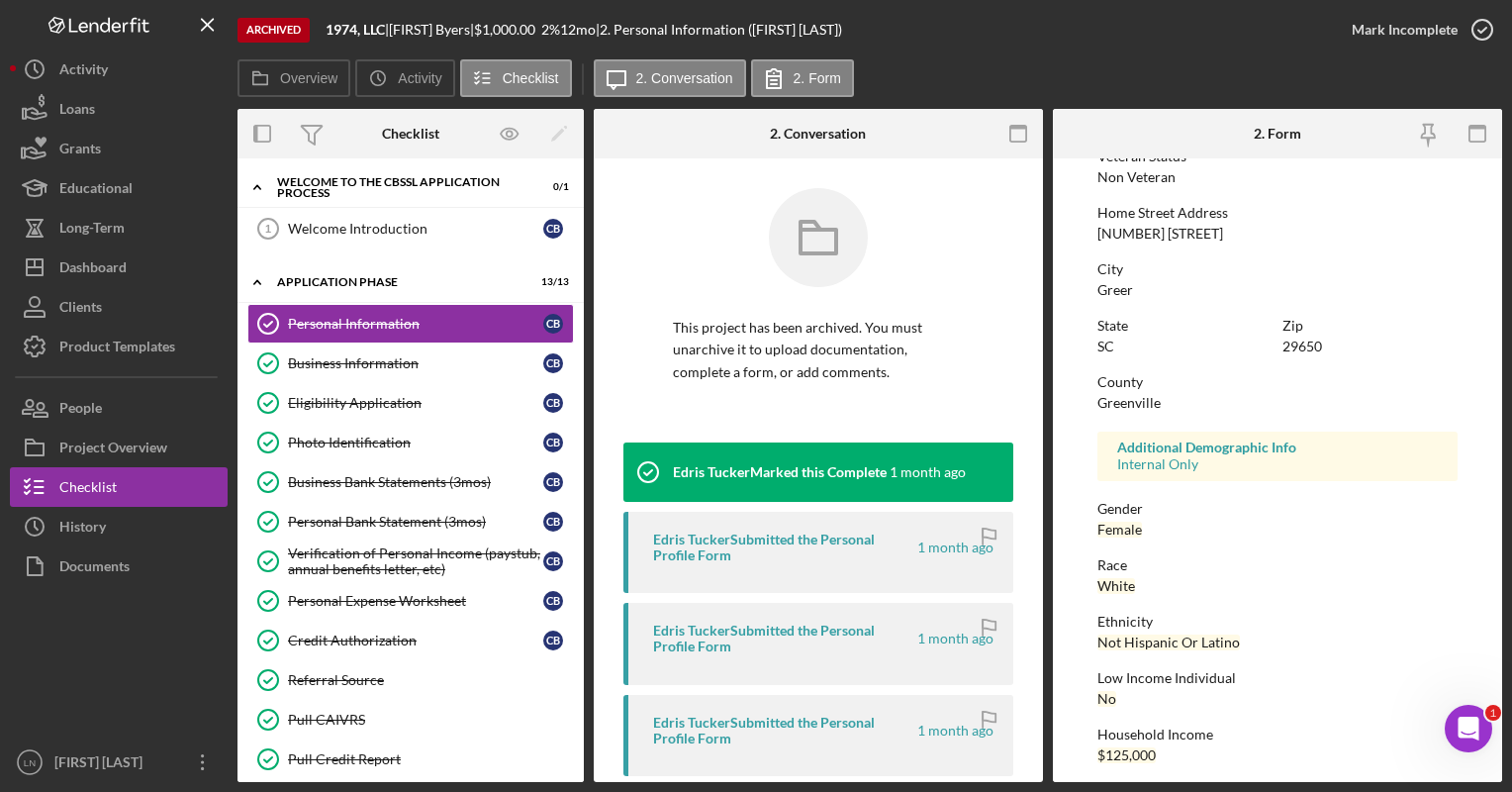 scroll, scrollTop: 300, scrollLeft: 0, axis: vertical 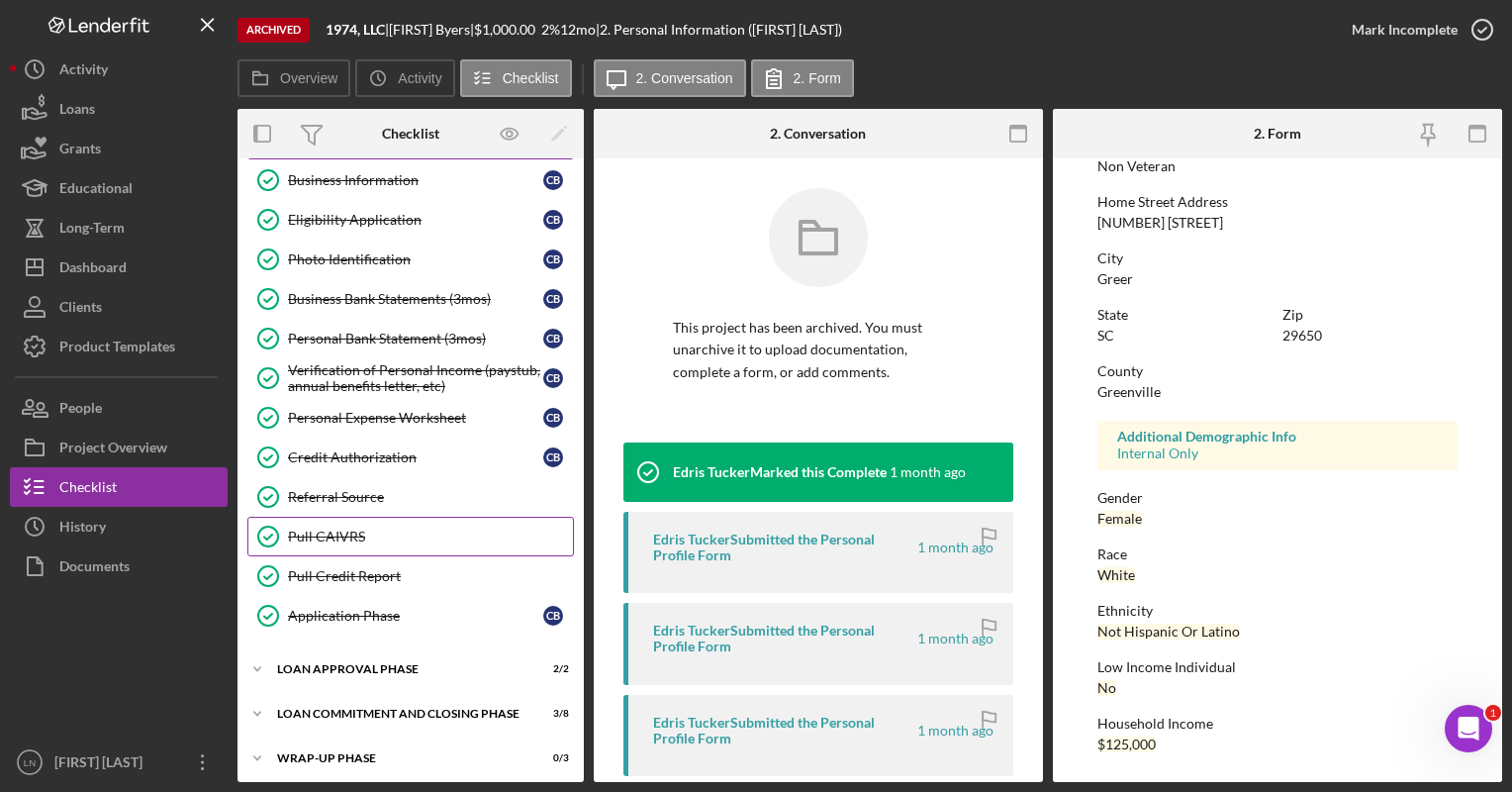 click on "Pull CAIVRS Pull CAIVRS" at bounding box center [411, 537] 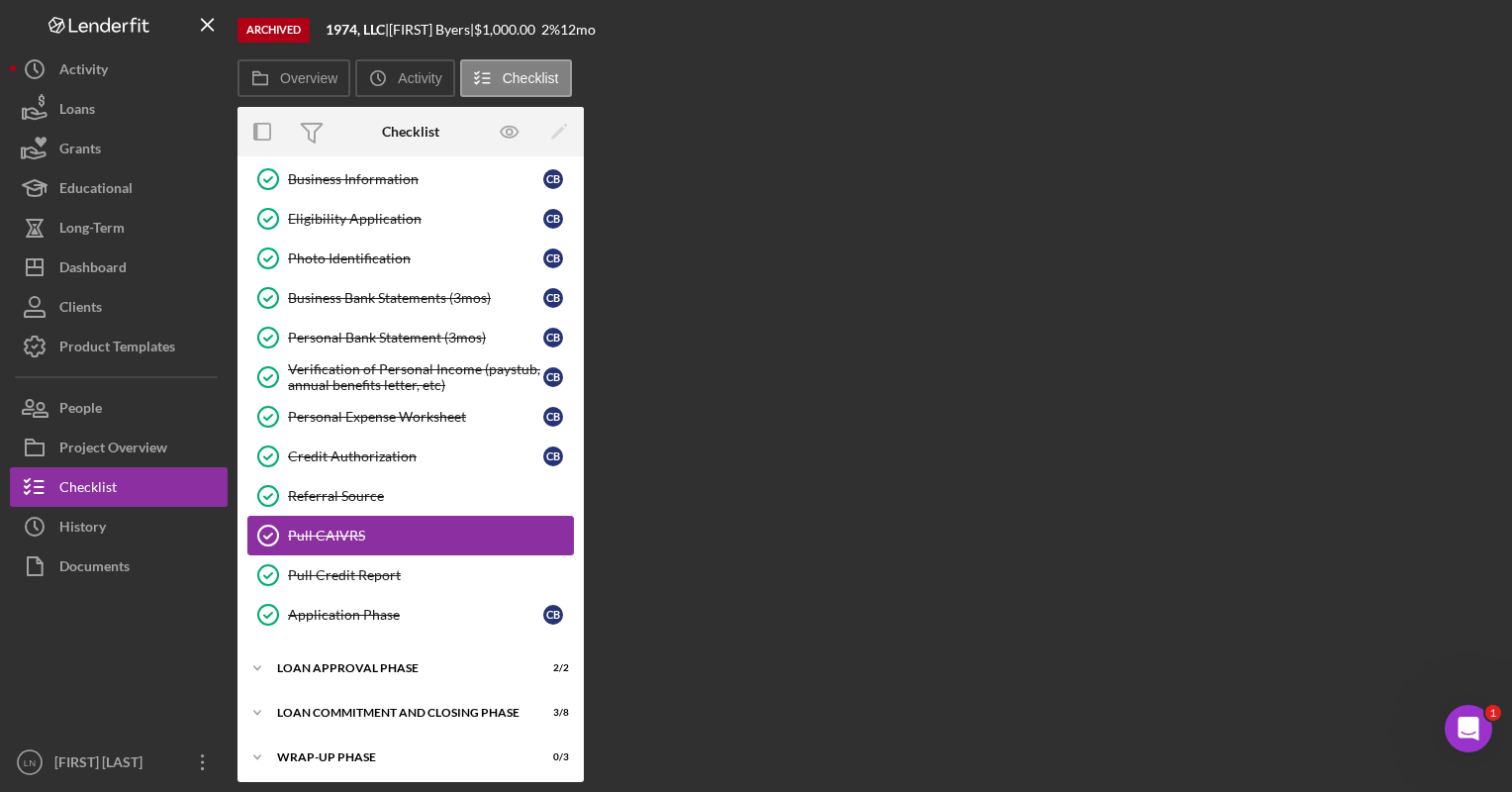 scroll, scrollTop: 183, scrollLeft: 0, axis: vertical 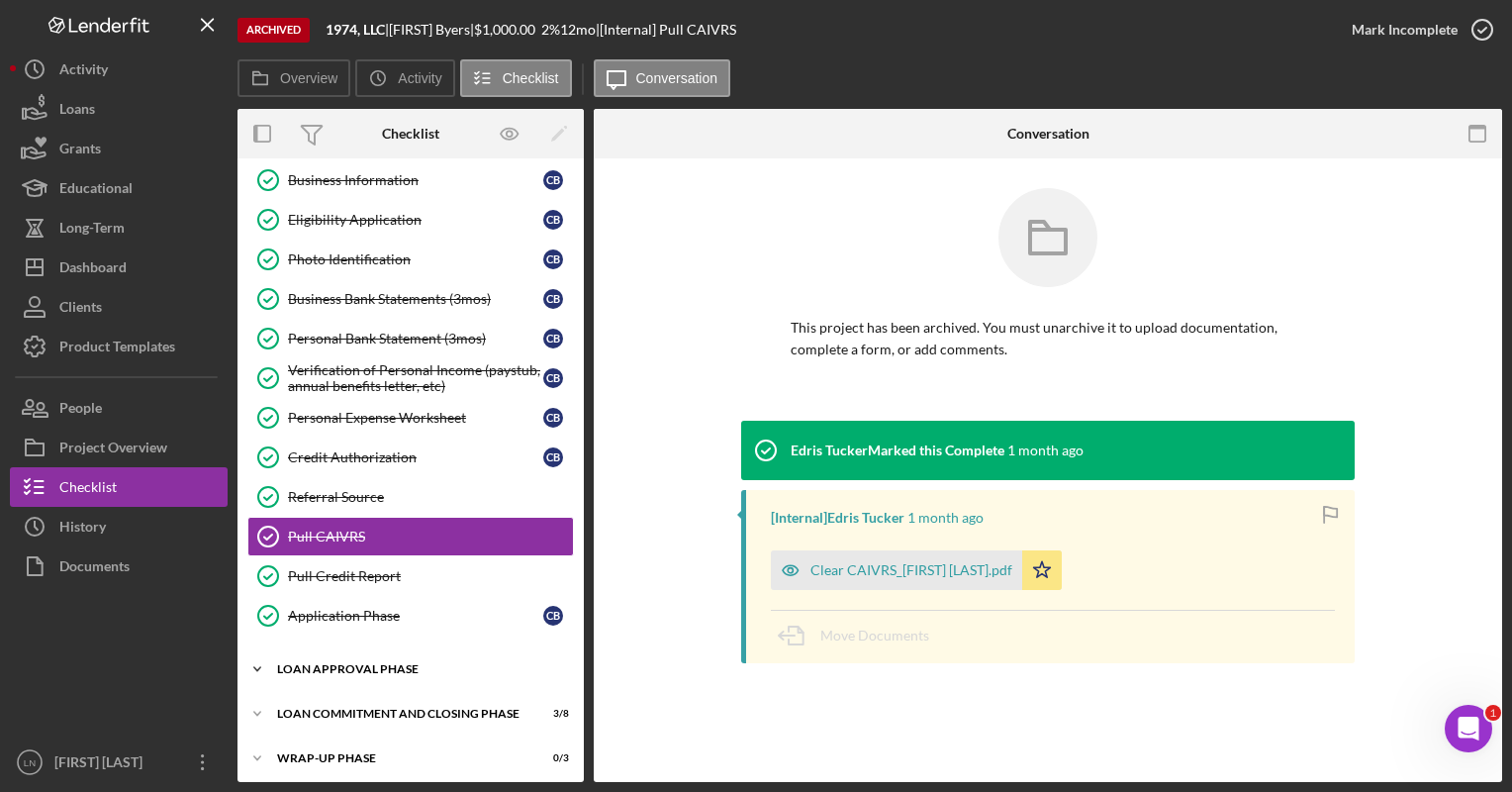 click on "Loan Approval Phase" at bounding box center (418, 669) 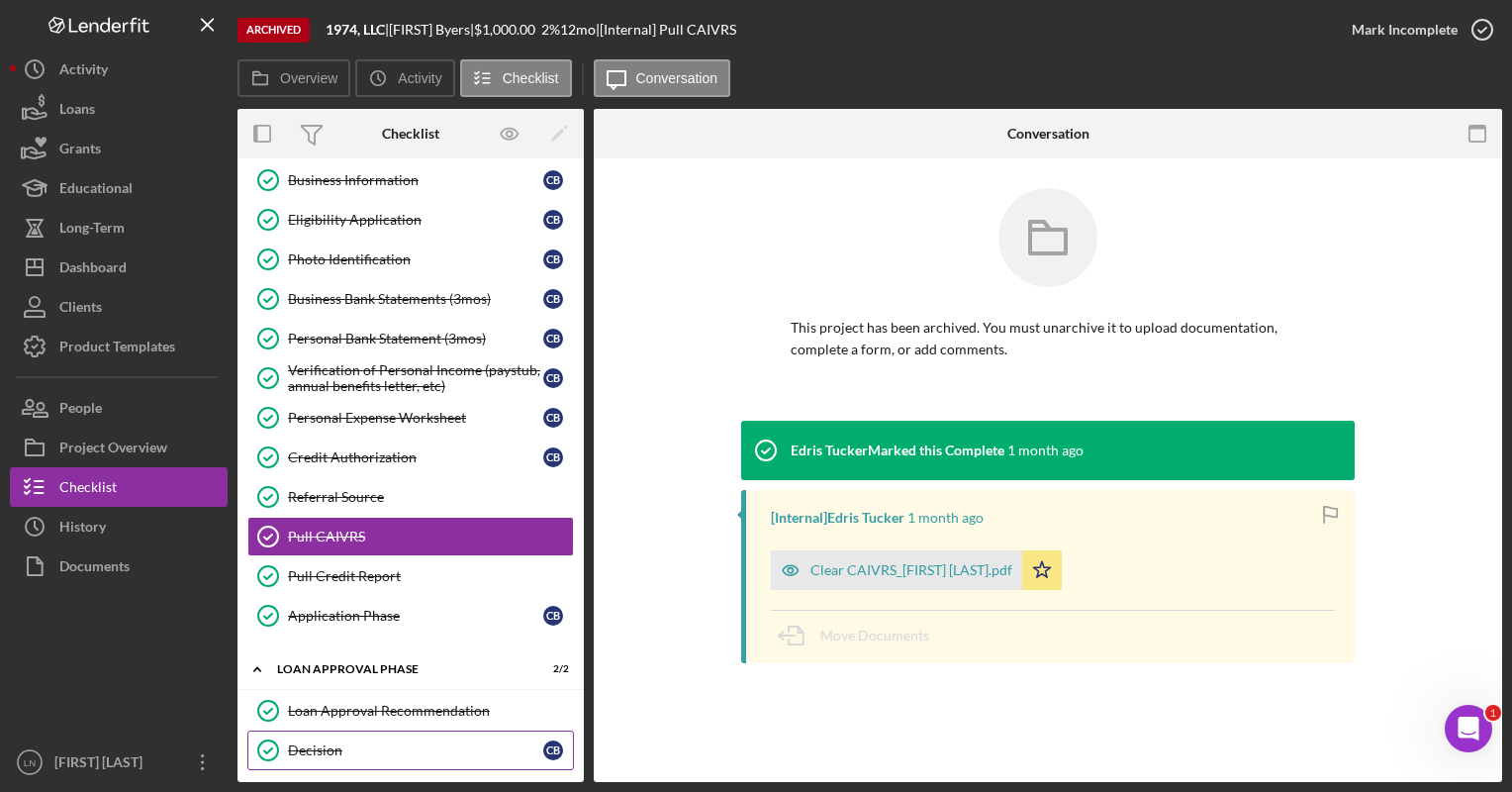 scroll, scrollTop: 273, scrollLeft: 0, axis: vertical 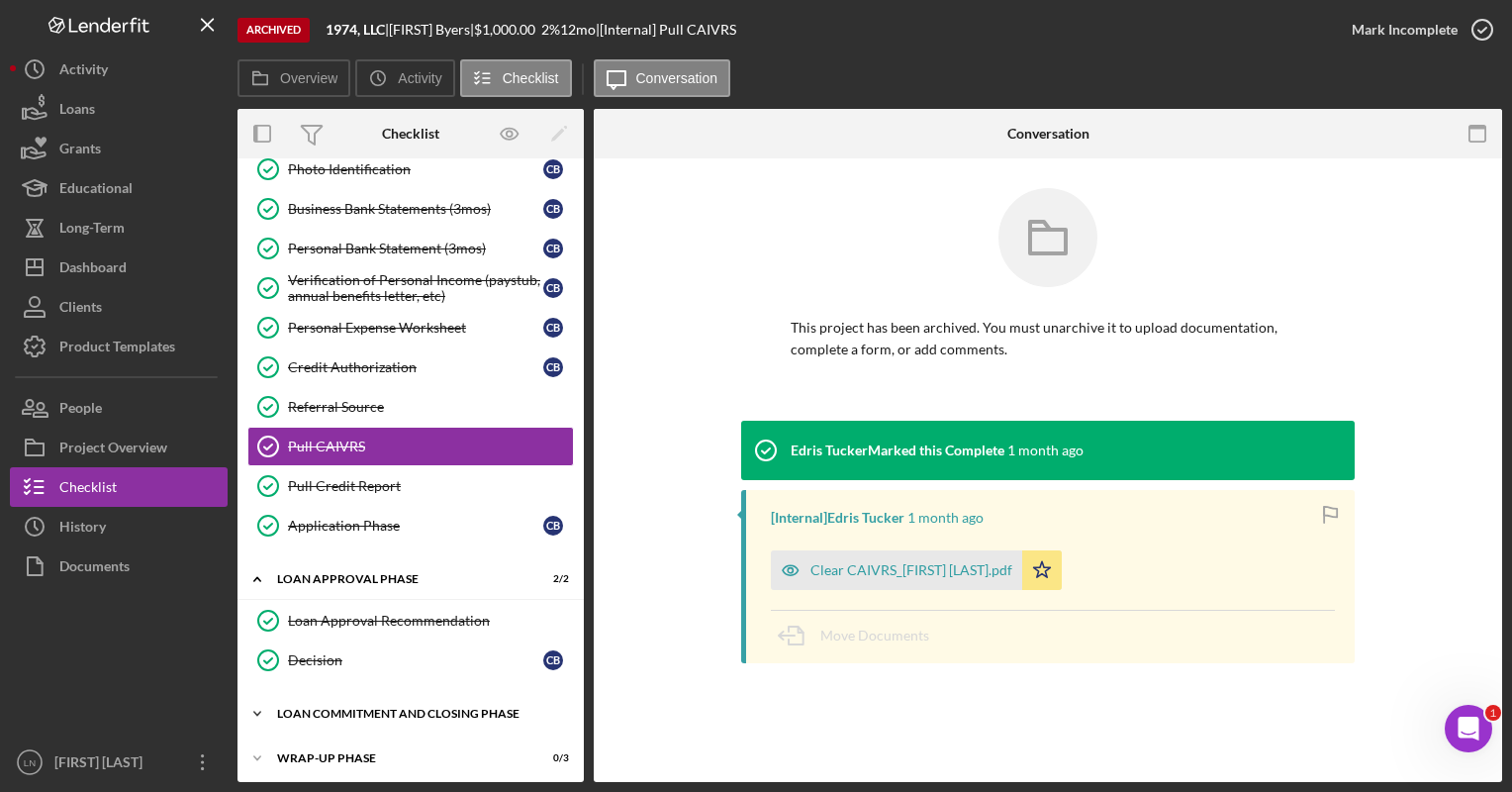 click on "Icon/Expander Loan Commitment and Closing Phase 3 / 8" at bounding box center (411, 714) 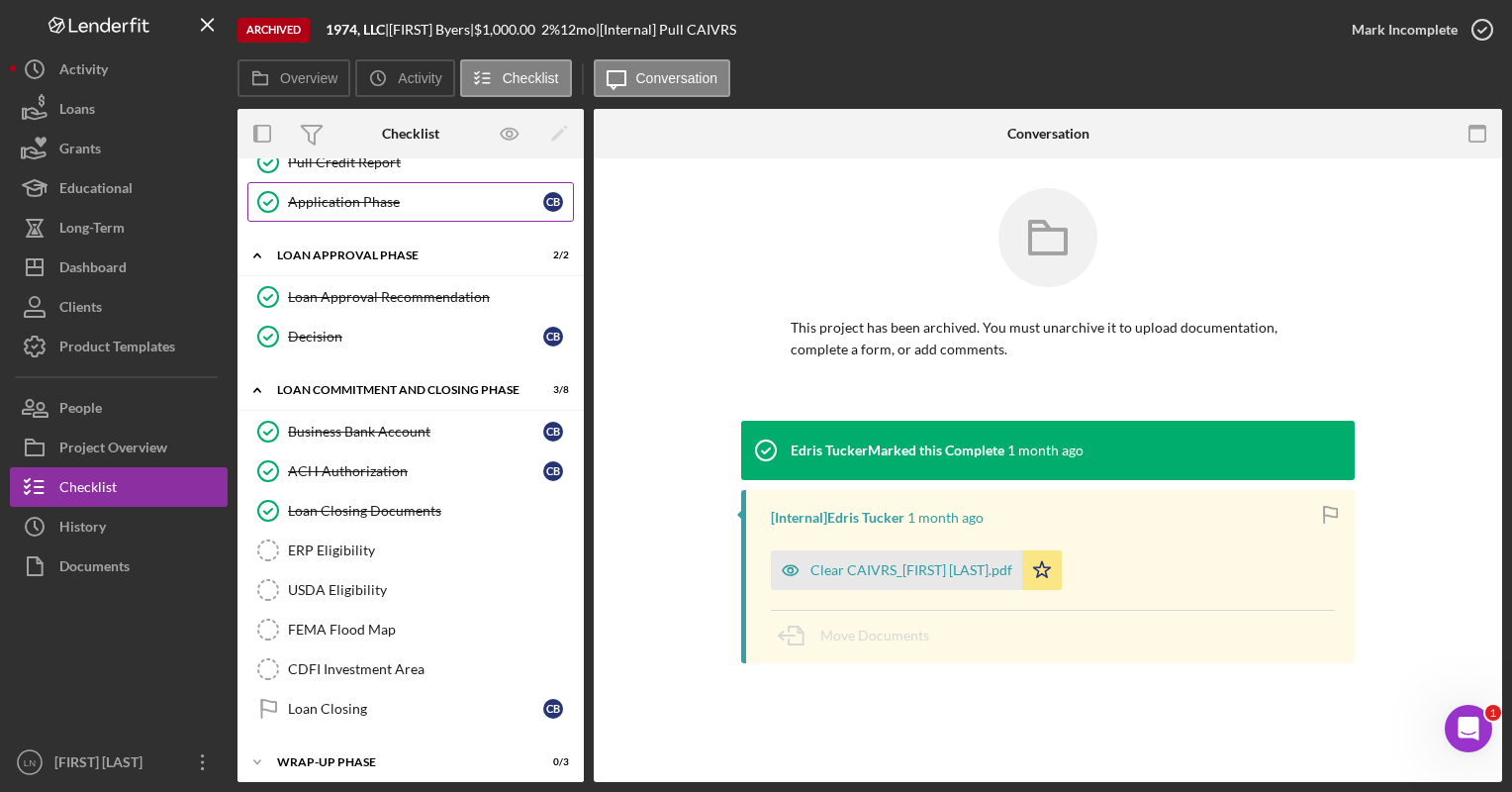 scroll, scrollTop: 0, scrollLeft: 0, axis: both 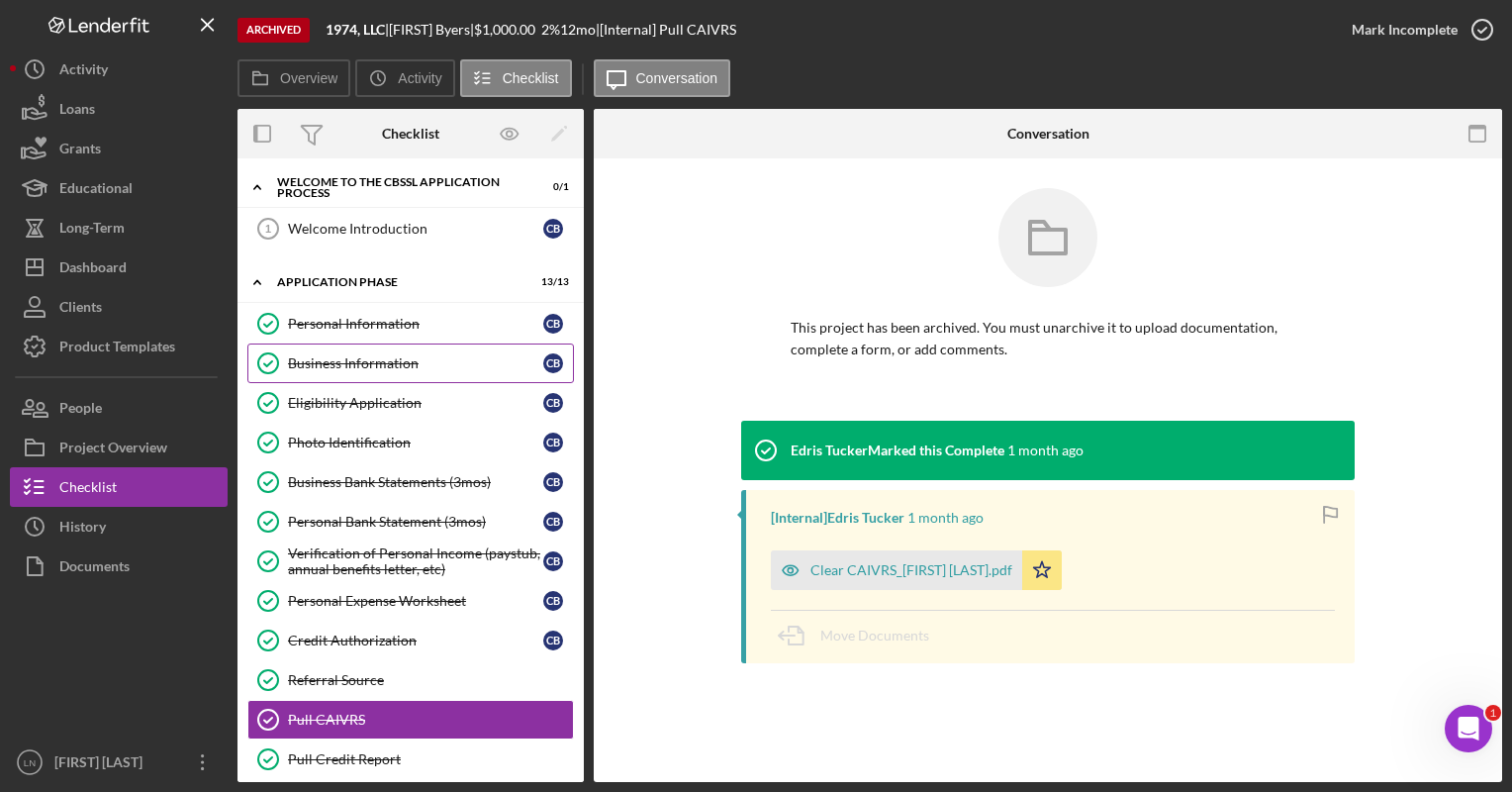 click on "Business Information" at bounding box center (416, 363) 